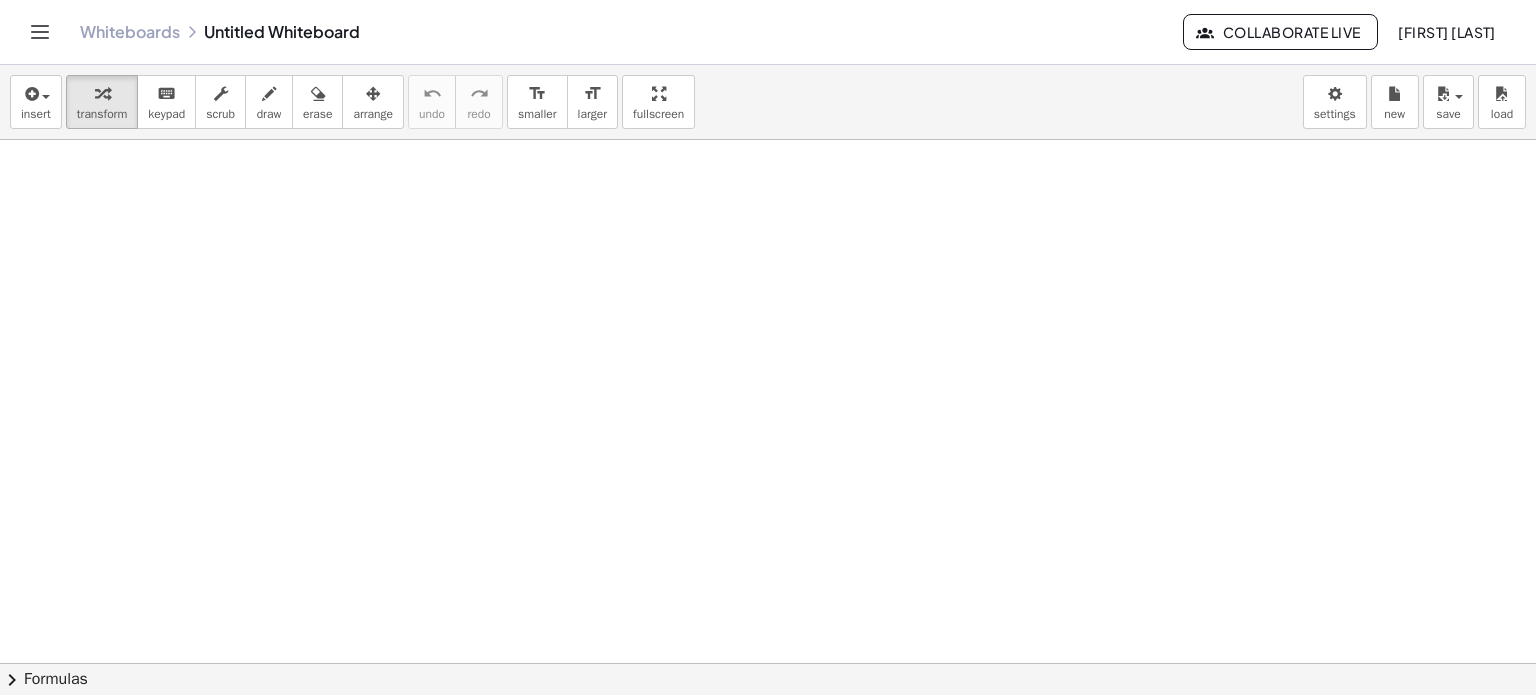 scroll, scrollTop: 0, scrollLeft: 0, axis: both 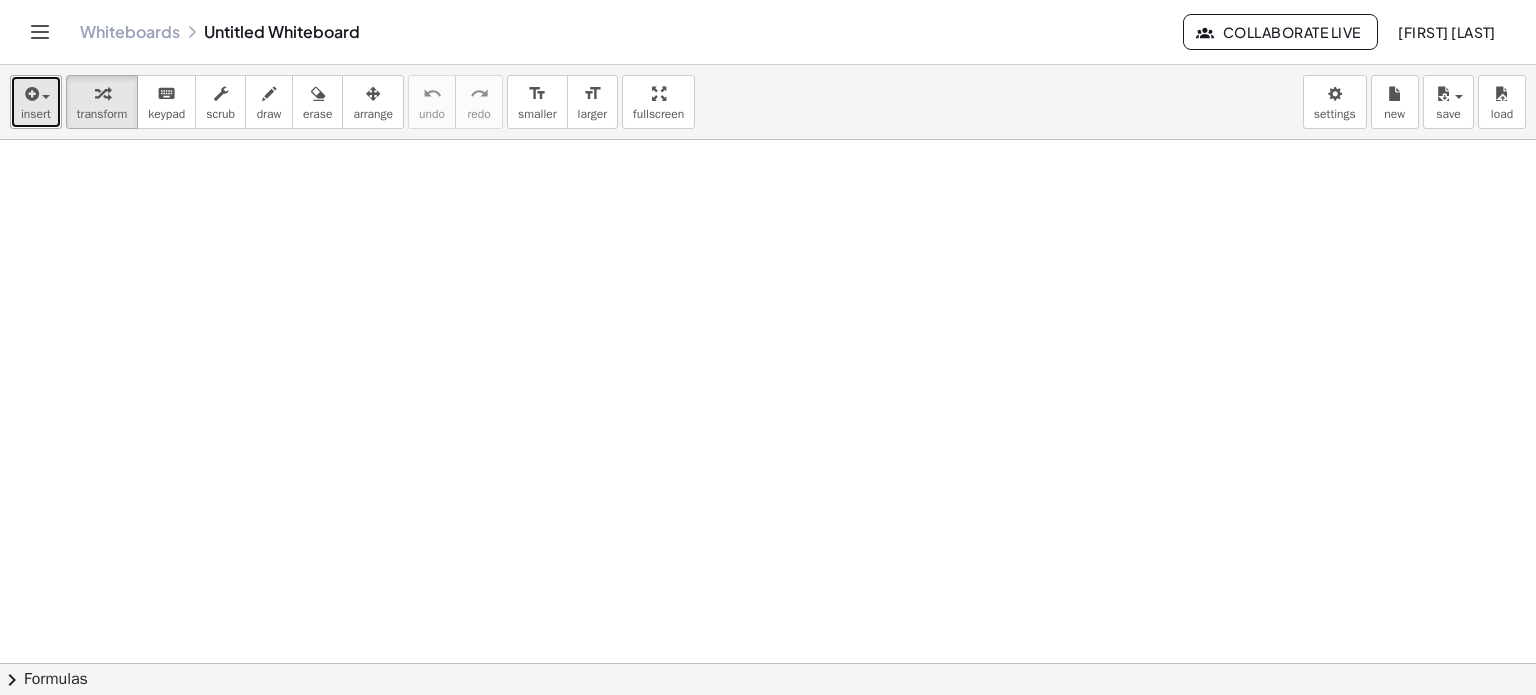 click on "insert" at bounding box center [36, 114] 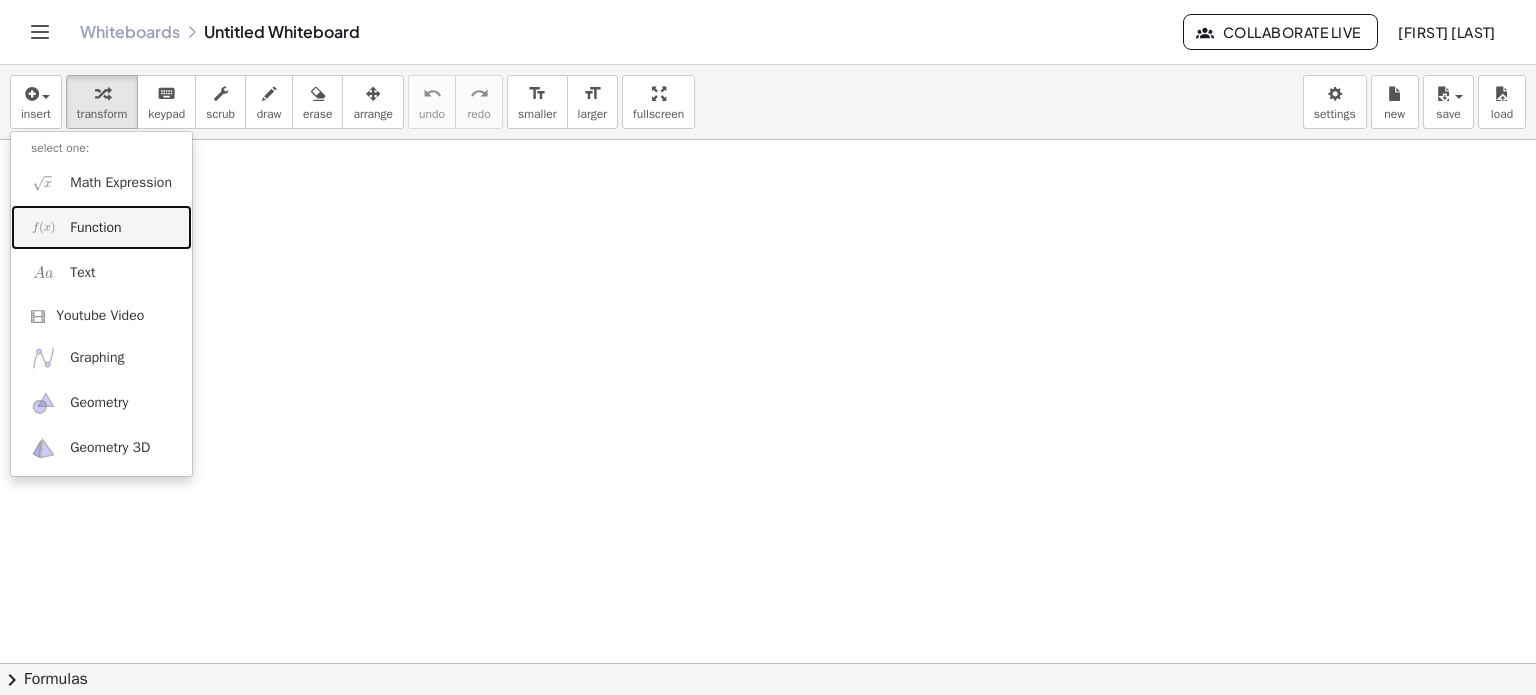 click on "Function" at bounding box center [95, 228] 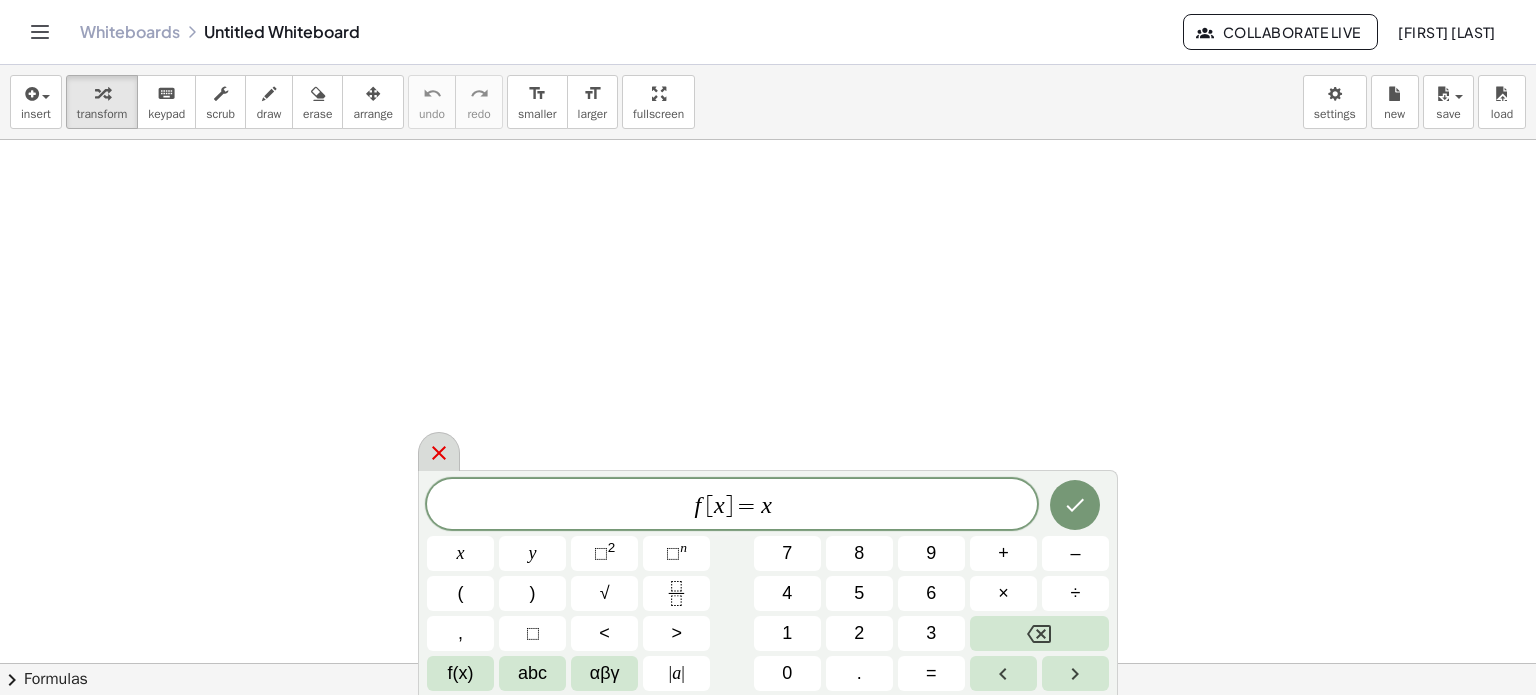 click 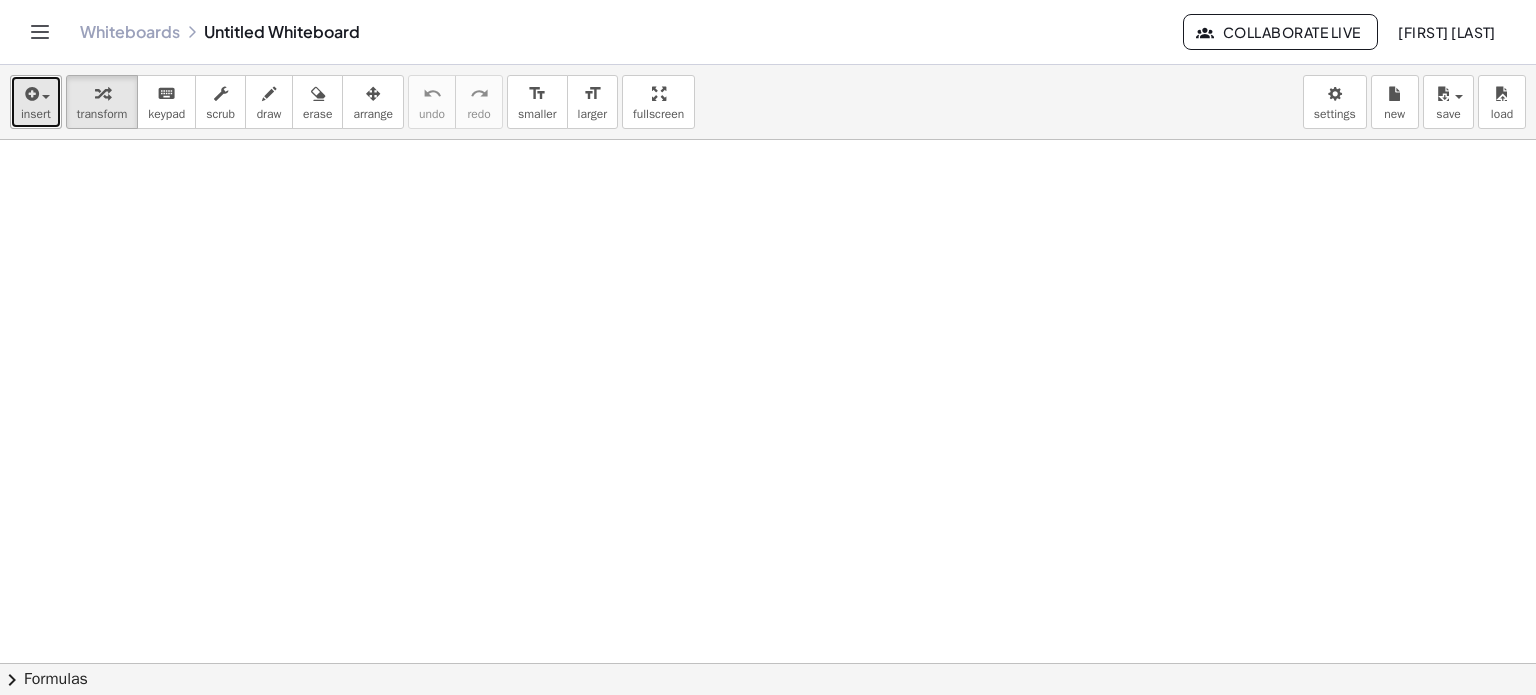 click on "insert" at bounding box center (36, 102) 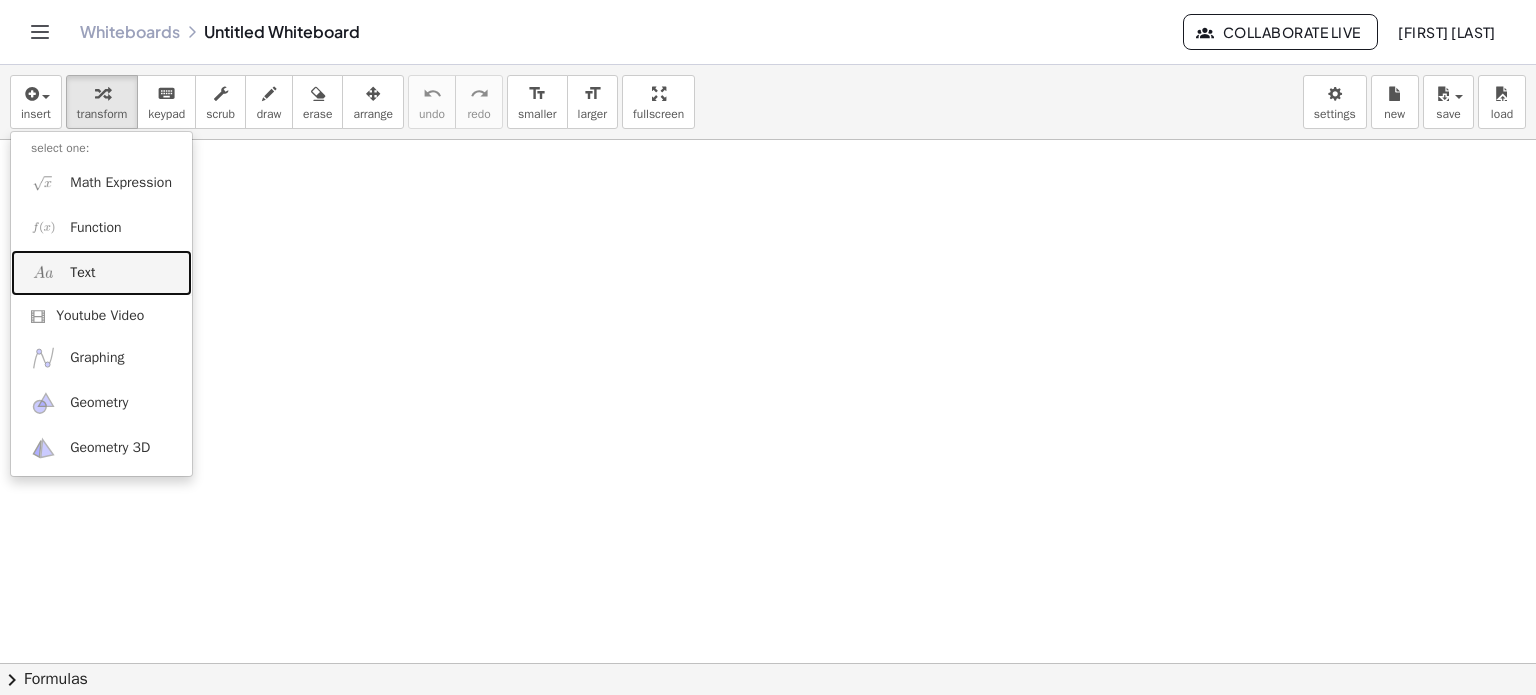 click on "Text" at bounding box center (101, 272) 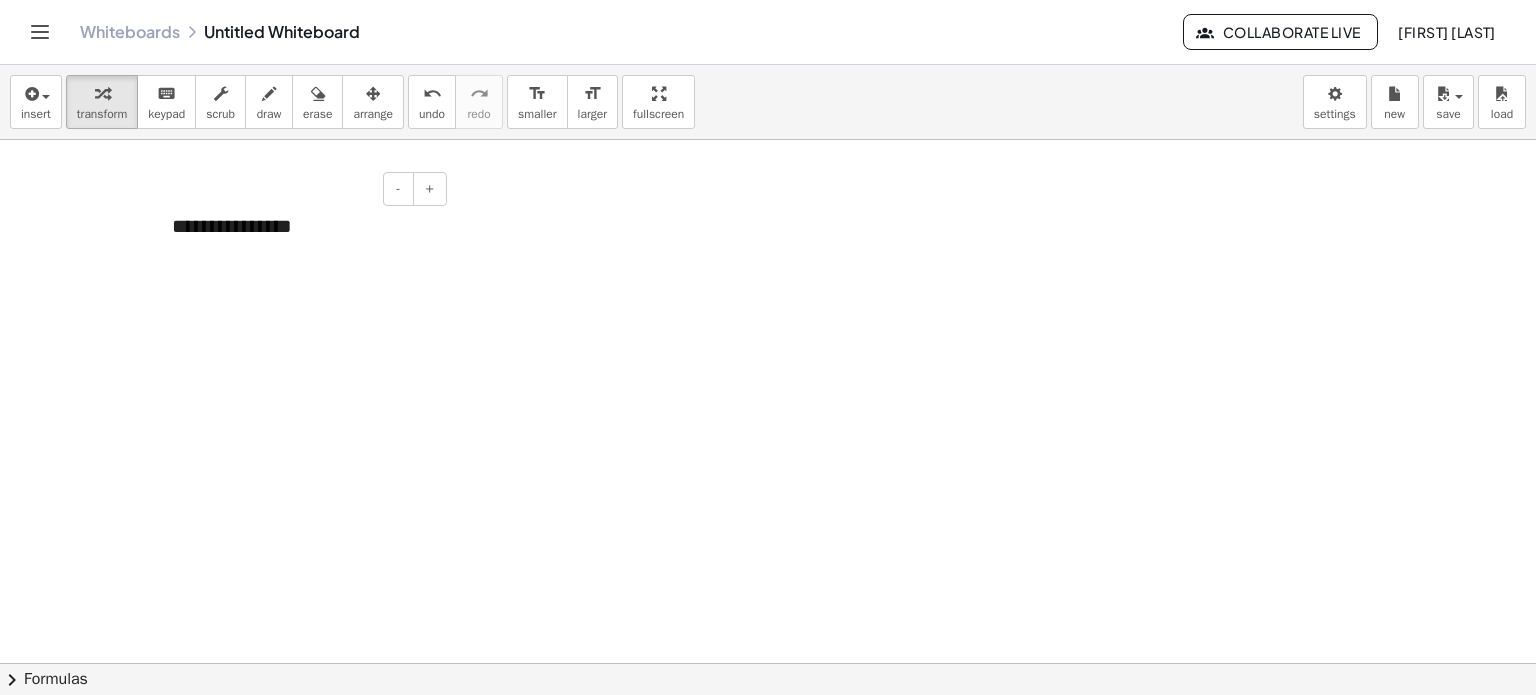 click on "**********" at bounding box center [302, 226] 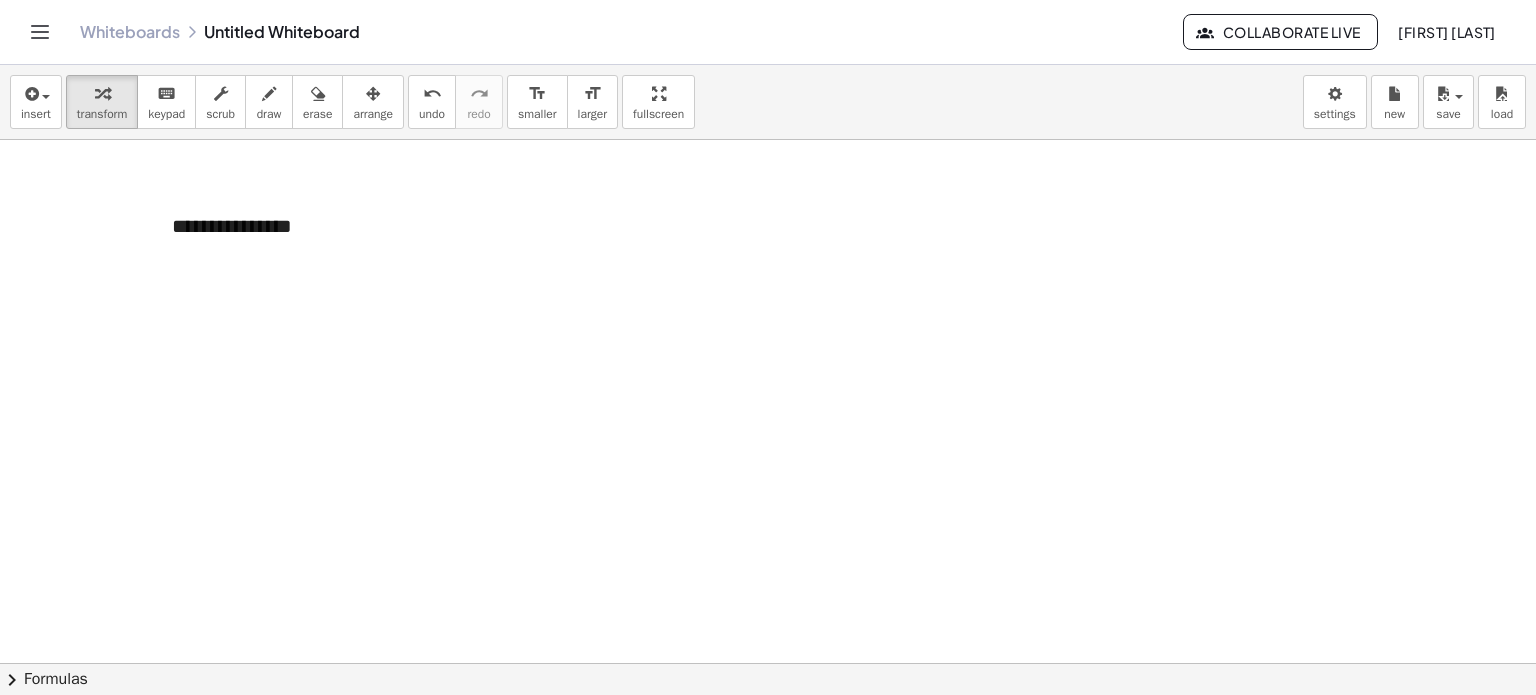 drag, startPoint x: 336, startPoint y: 230, endPoint x: 148, endPoint y: 235, distance: 188.06648 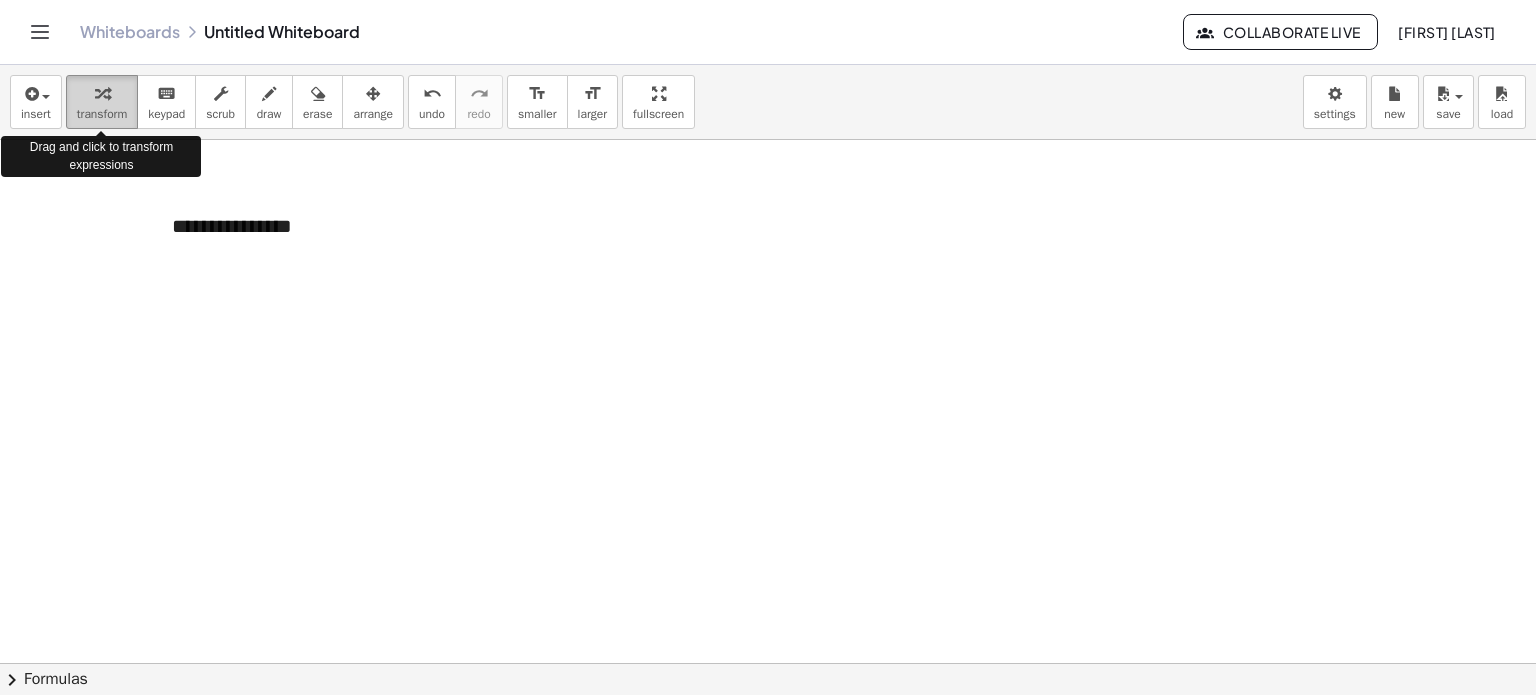 click on "transform" at bounding box center (102, 102) 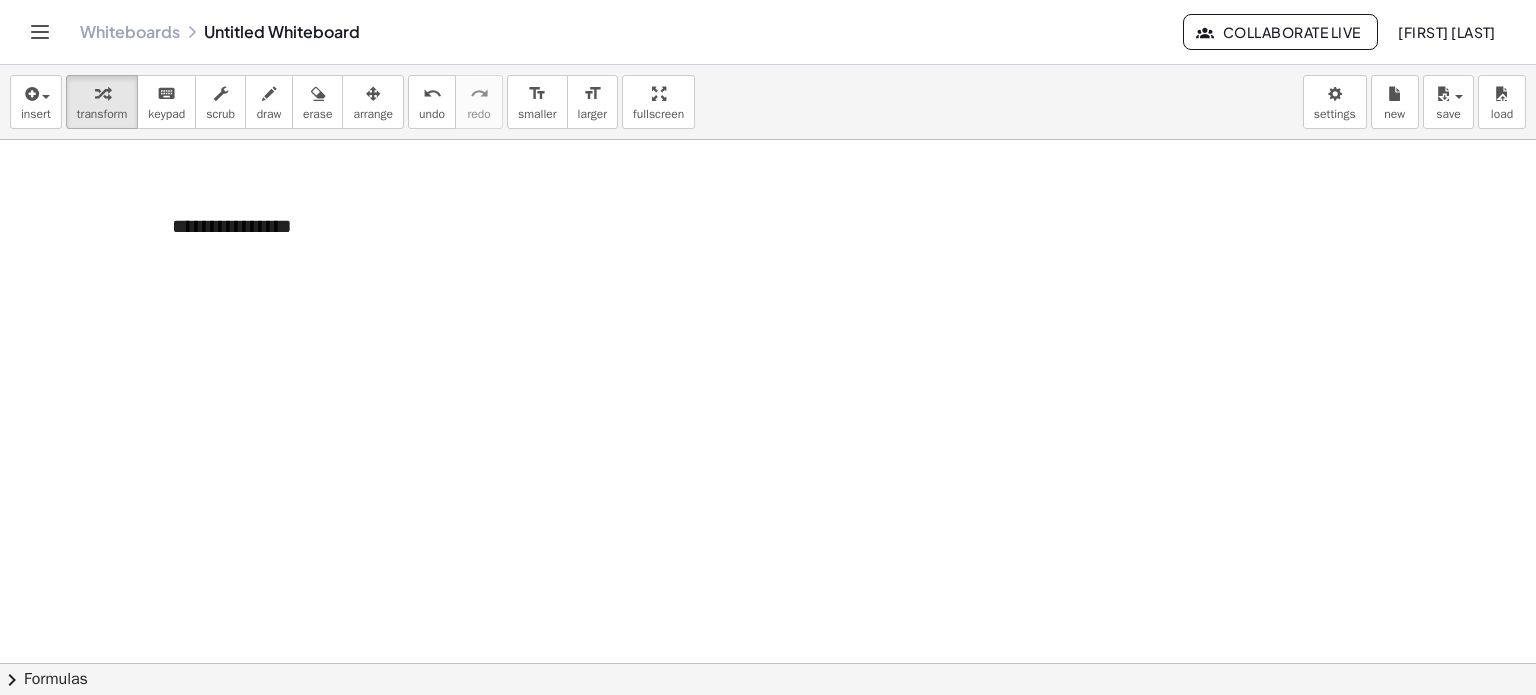 drag, startPoint x: 537, startPoint y: 218, endPoint x: 516, endPoint y: 223, distance: 21.587032 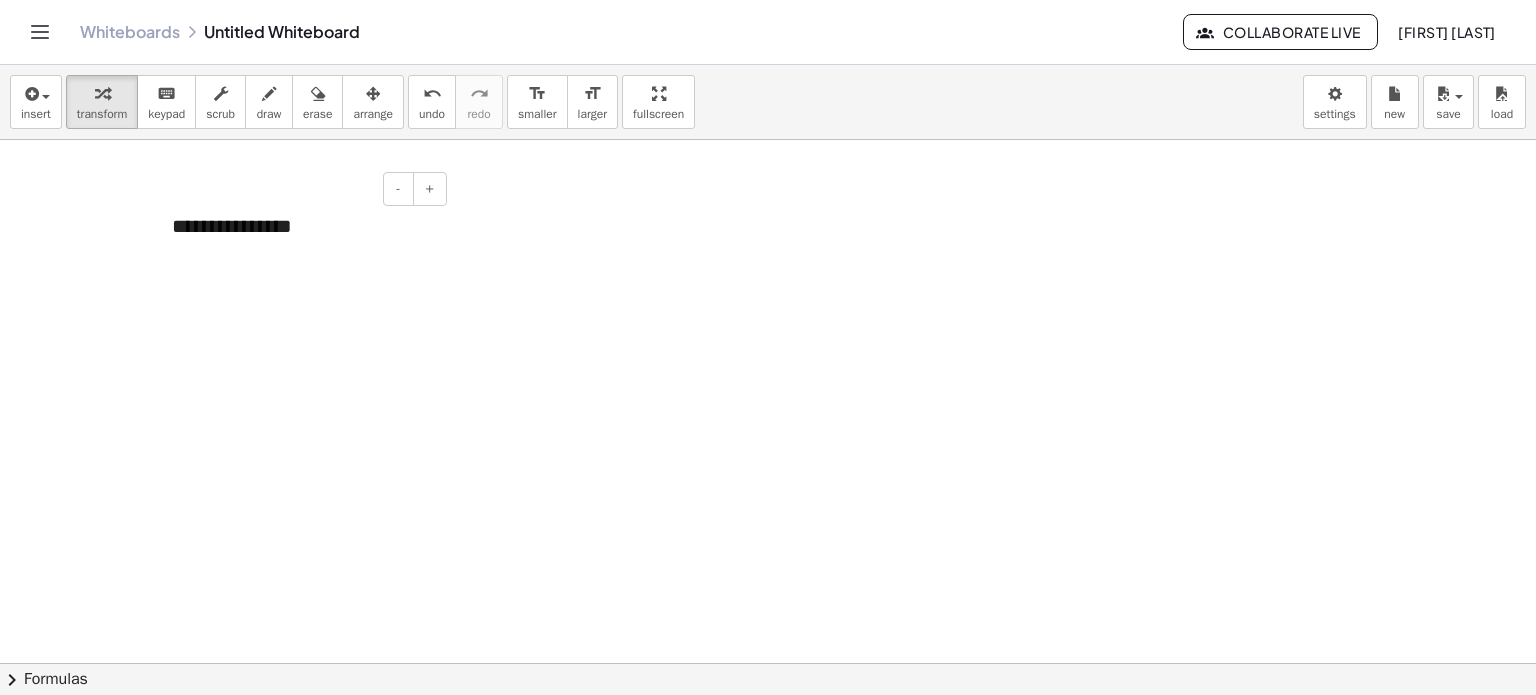 drag, startPoint x: 434, startPoint y: 235, endPoint x: 410, endPoint y: 227, distance: 25.298222 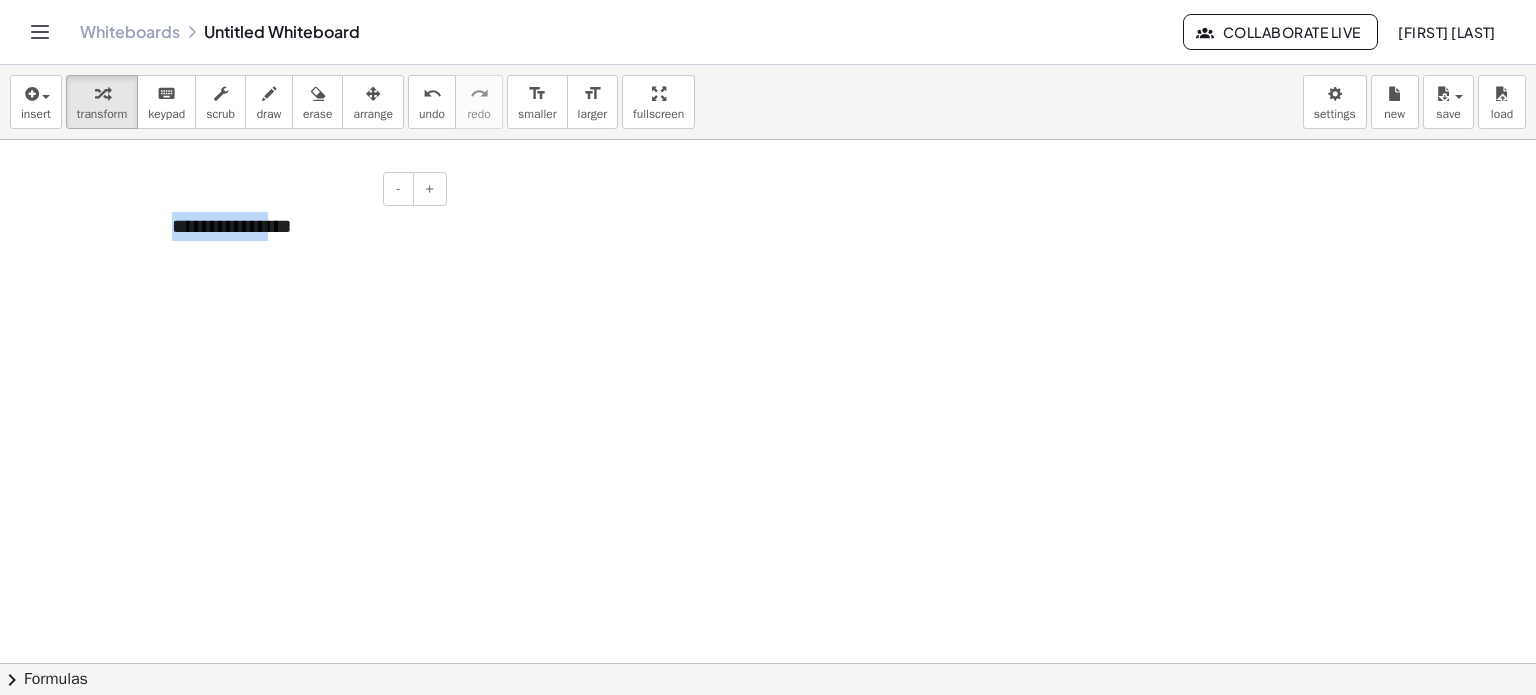 drag, startPoint x: 264, startPoint y: 222, endPoint x: 153, endPoint y: 201, distance: 112.969025 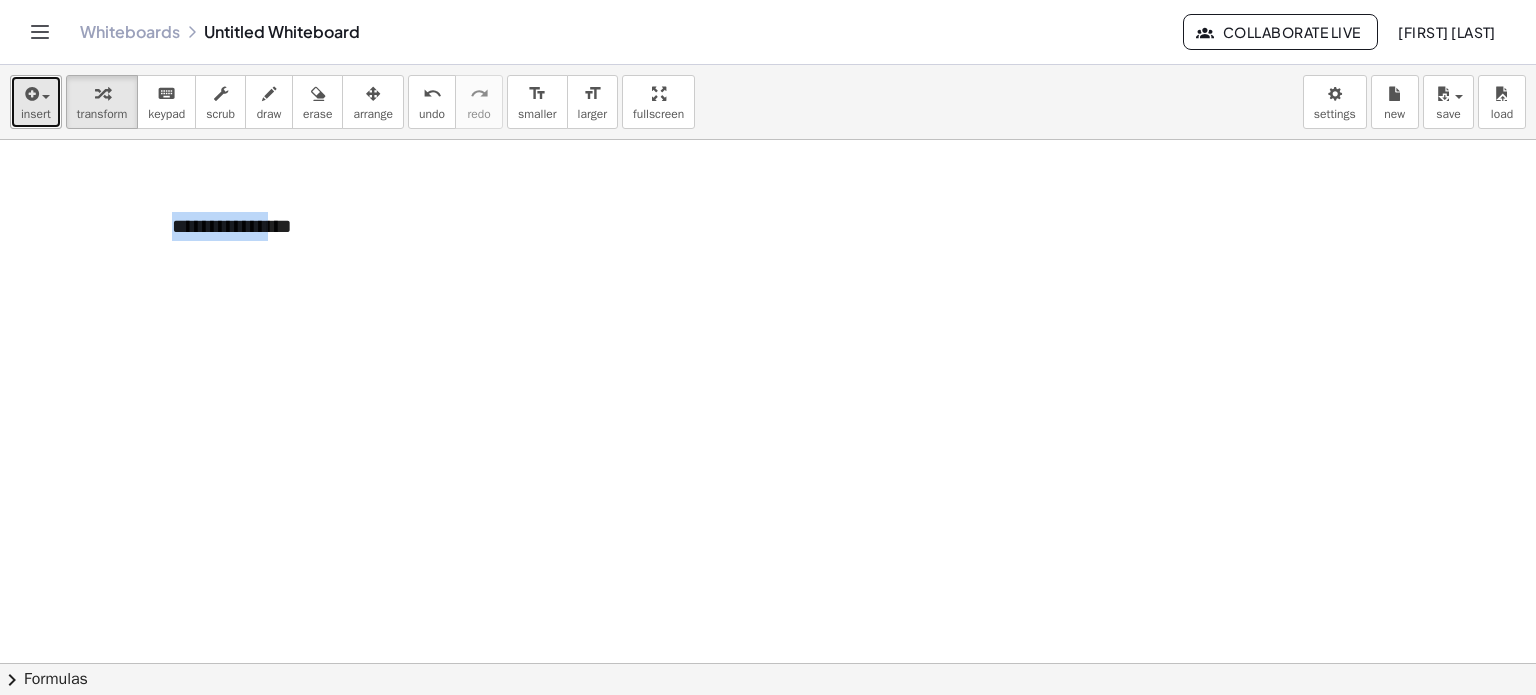 click at bounding box center (30, 94) 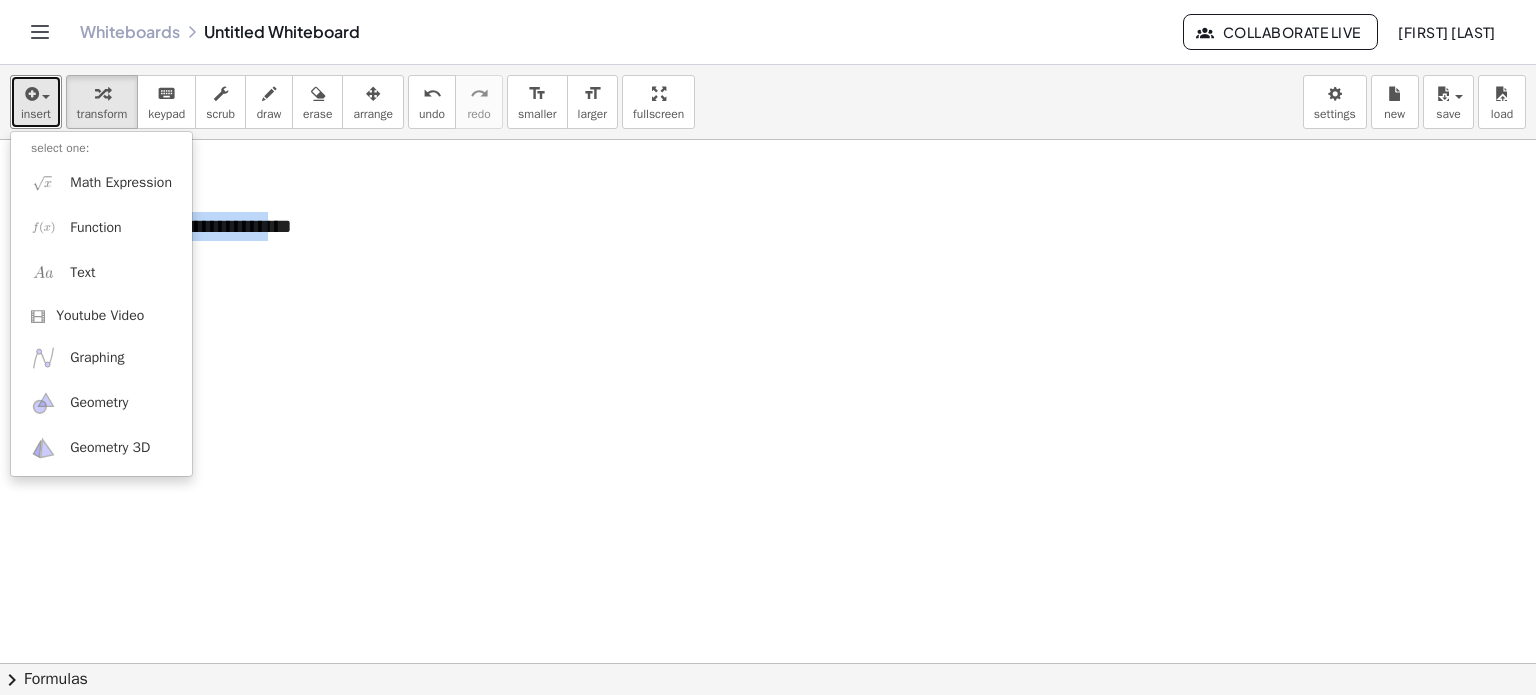 drag, startPoint x: 311, startPoint y: 285, endPoint x: 355, endPoint y: 251, distance: 55.605755 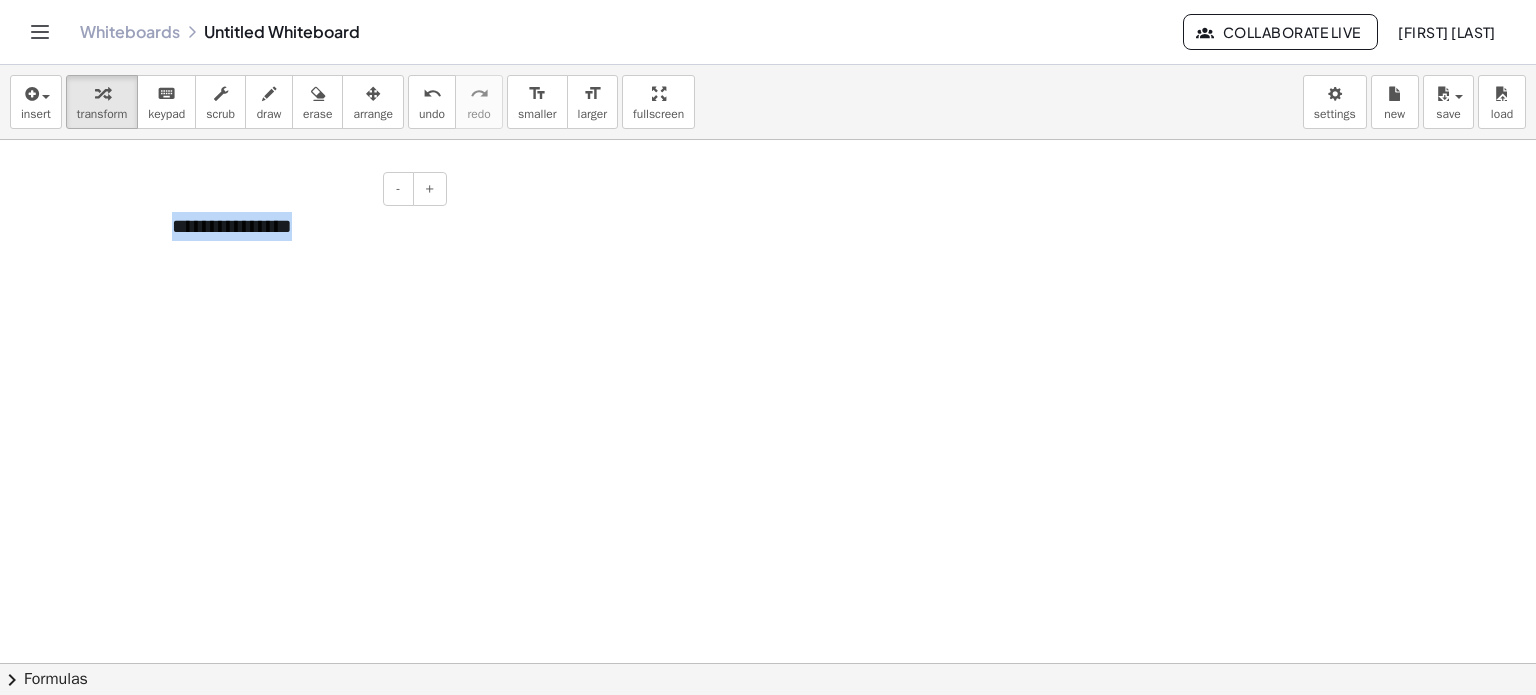 drag, startPoint x: 370, startPoint y: 233, endPoint x: 157, endPoint y: 197, distance: 216.02083 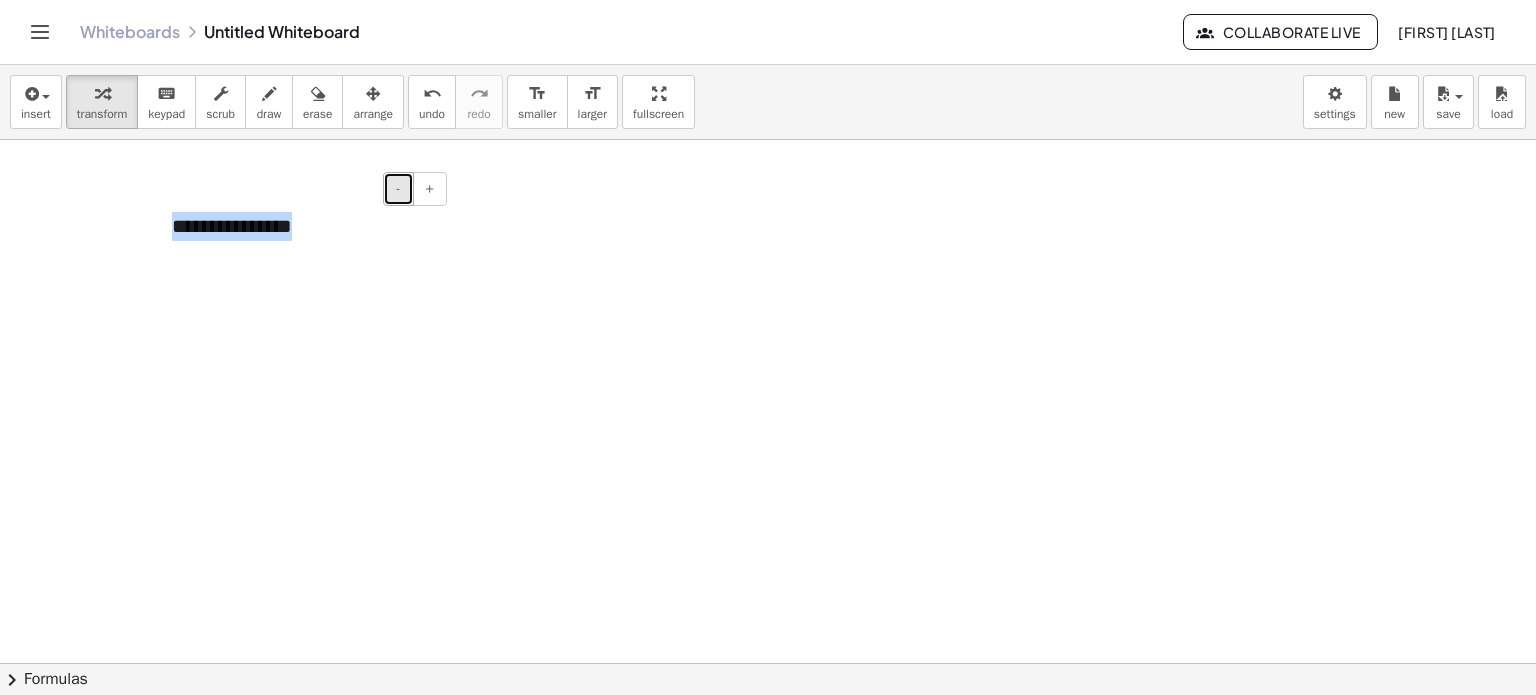 click on "-" at bounding box center (398, 189) 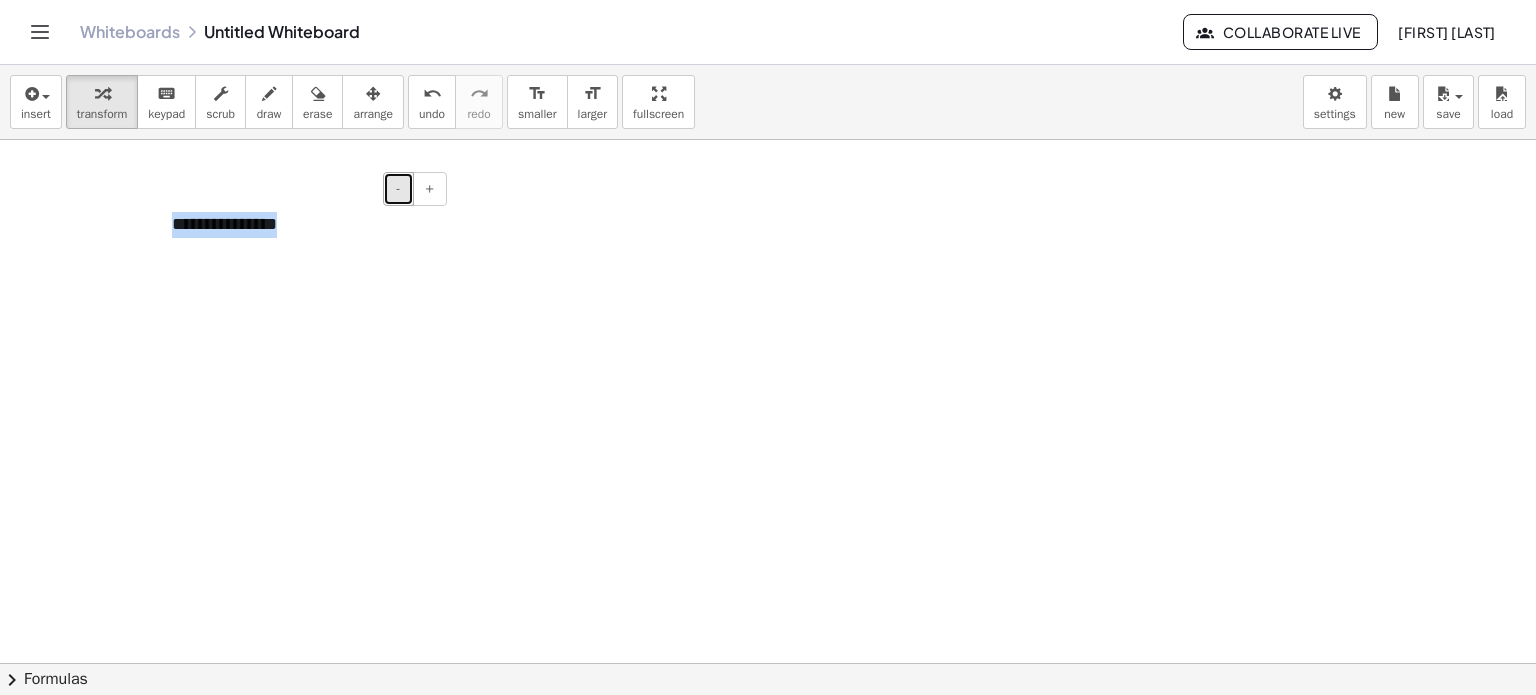 click on "-" at bounding box center (398, 188) 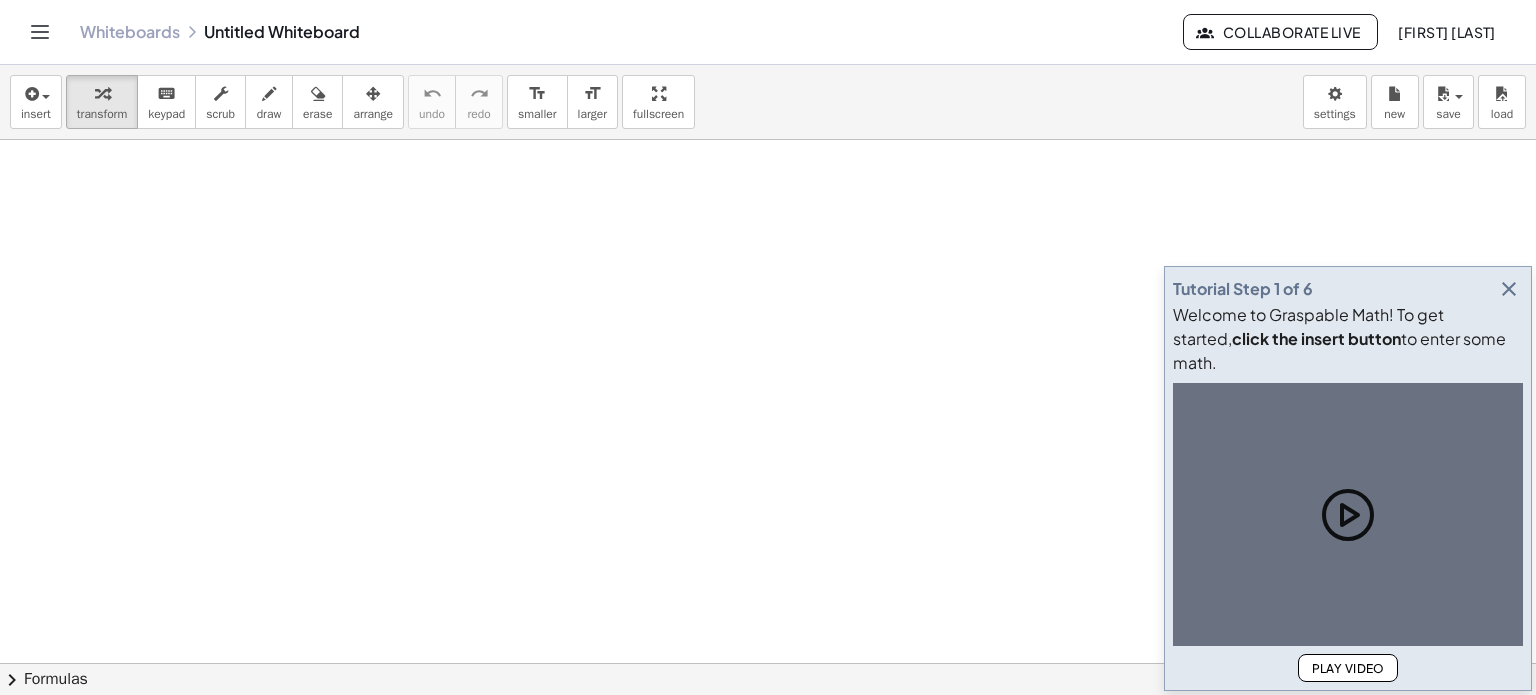 scroll, scrollTop: 0, scrollLeft: 0, axis: both 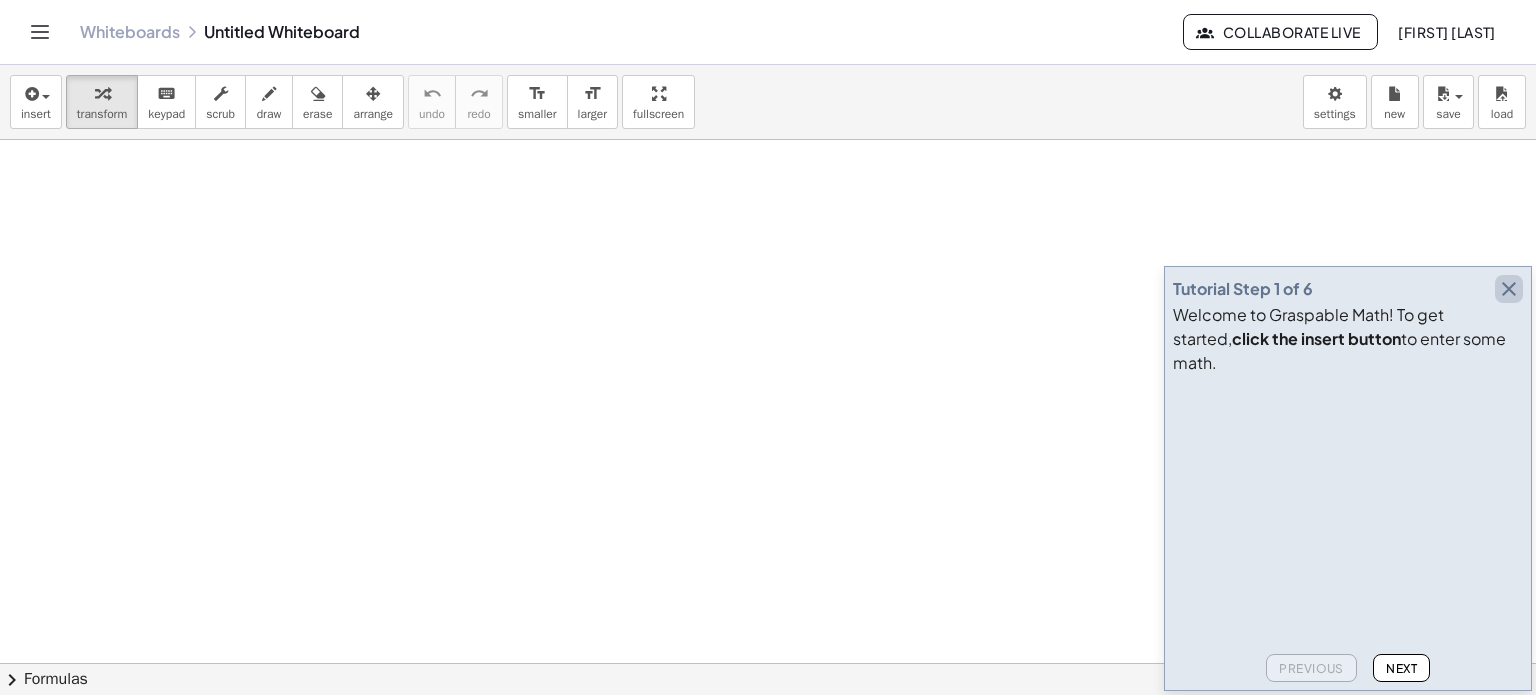 click at bounding box center (1509, 289) 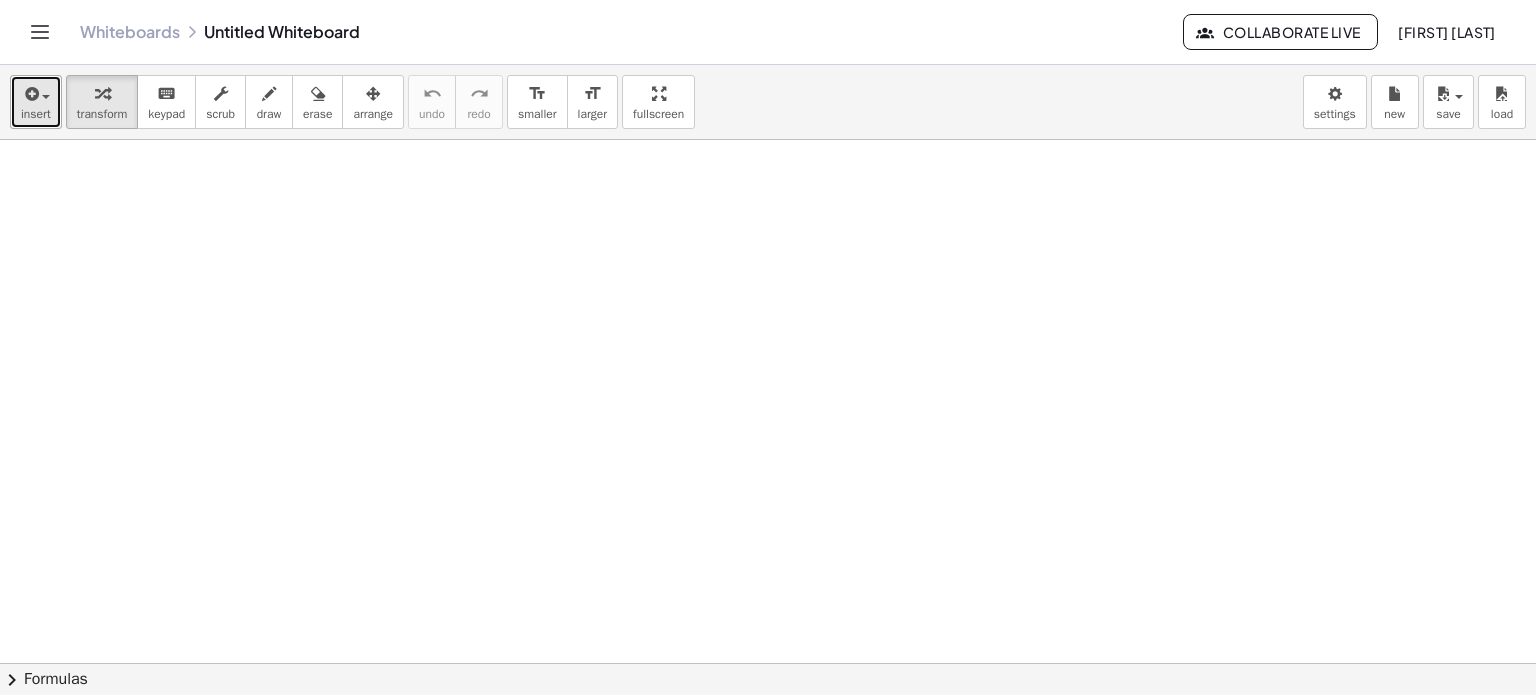 click on "insert" at bounding box center (36, 102) 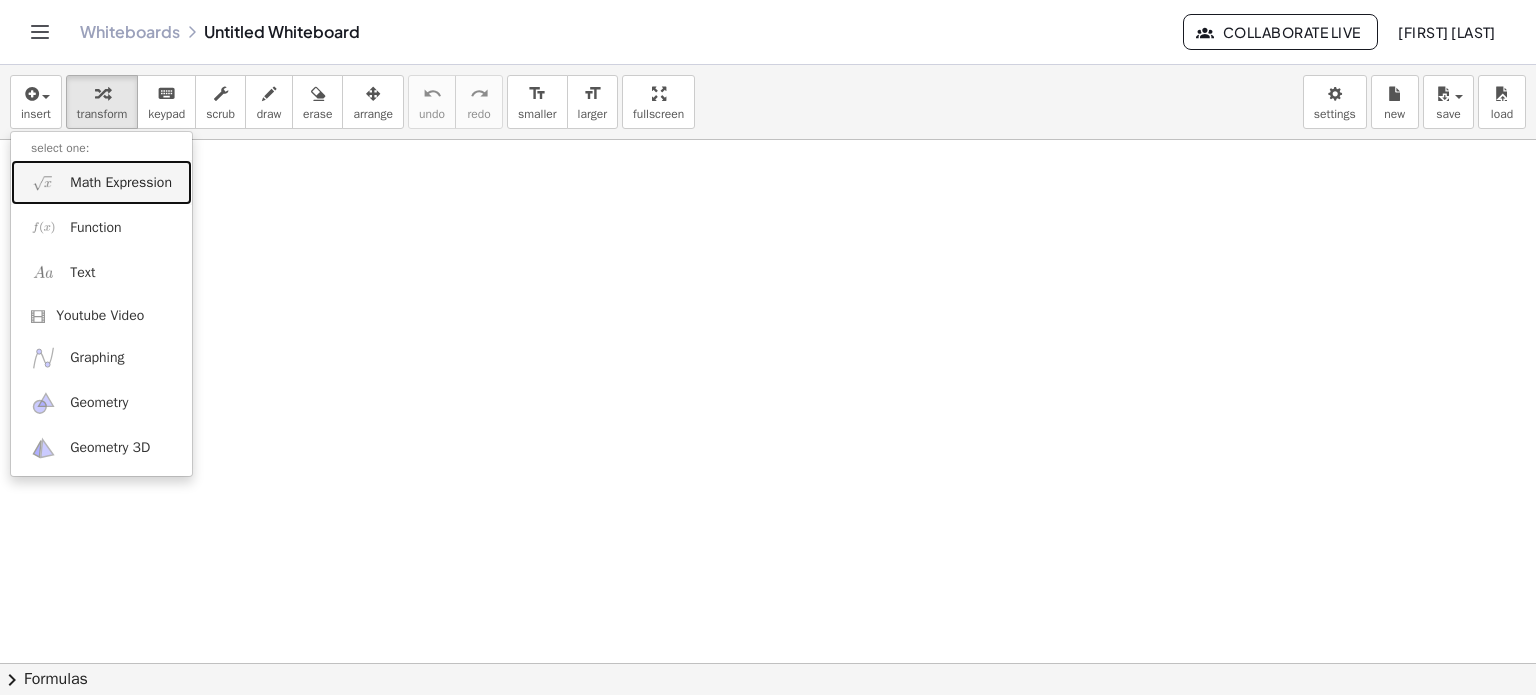 click on "Math Expression" at bounding box center [121, 183] 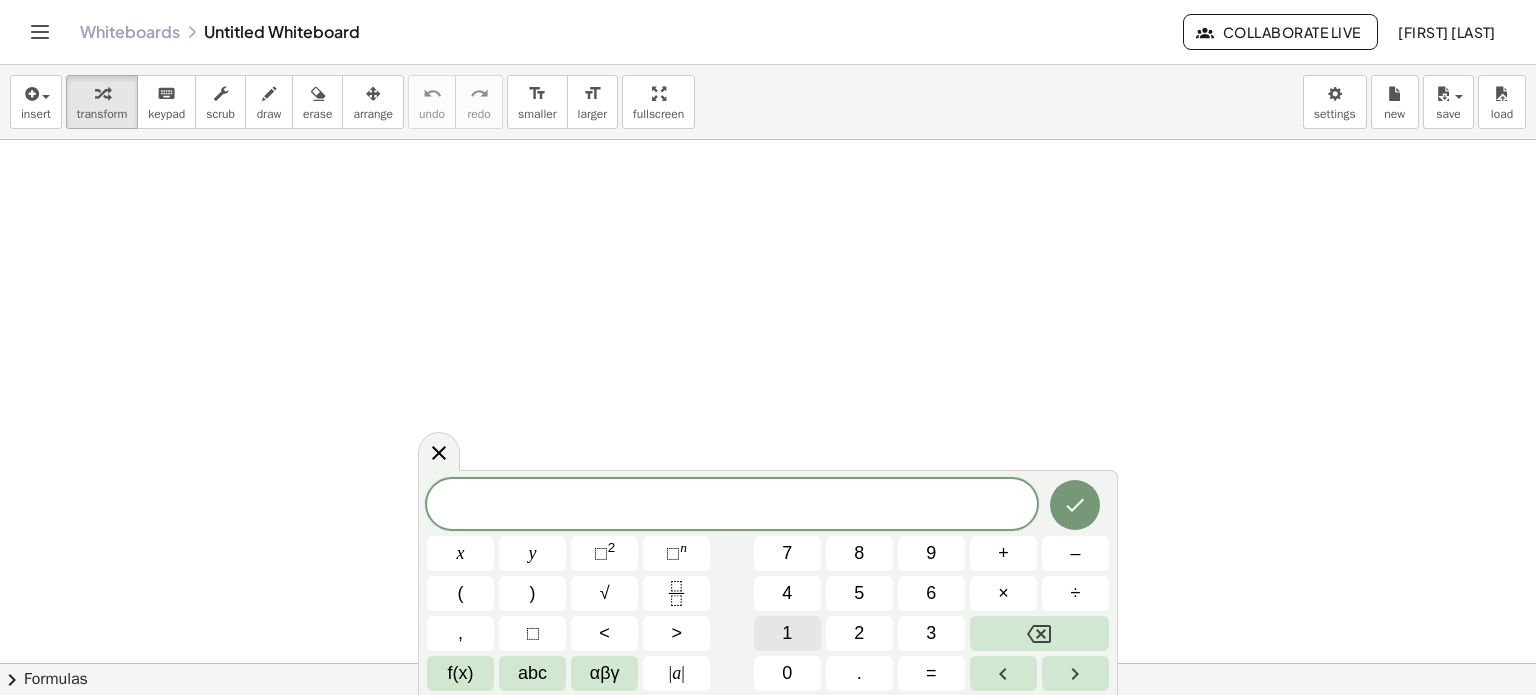 click on "1" at bounding box center (787, 633) 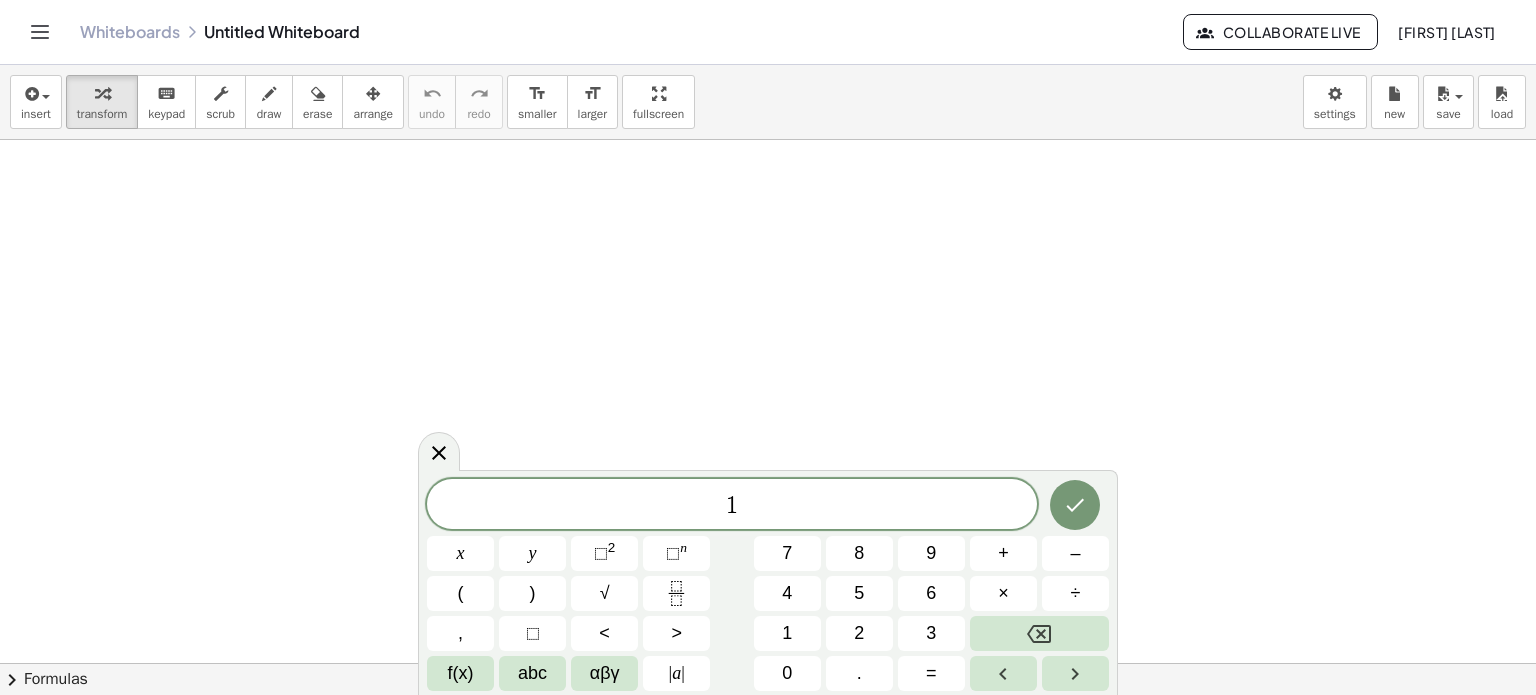 click on "****** 1 x y ⬚ 2 ⬚ n 7 8 9 + – ( ) √ 4 5 6 × ÷ , ⬚ < > 1 2 3 f(x) abc αβγ | a | 0 . =" at bounding box center [768, 585] 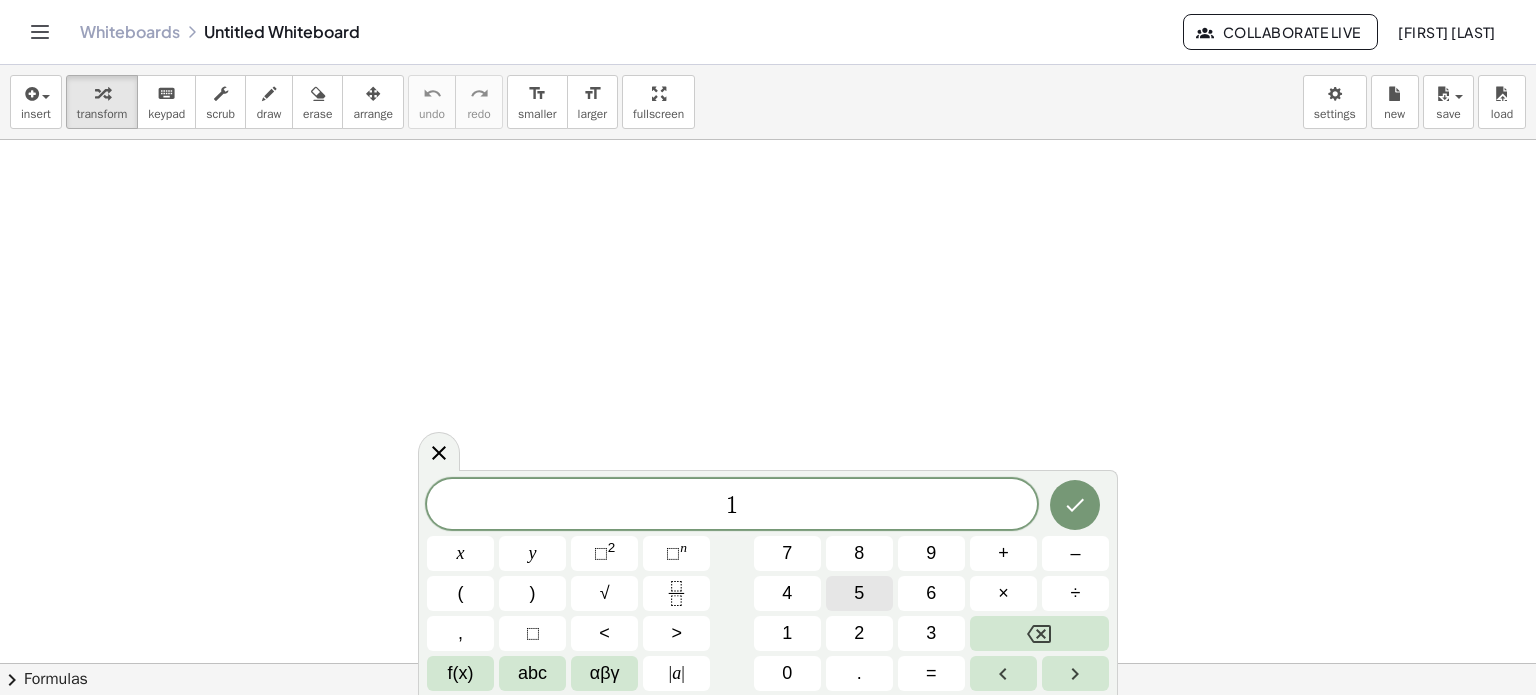 click on "5" at bounding box center (859, 593) 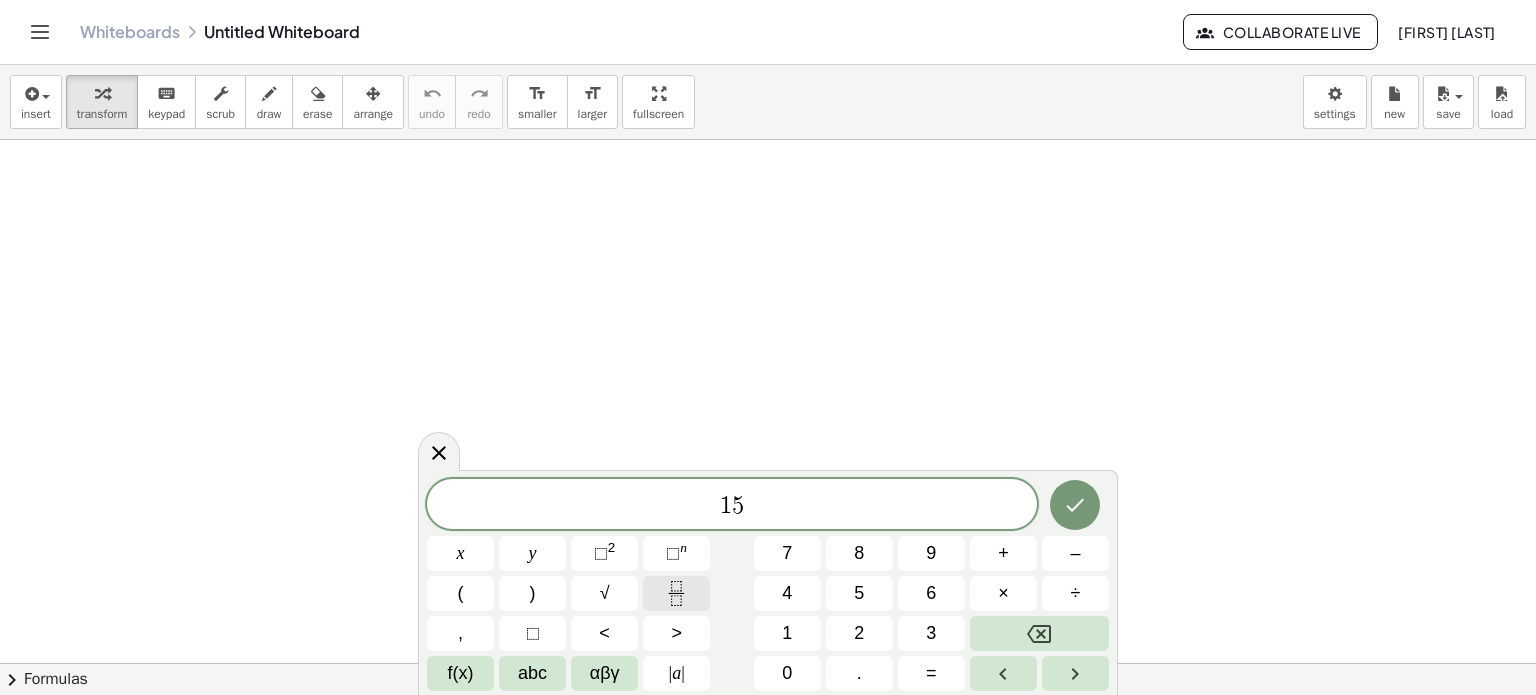 click 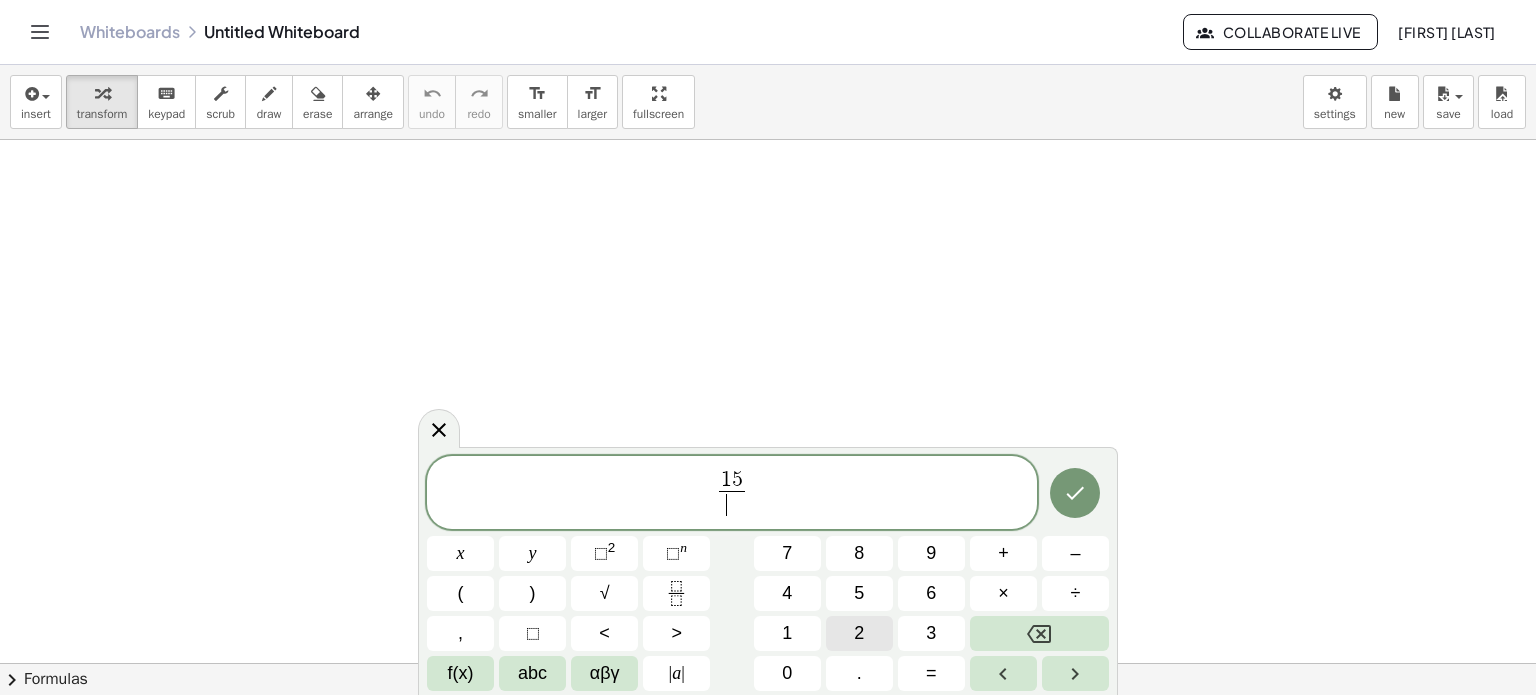 click on "2" at bounding box center (859, 633) 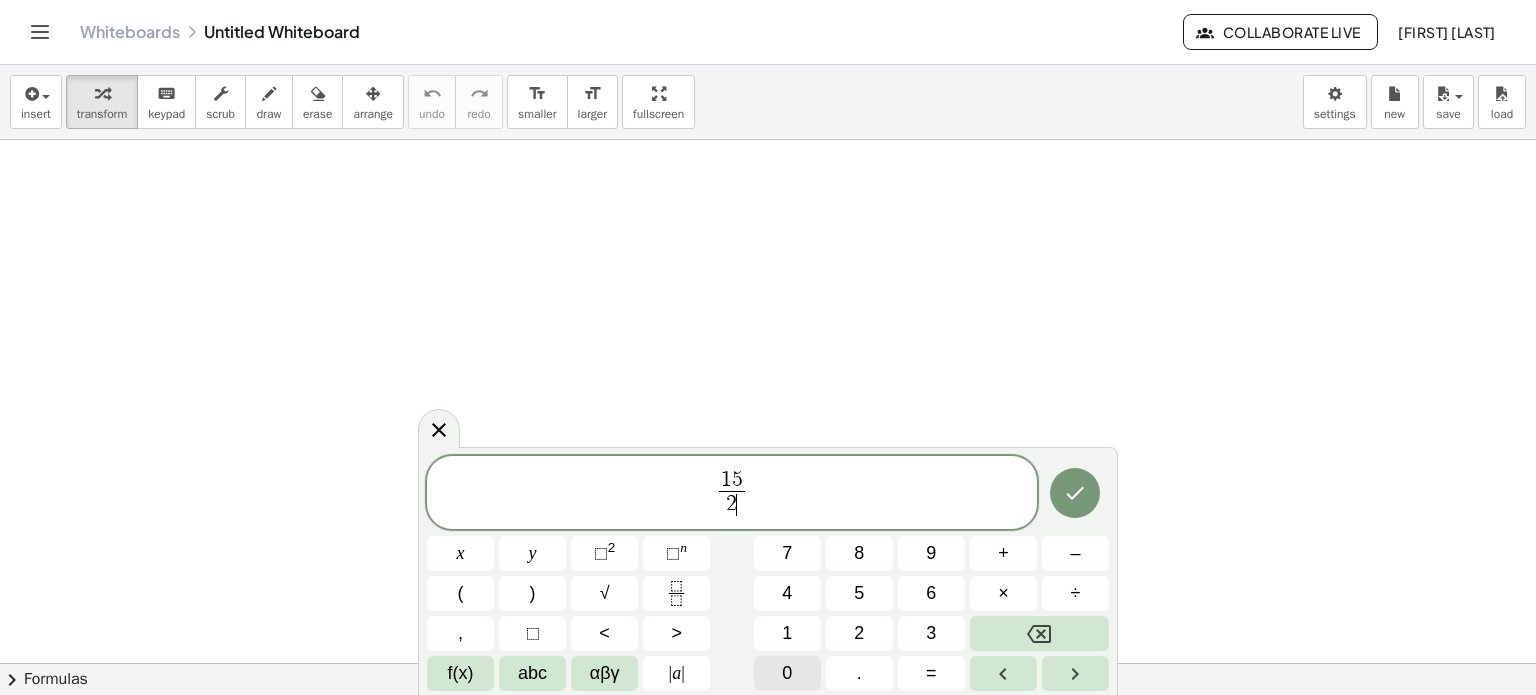 click on "0" at bounding box center [787, 673] 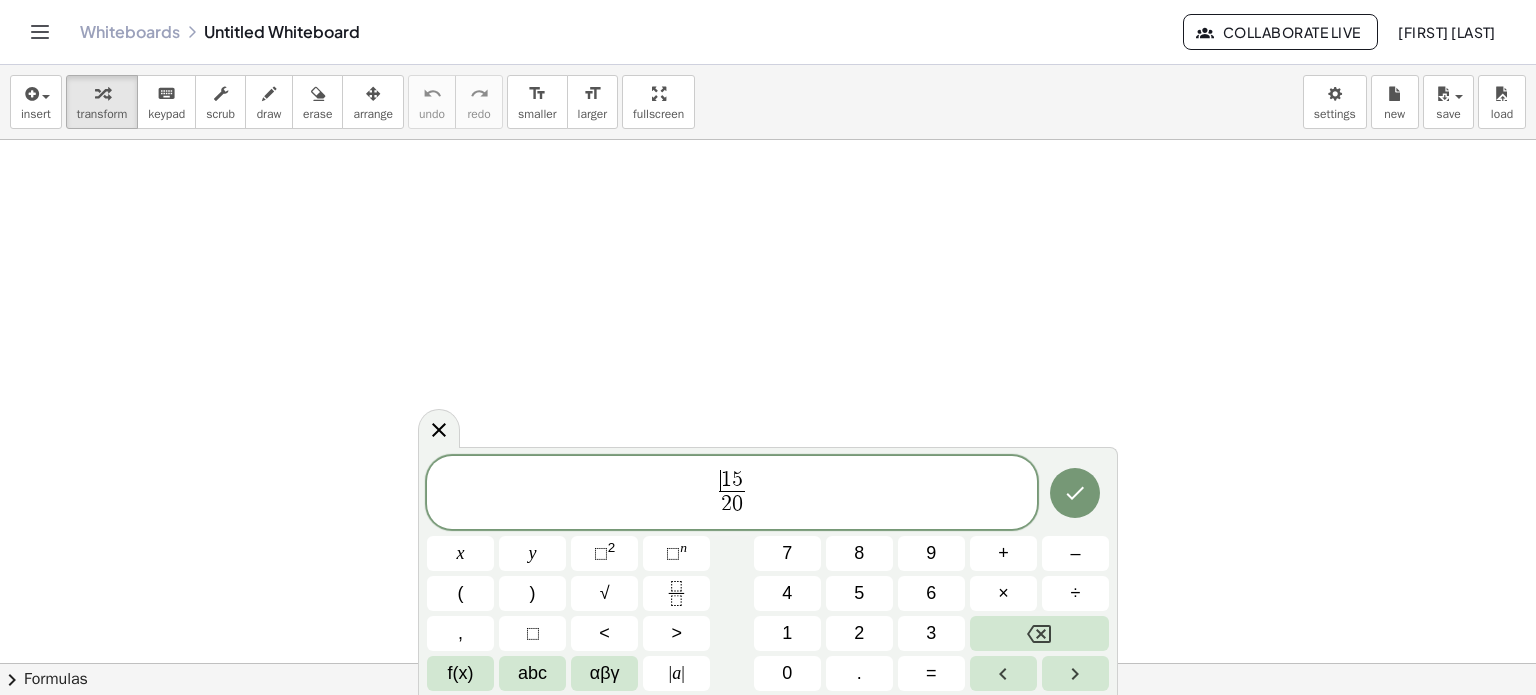click on "​ 1 5 2 0 ​" at bounding box center (732, 494) 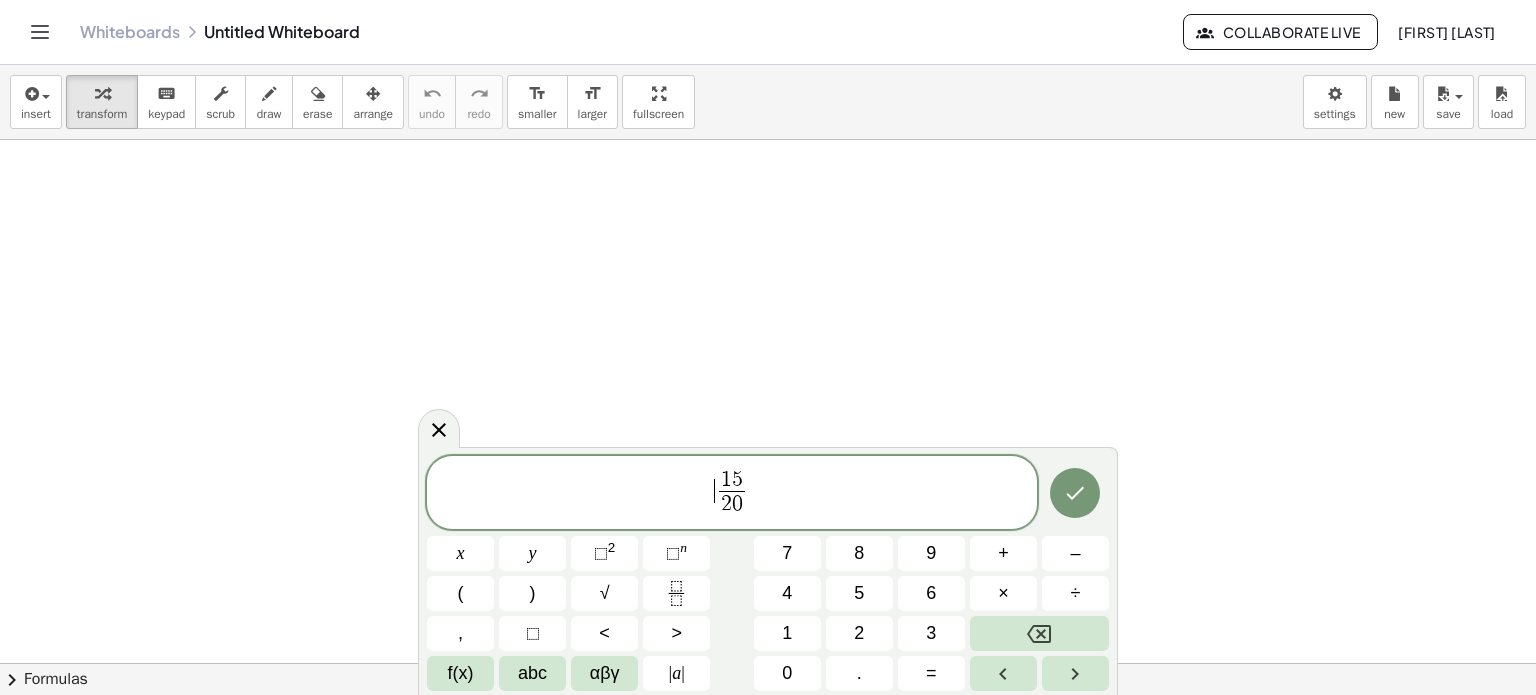 click on "​ 1 5 2 0 ​" at bounding box center (732, 494) 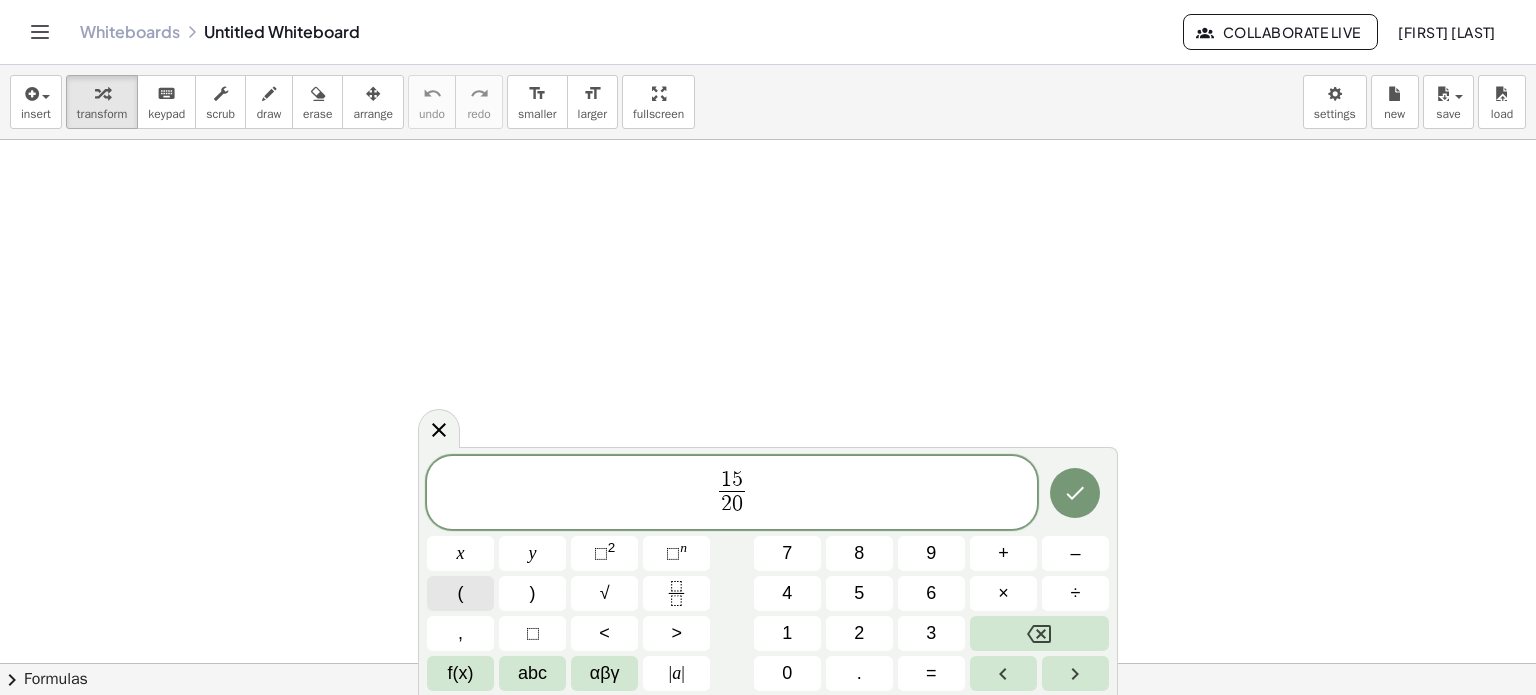 click on "(" at bounding box center [460, 593] 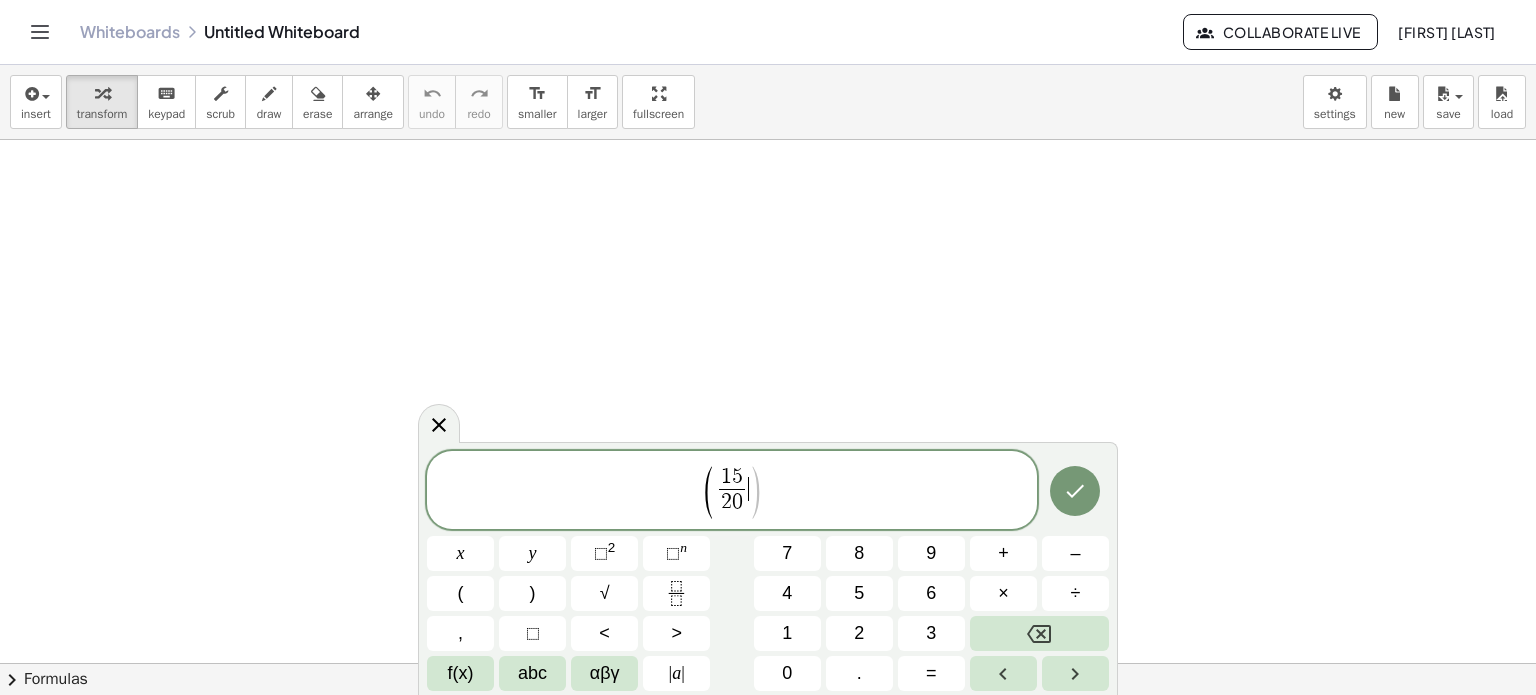 click on ")" at bounding box center [755, 492] 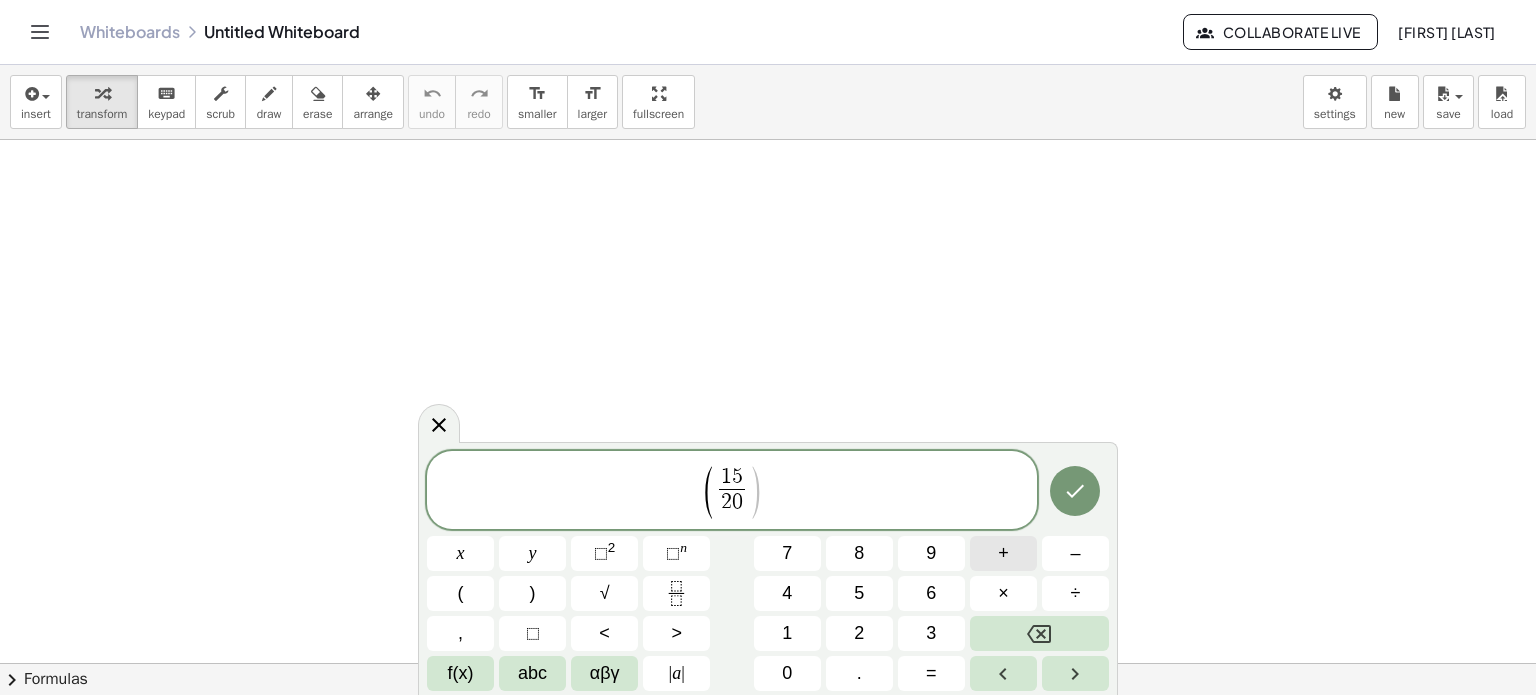 click on "+" at bounding box center (1003, 553) 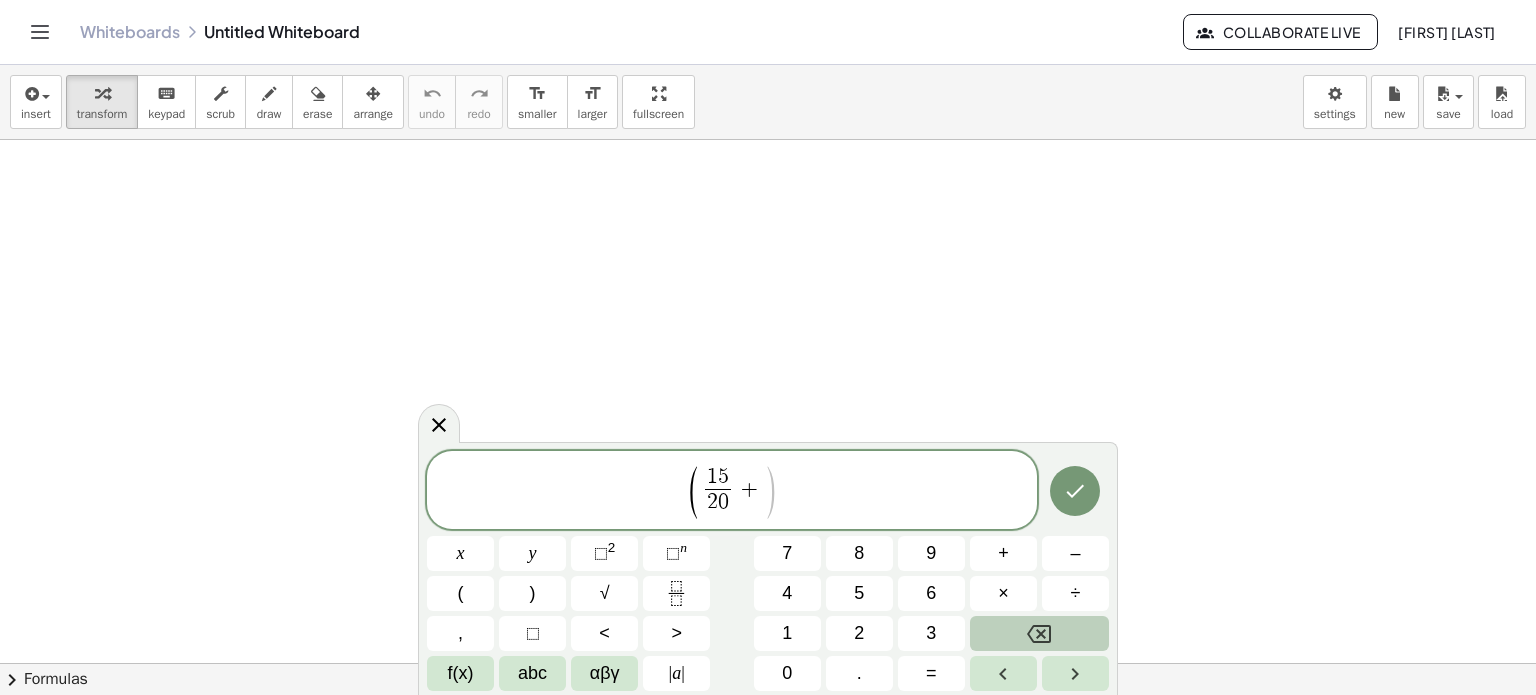 click 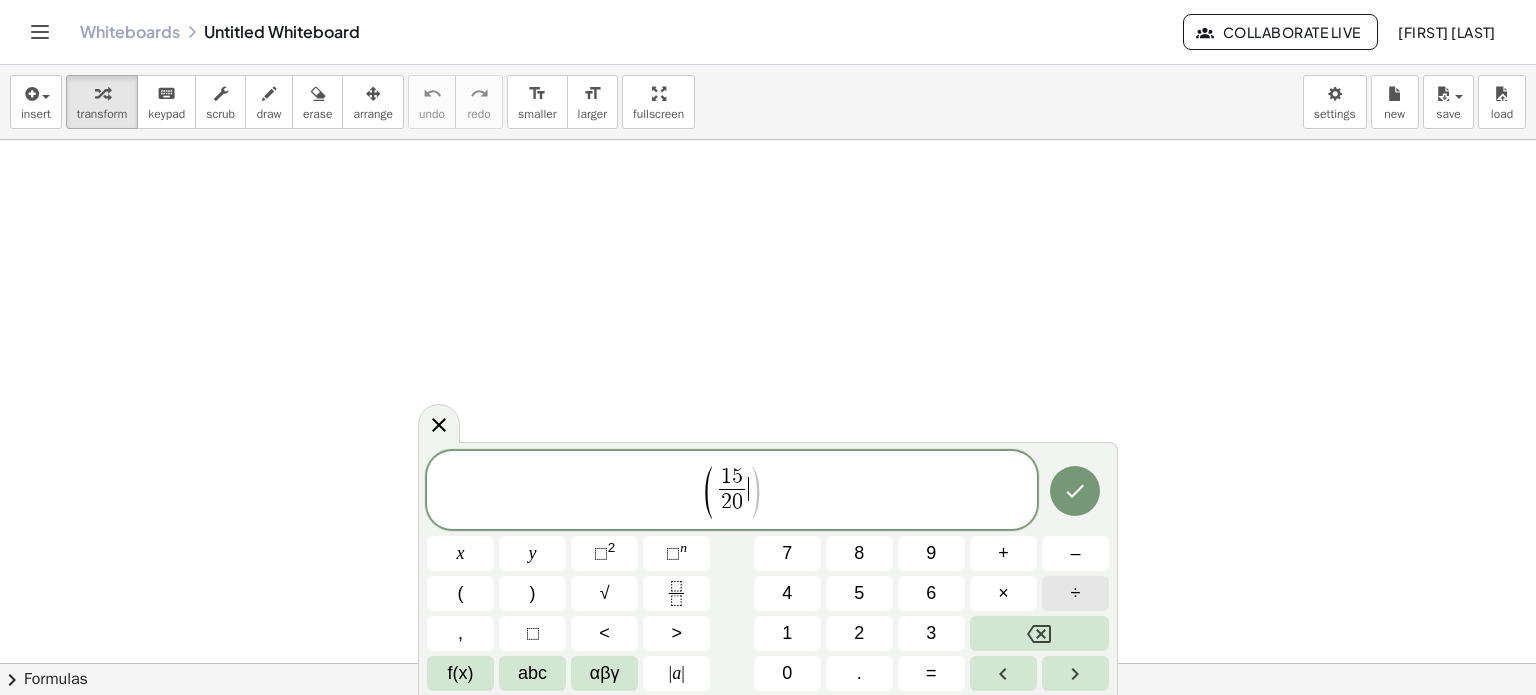 click on "÷" at bounding box center (1075, 593) 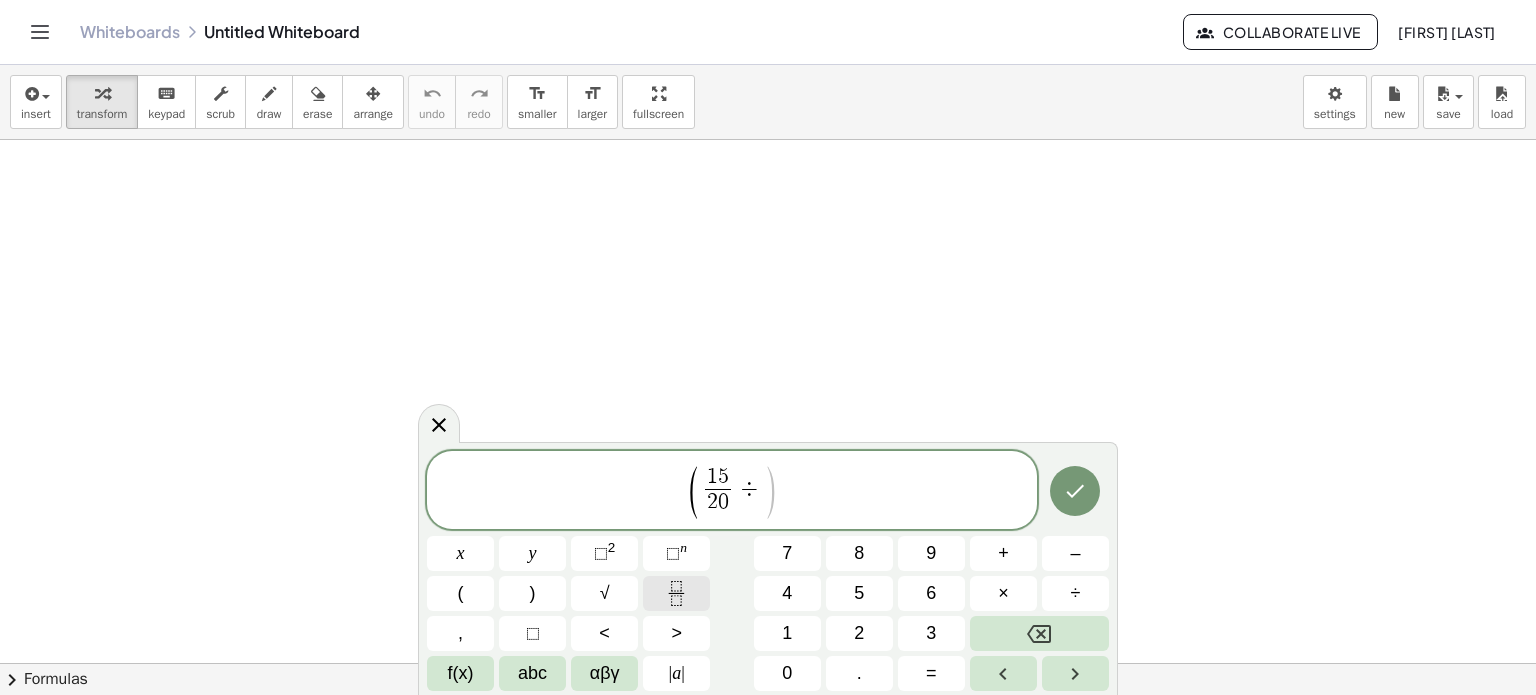 click 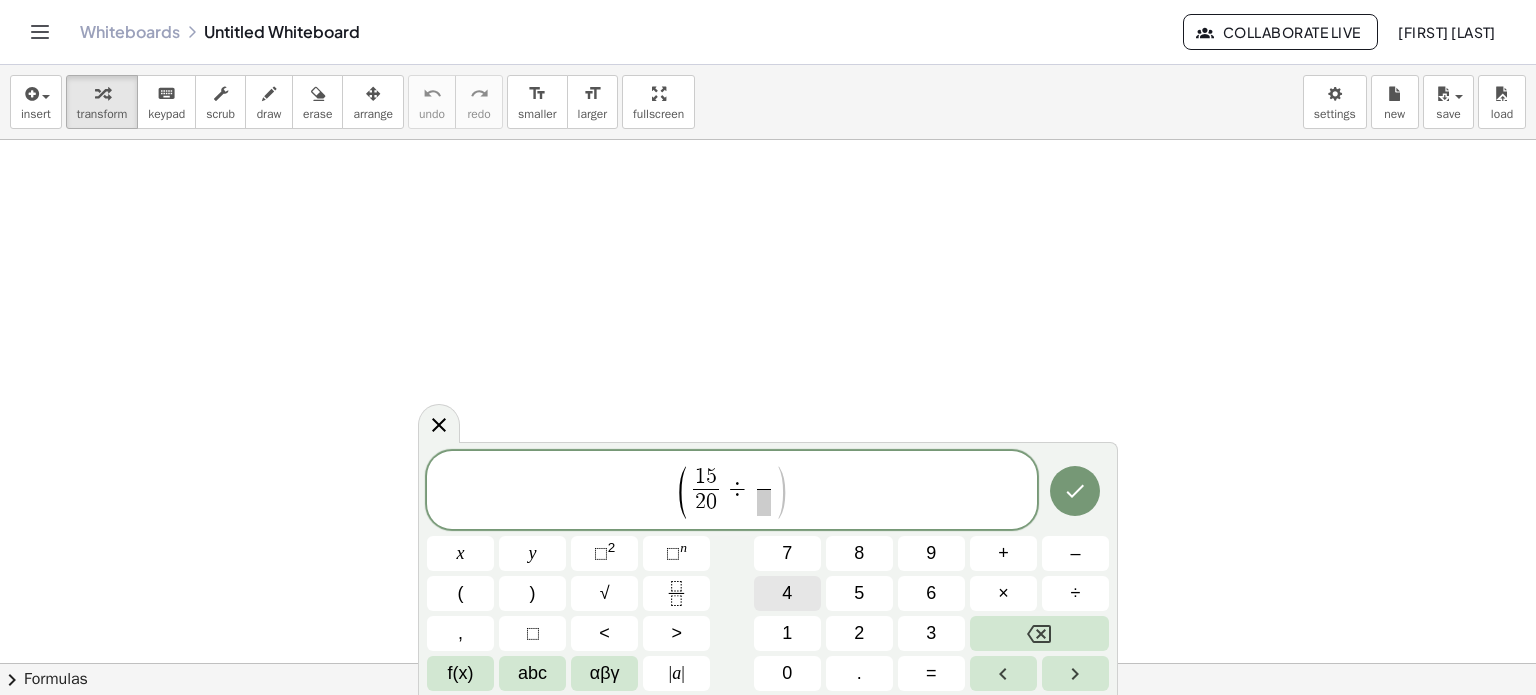 click on "****** ( 1 5 2 0 ​ ÷ ​ ​ ) x y ⬚ 2 ⬚ n 7 8 9 + – ( ) √ 4 5 6 × ÷ , ⬚ < > 1 2 3 f(x) abc αβγ | a | 0 . =" at bounding box center (768, 571) 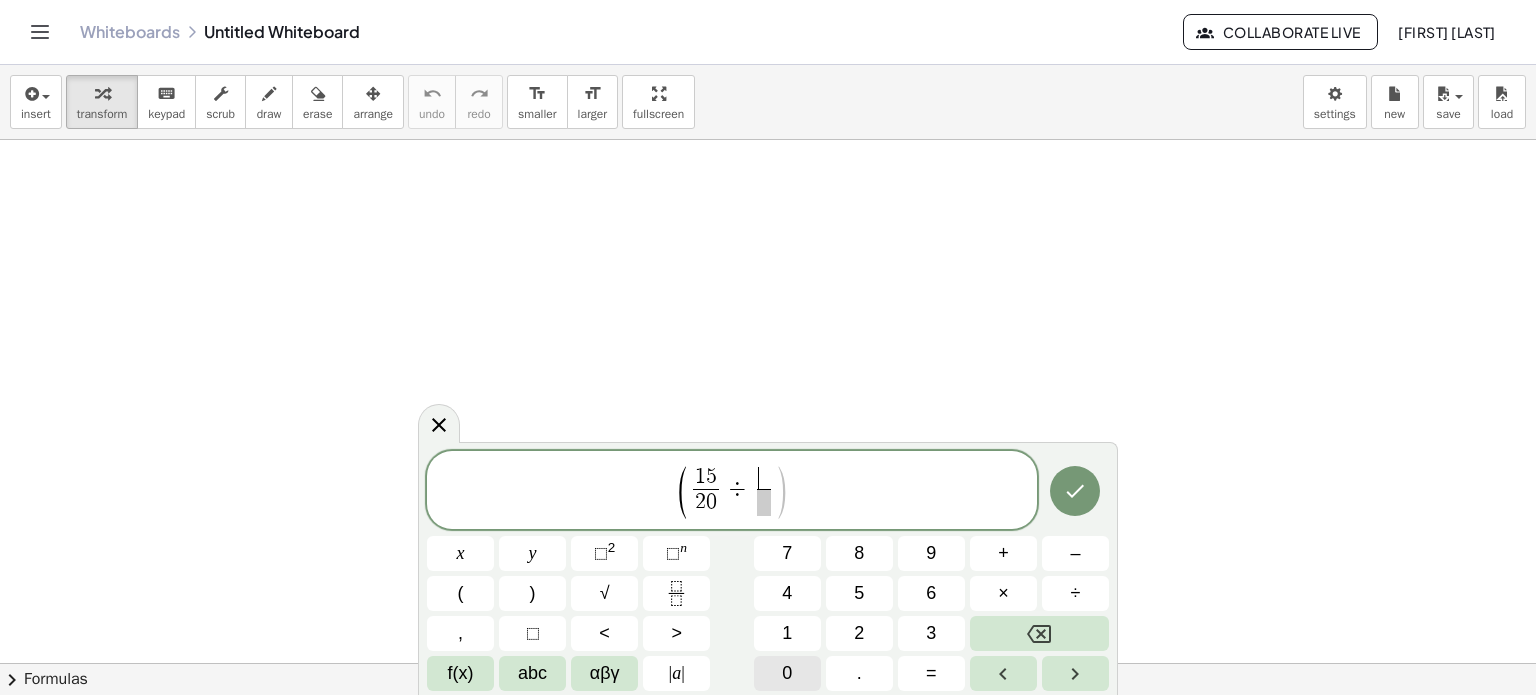 click on "0" at bounding box center (787, 673) 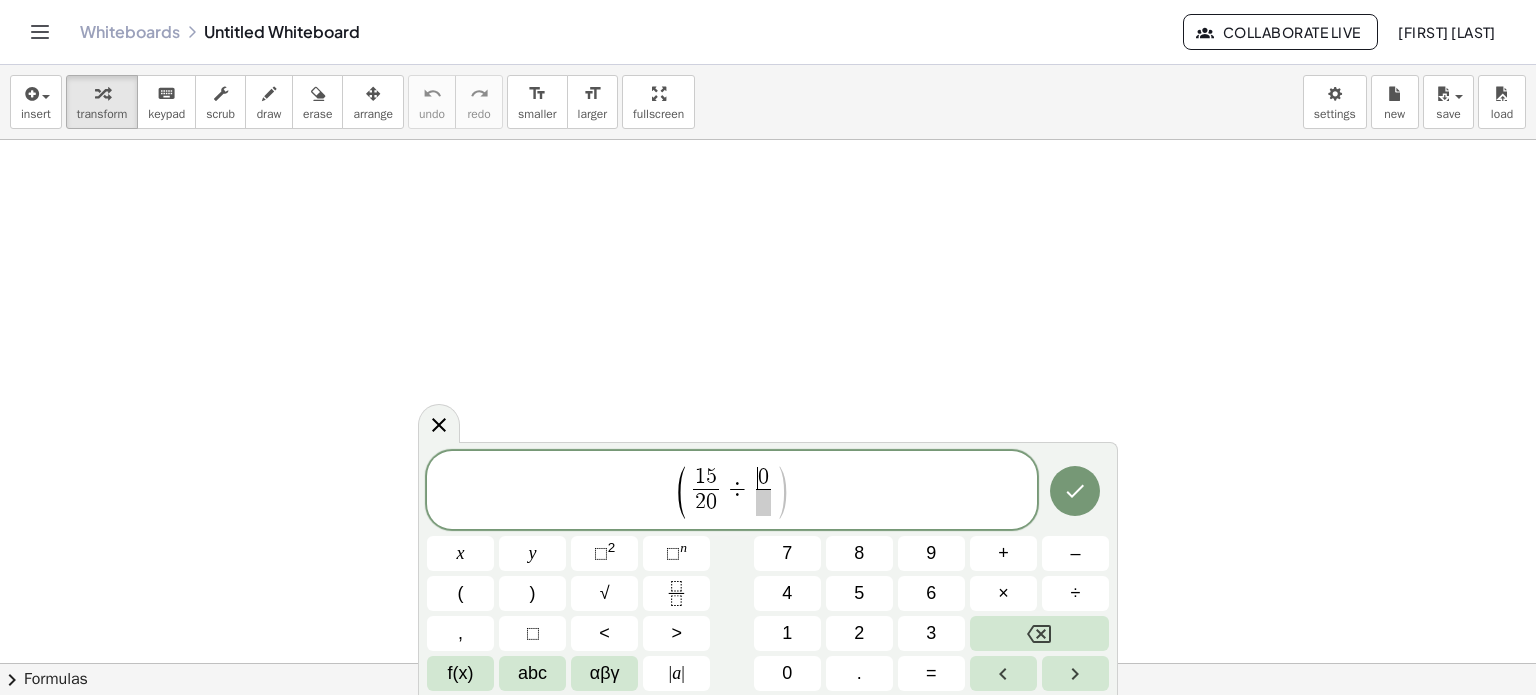 drag, startPoint x: 754, startPoint y: 472, endPoint x: 771, endPoint y: 515, distance: 46.238514 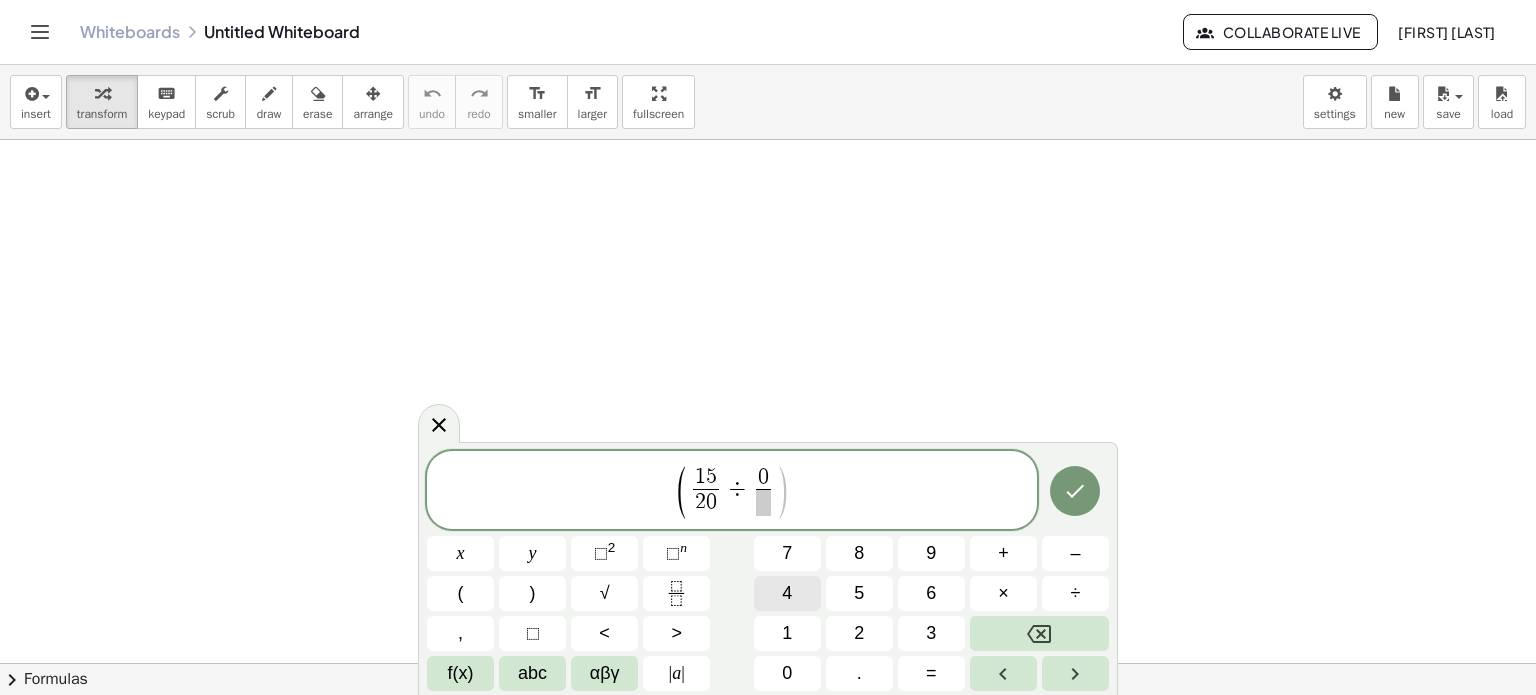 click on "4" at bounding box center (787, 593) 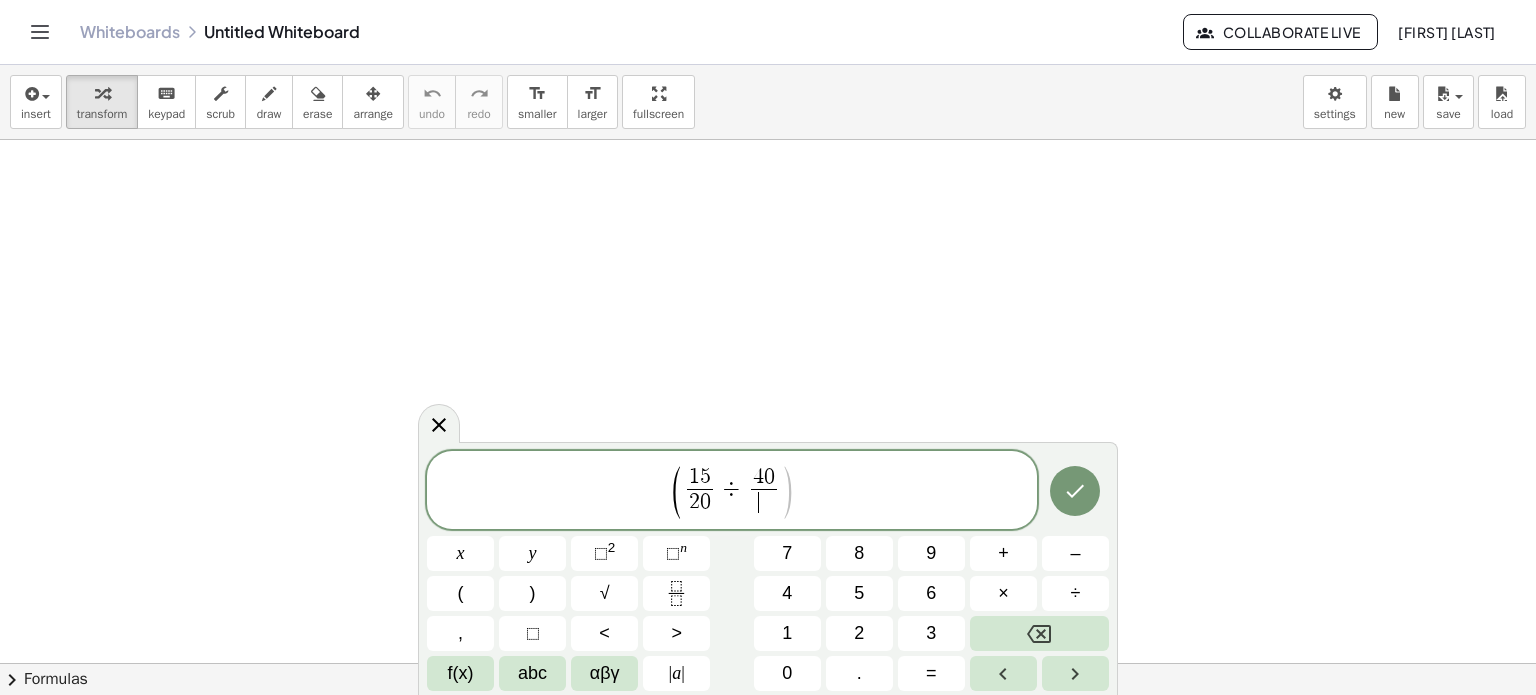 click on "​" at bounding box center [764, 502] 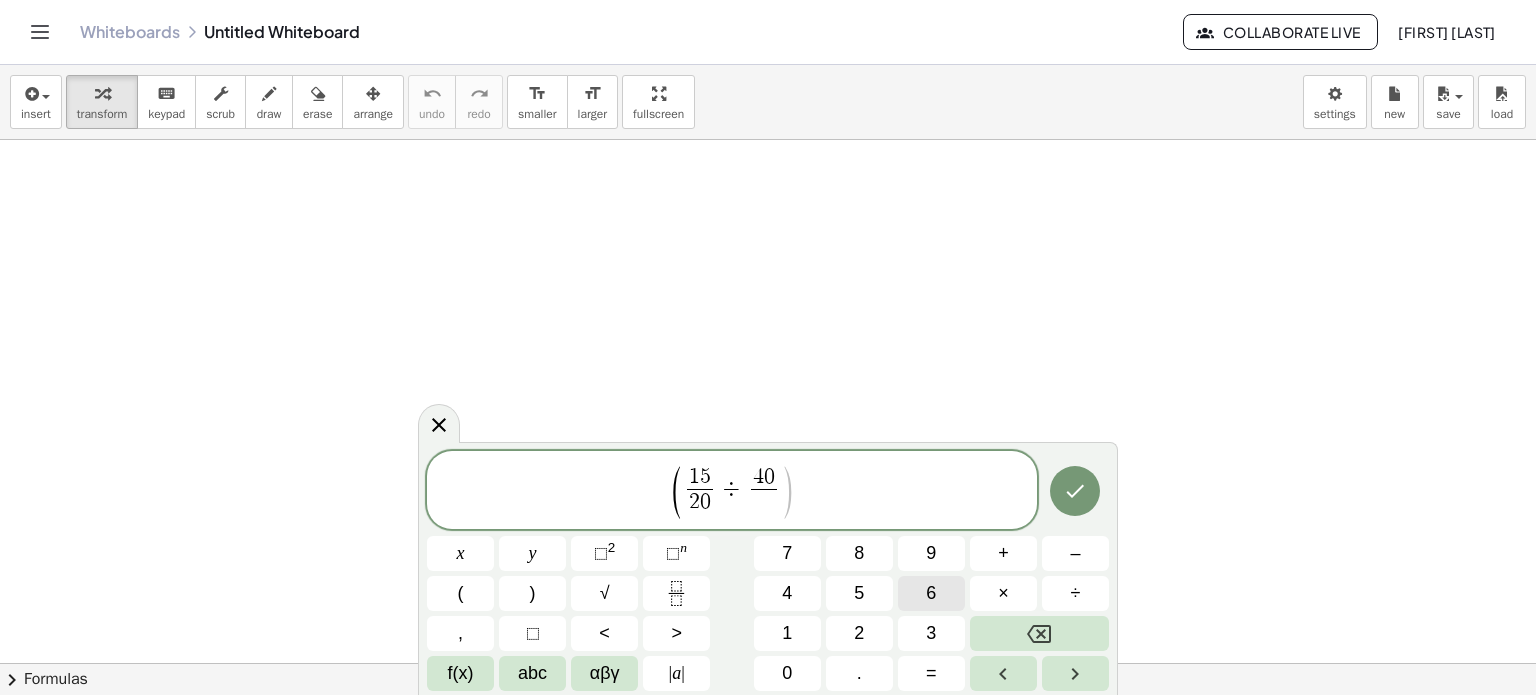 click on "6" at bounding box center (931, 593) 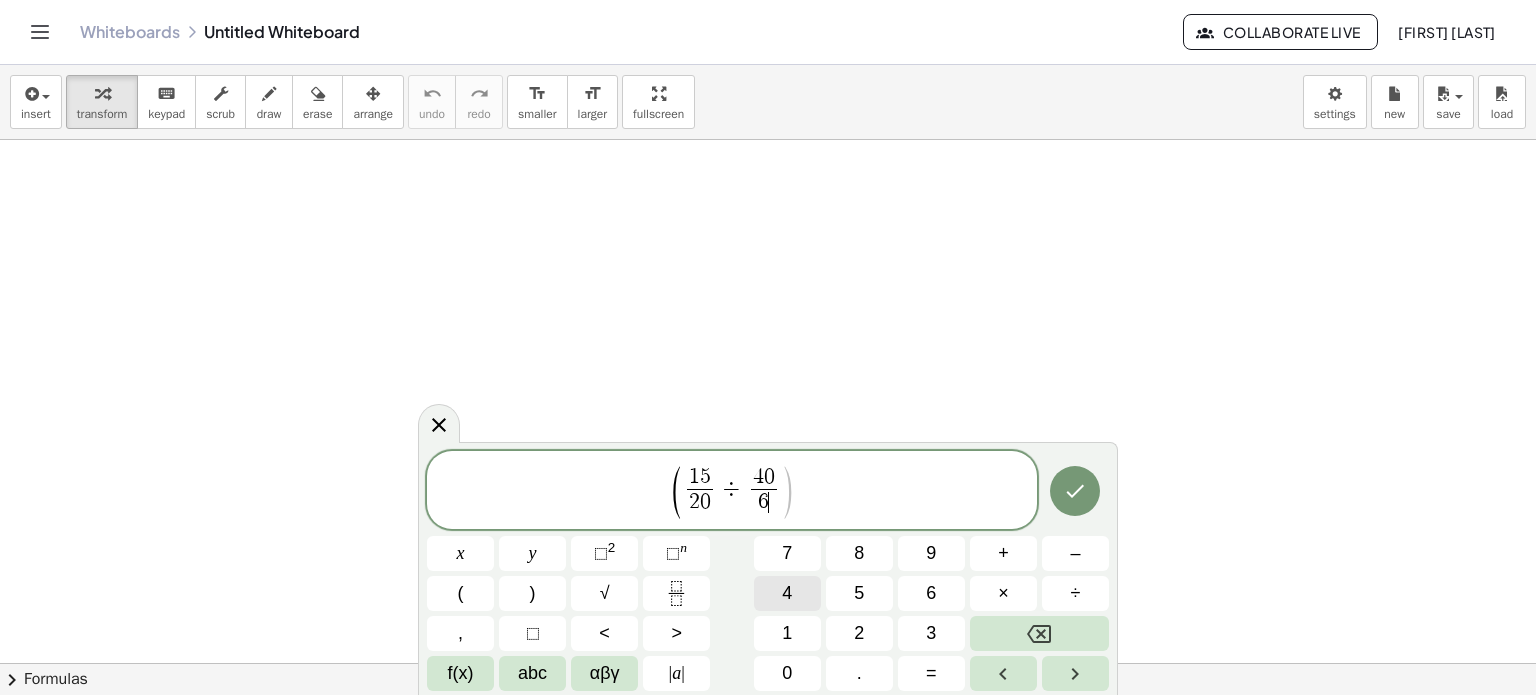 click on "4" at bounding box center (787, 593) 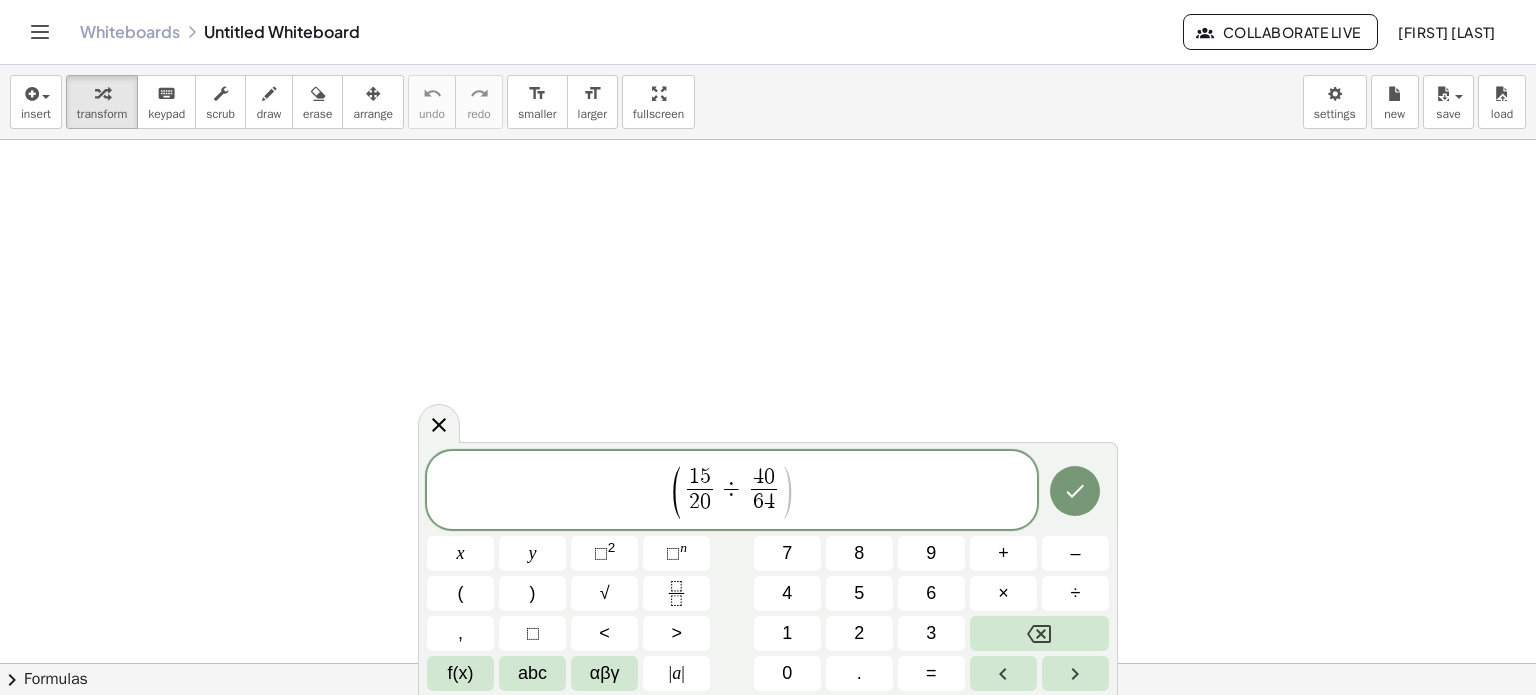 click on ")" at bounding box center [787, 492] 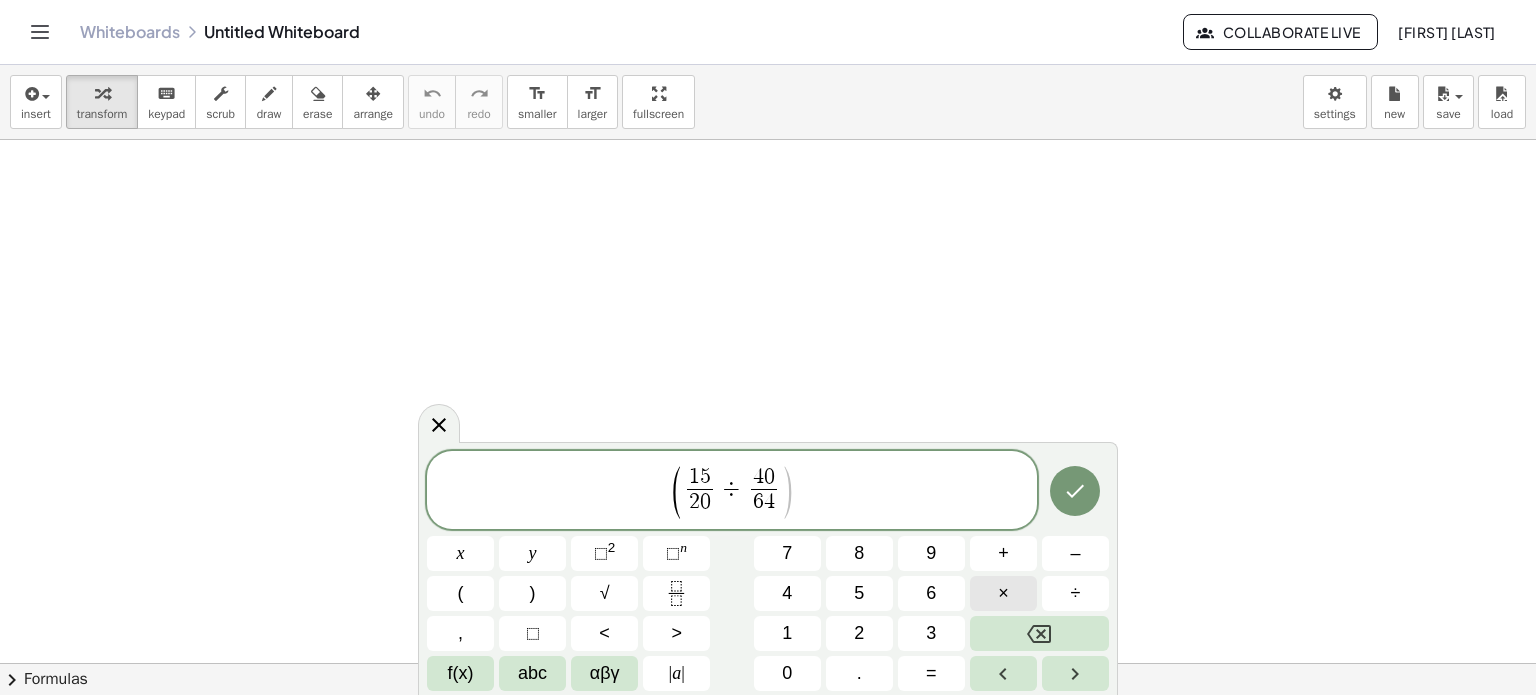 click on "×" at bounding box center [1003, 593] 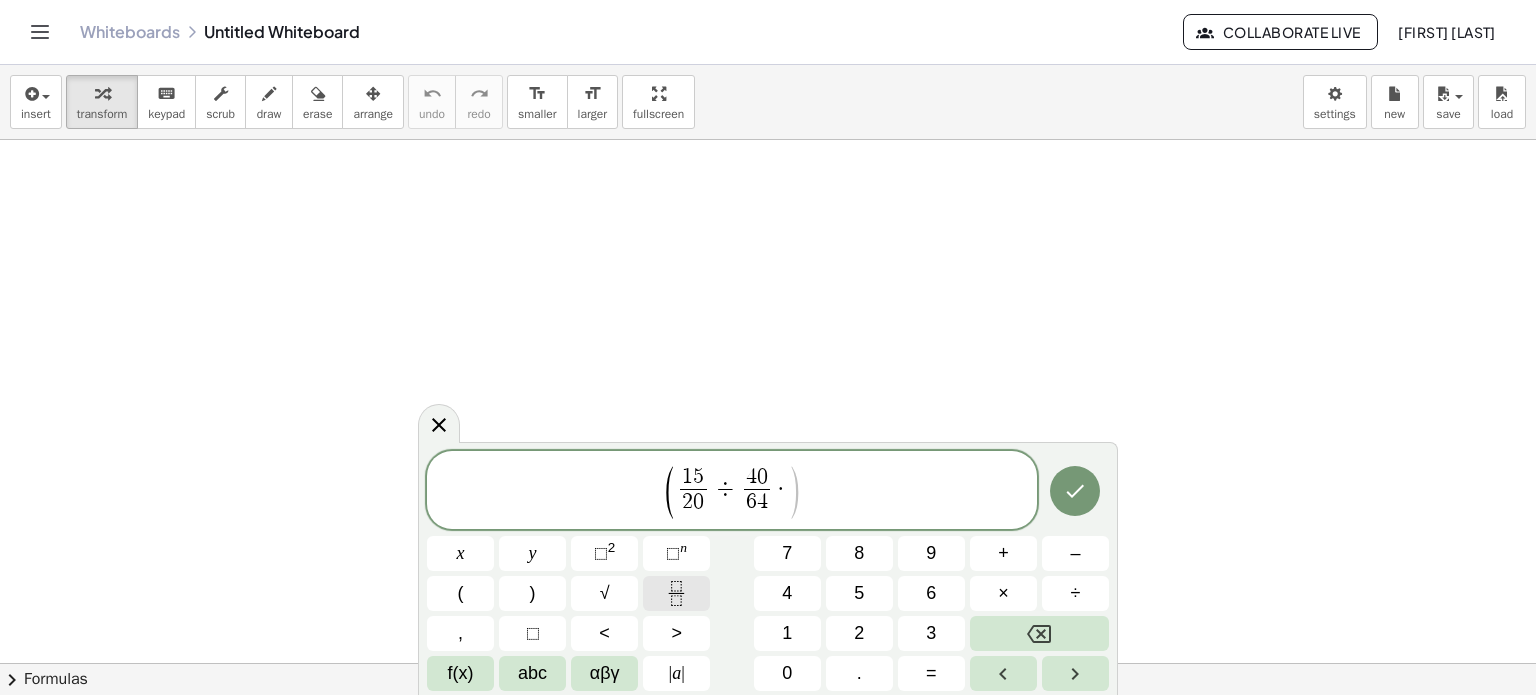 click 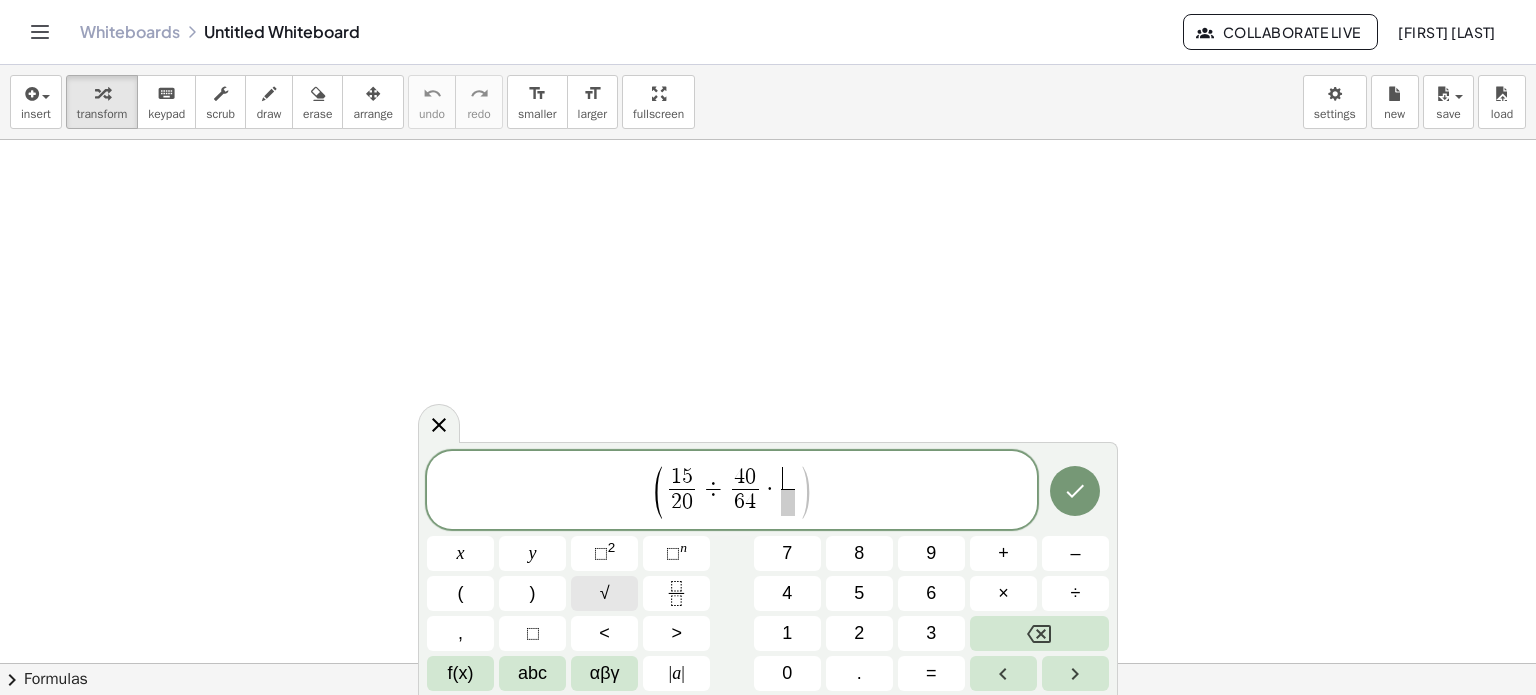 click on "√" at bounding box center [604, 593] 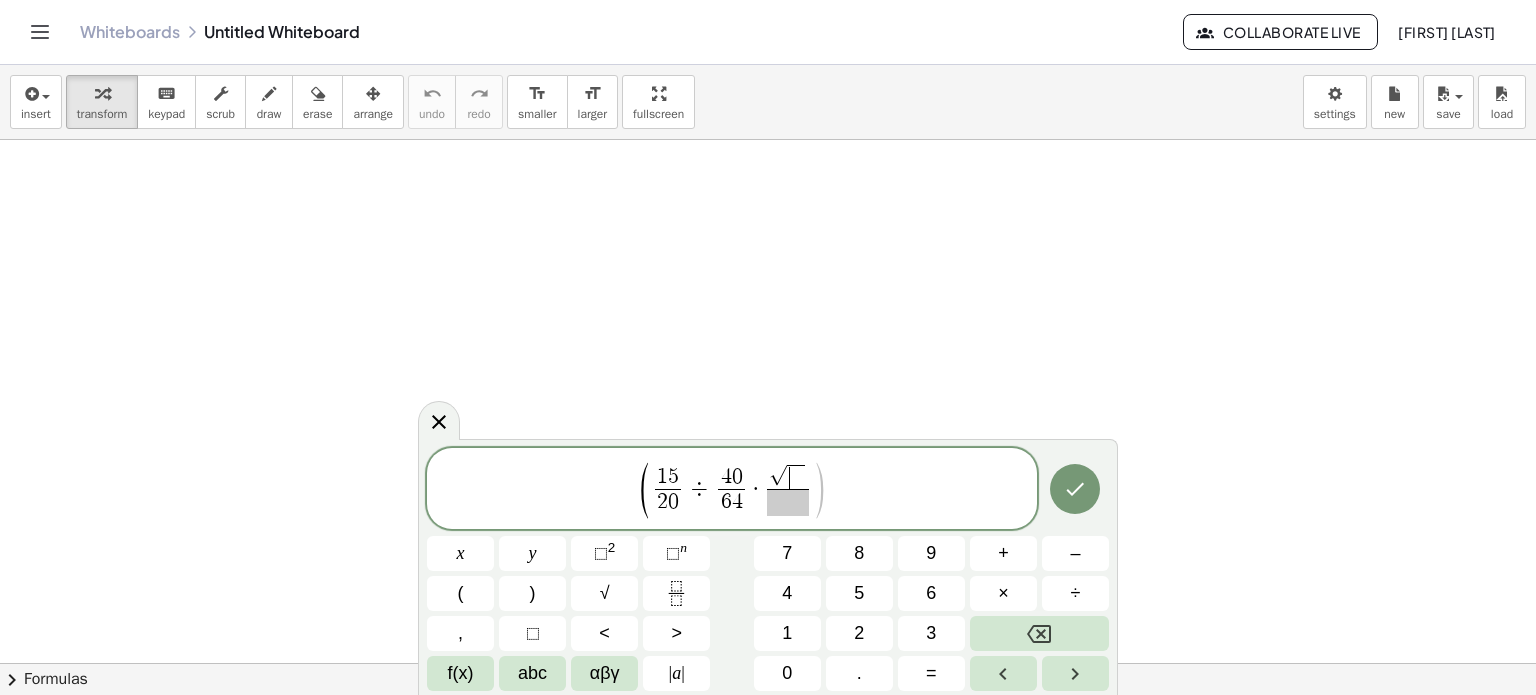 click on "( 1 5 2 0 ​ ÷ 4 0 6 4 ​ · √ ​ ​ )" at bounding box center (732, 490) 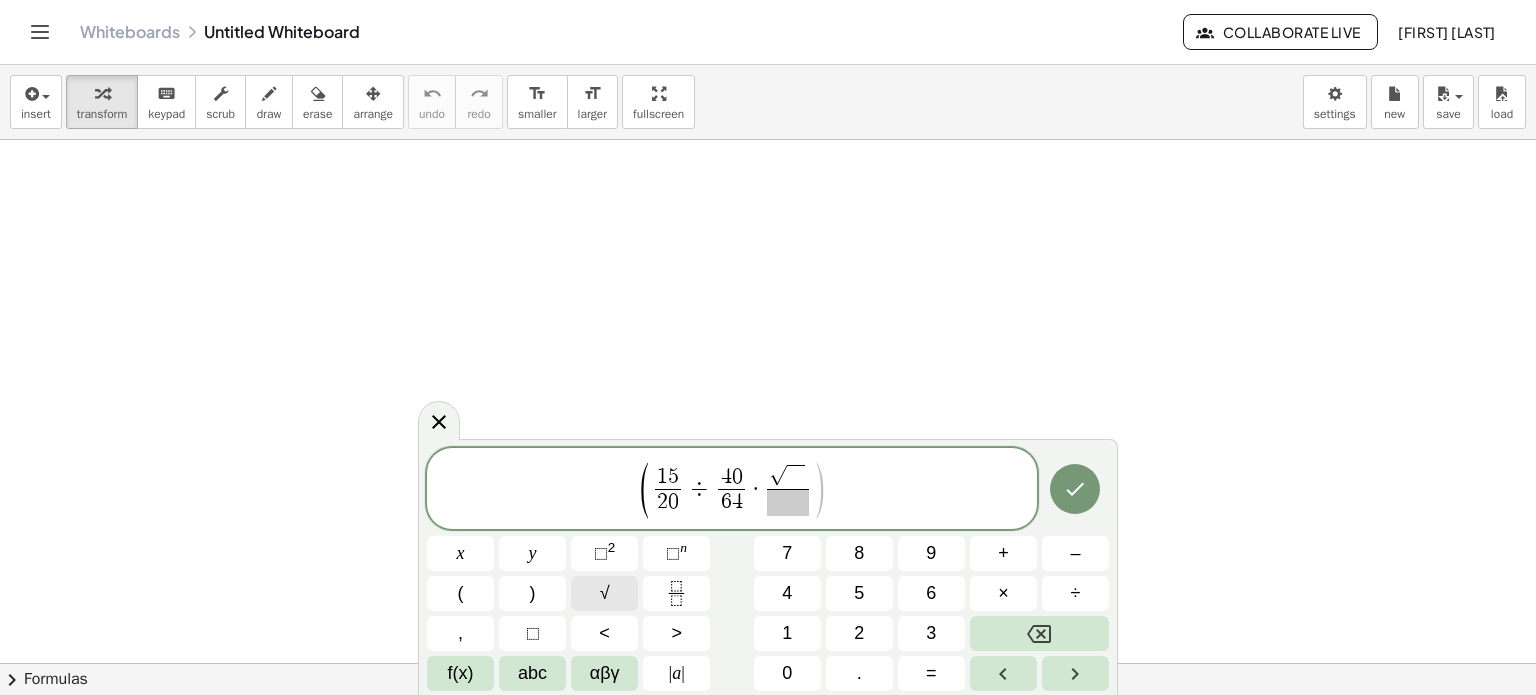click on "√" at bounding box center [604, 593] 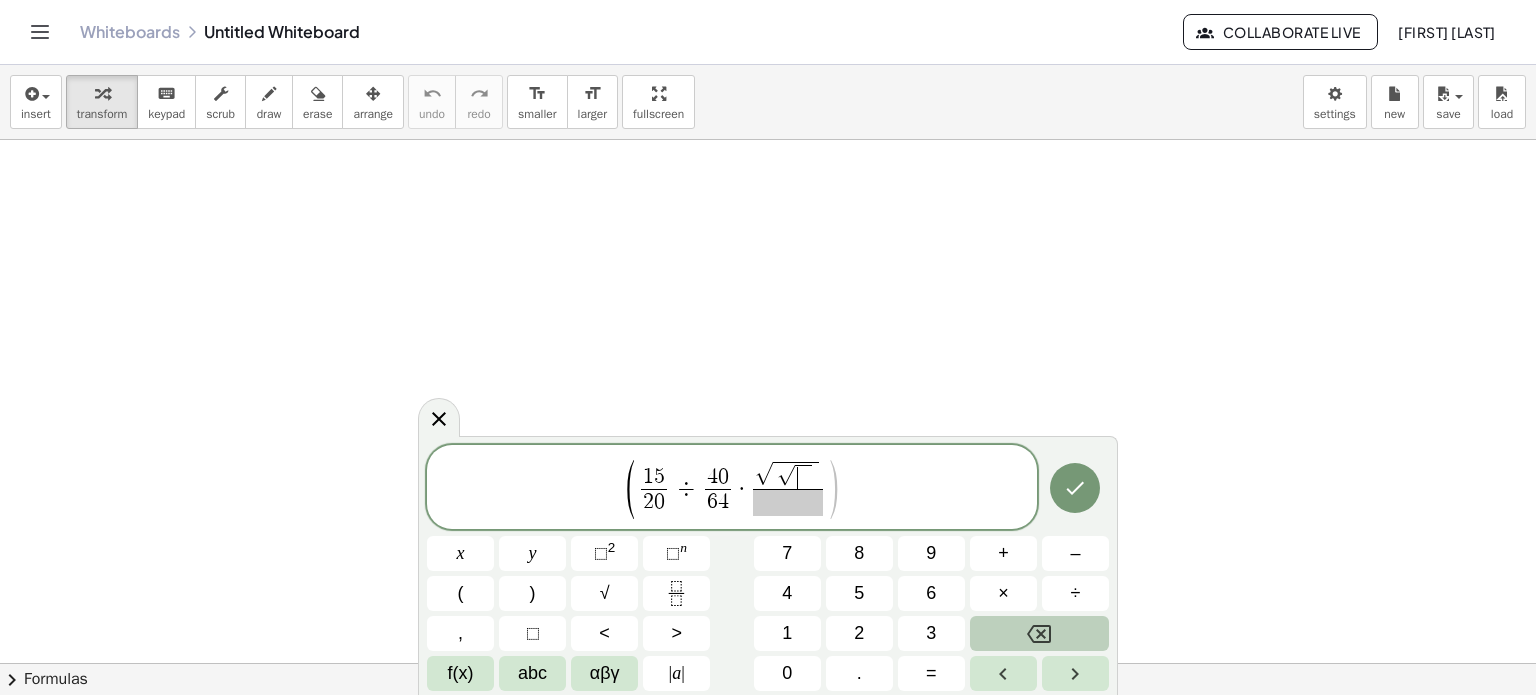 click 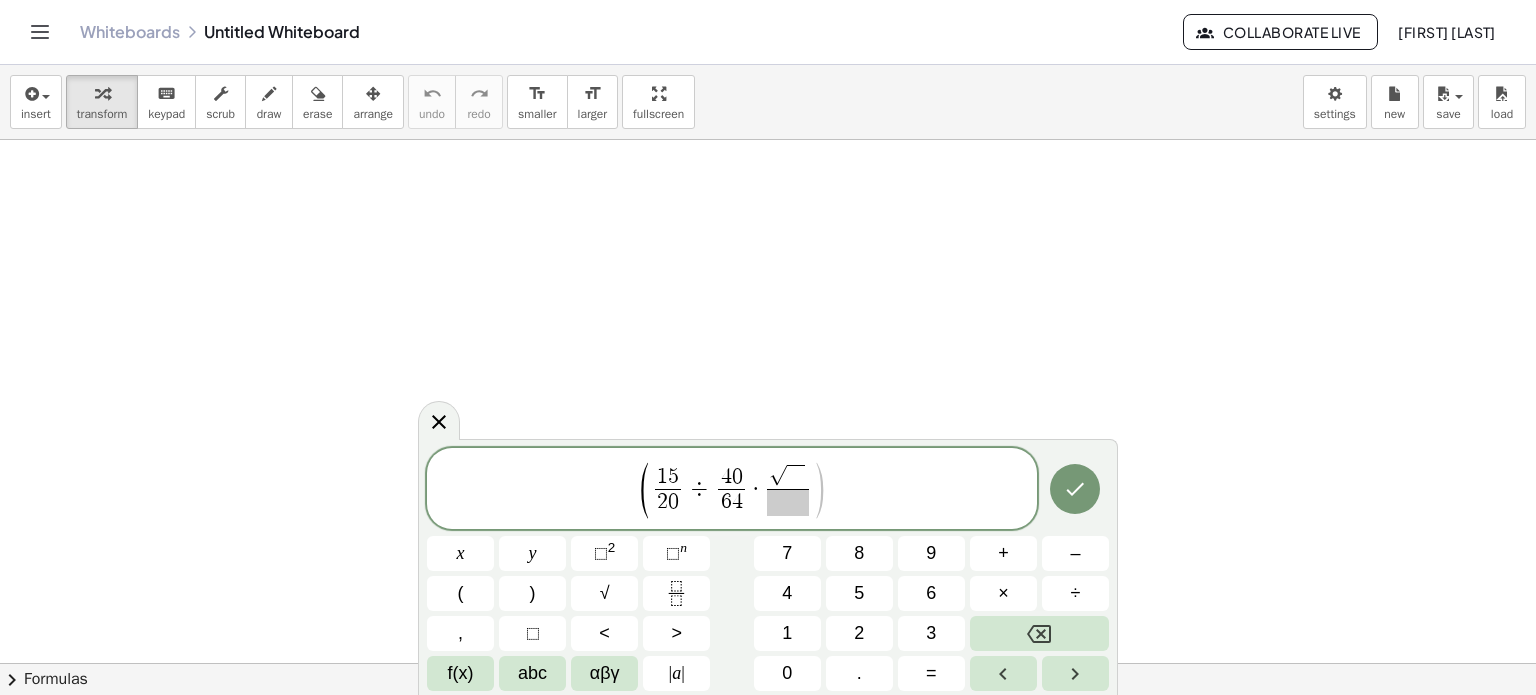 click on "****** ( 1 5 2 0 ​ ÷ 4 0 6 4 ​ · √ ​ ​ )" 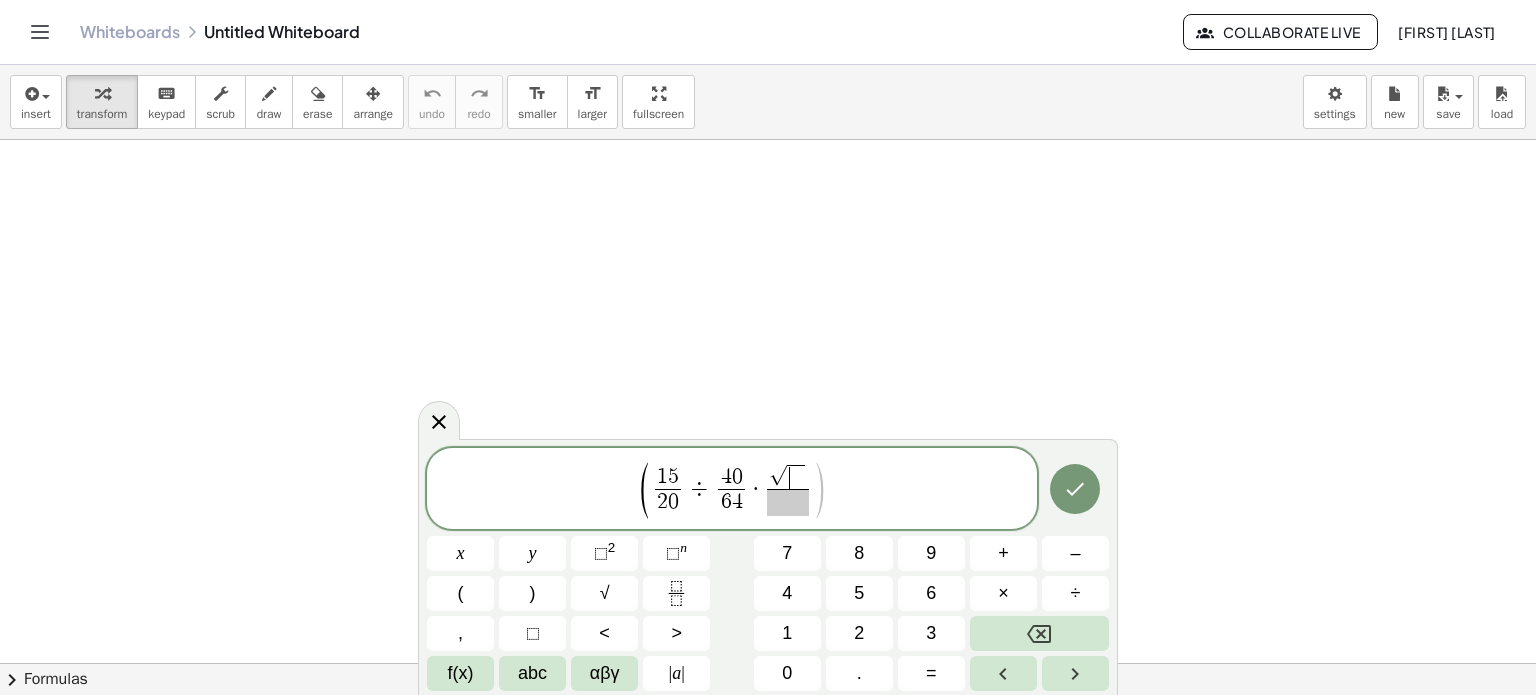 click on "√" at bounding box center [778, 476] 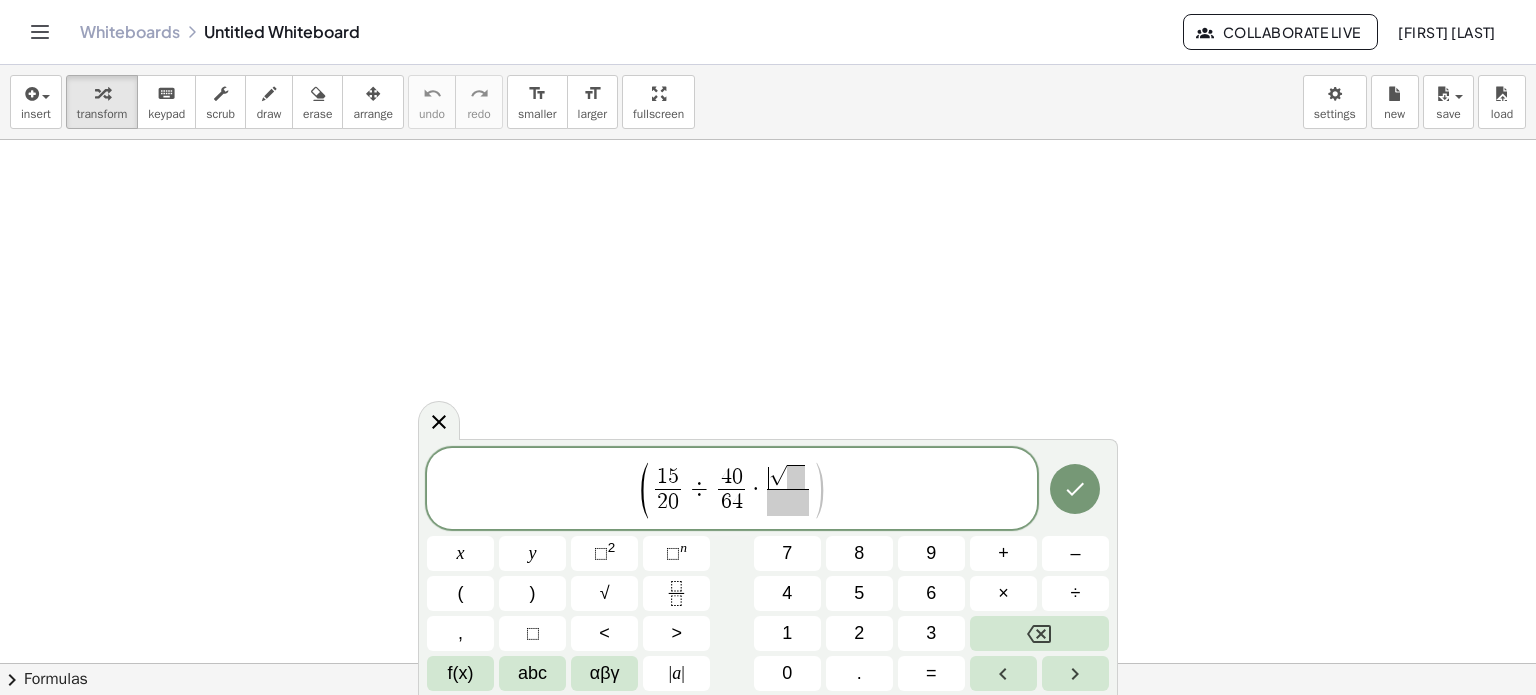 click on "√" at bounding box center (778, 476) 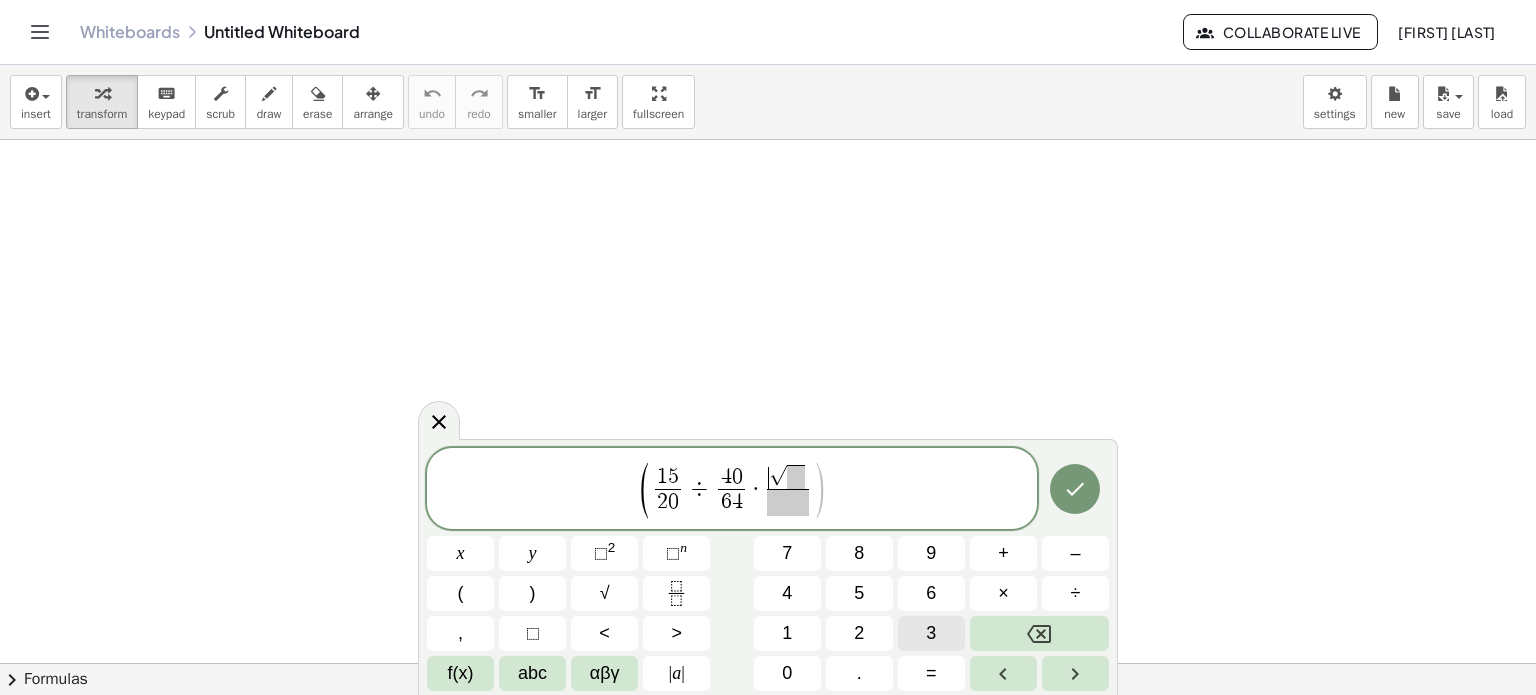 click on "3" at bounding box center [931, 633] 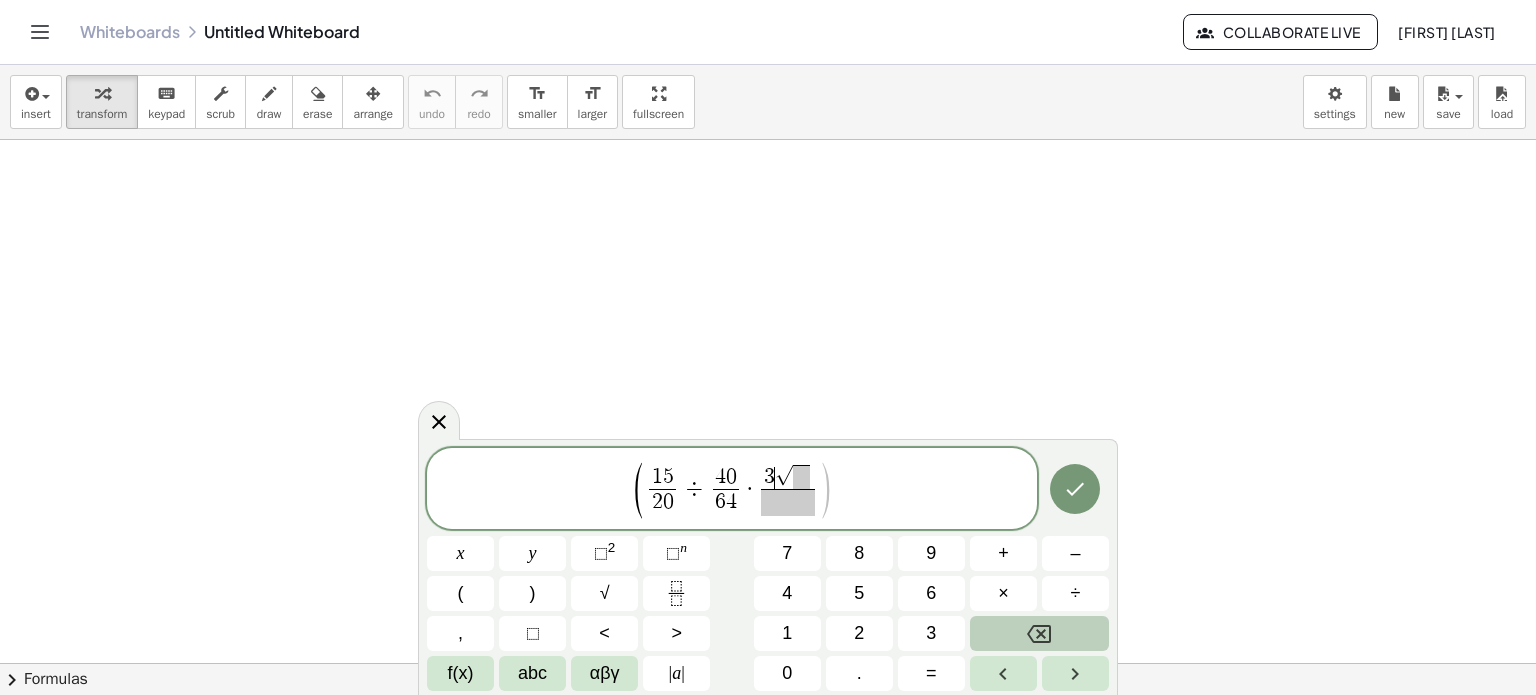 click at bounding box center [1039, 633] 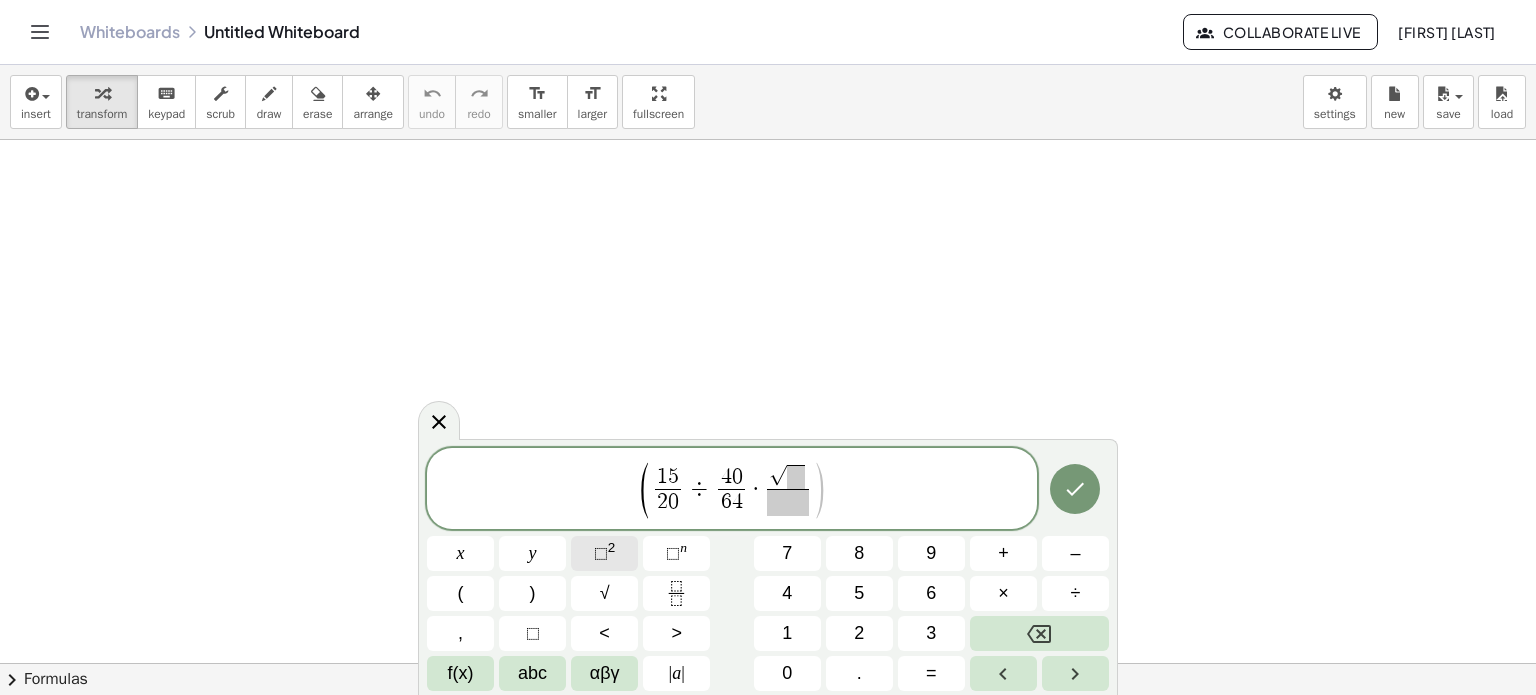 click on "2" at bounding box center [612, 547] 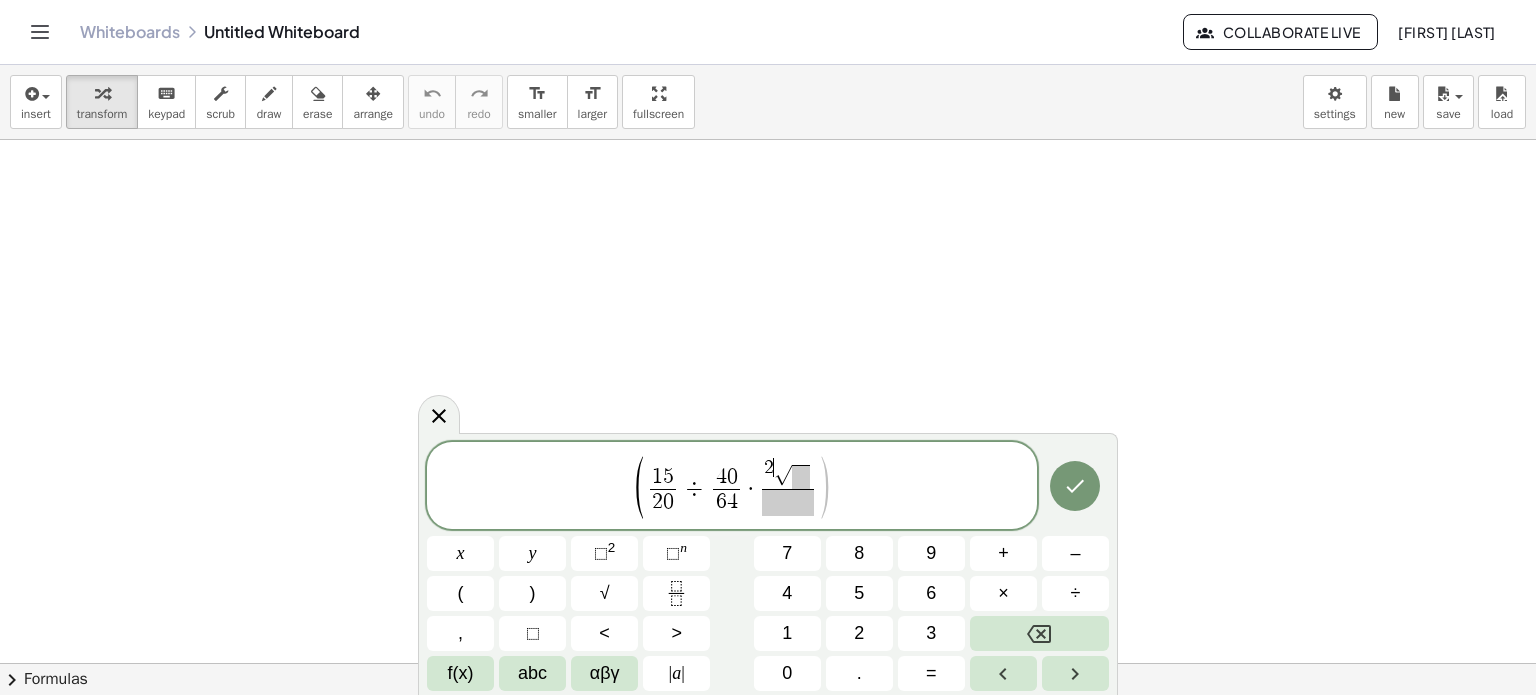 click on "2" at bounding box center (769, 467) 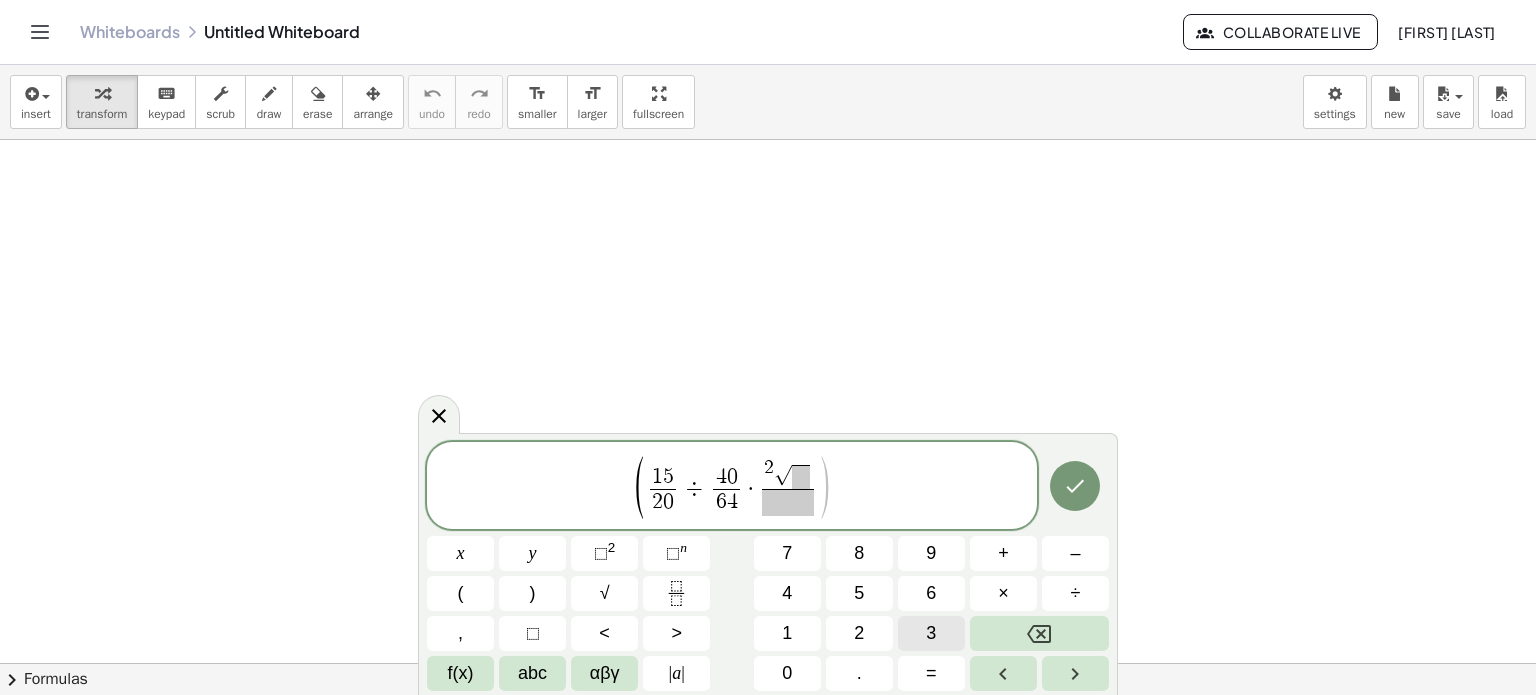 click on "3" at bounding box center [931, 633] 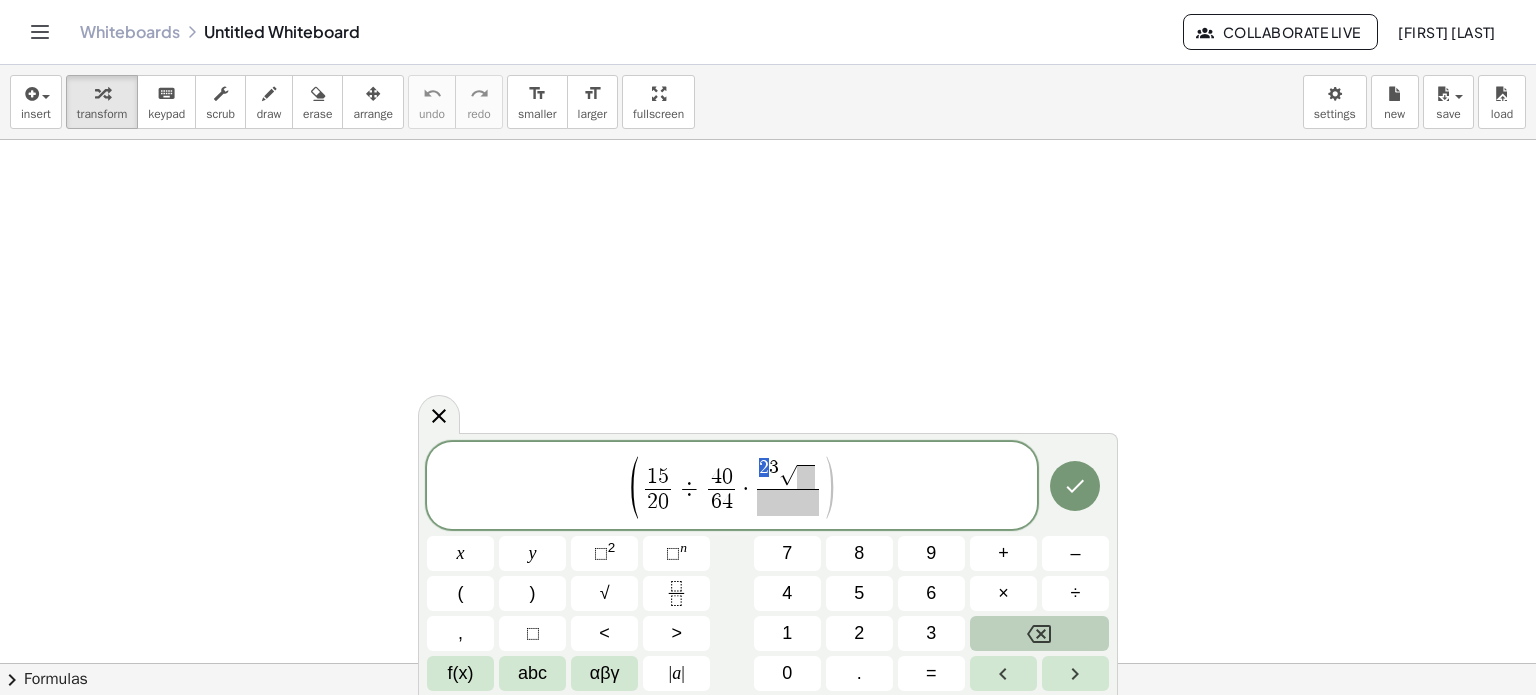 click 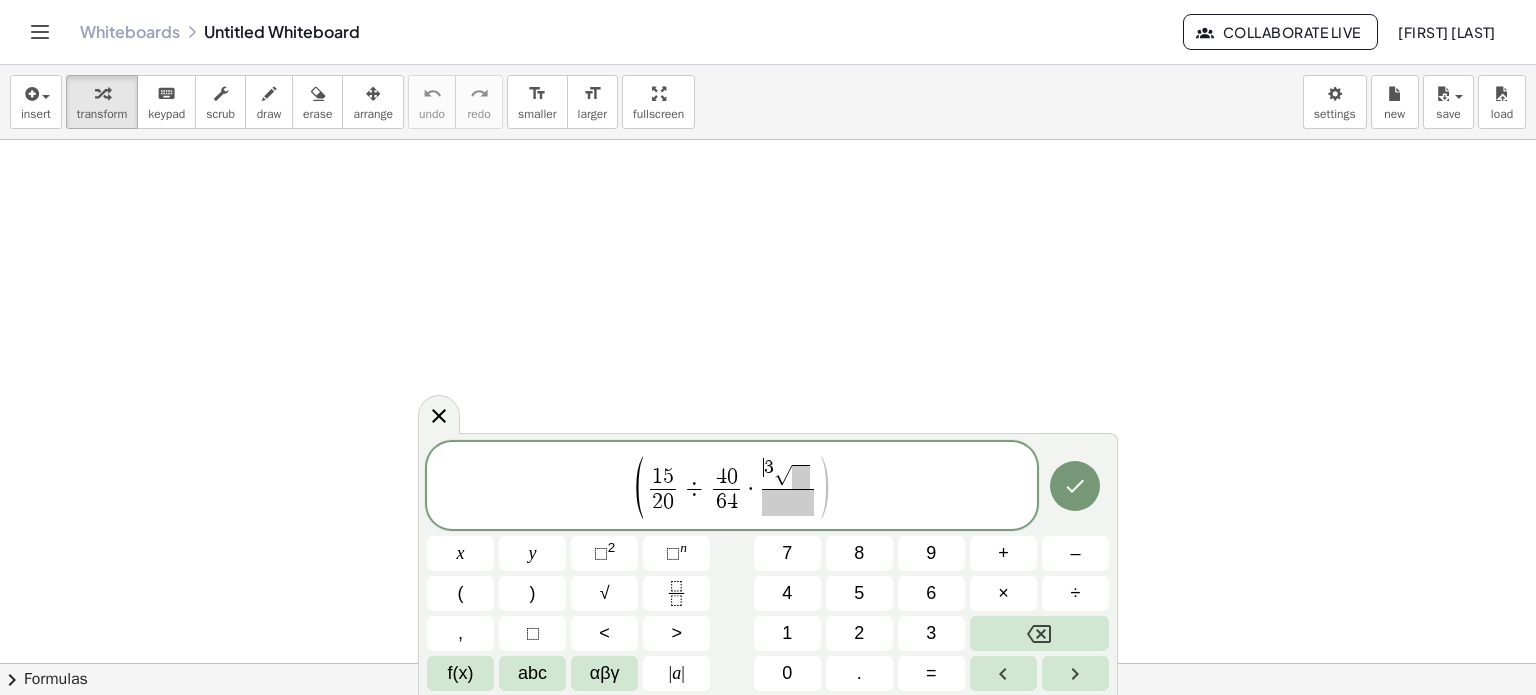 click at bounding box center (801, 477) 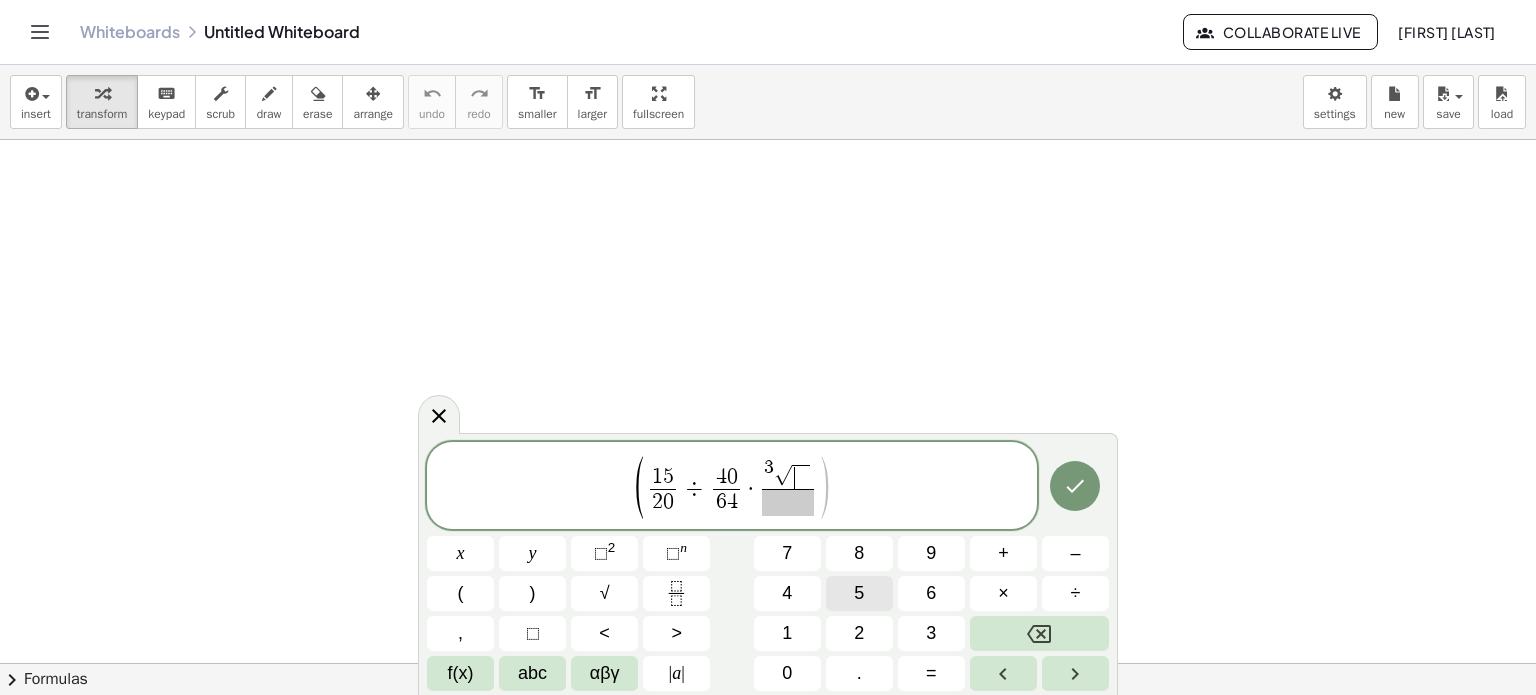 click on "5" at bounding box center (859, 593) 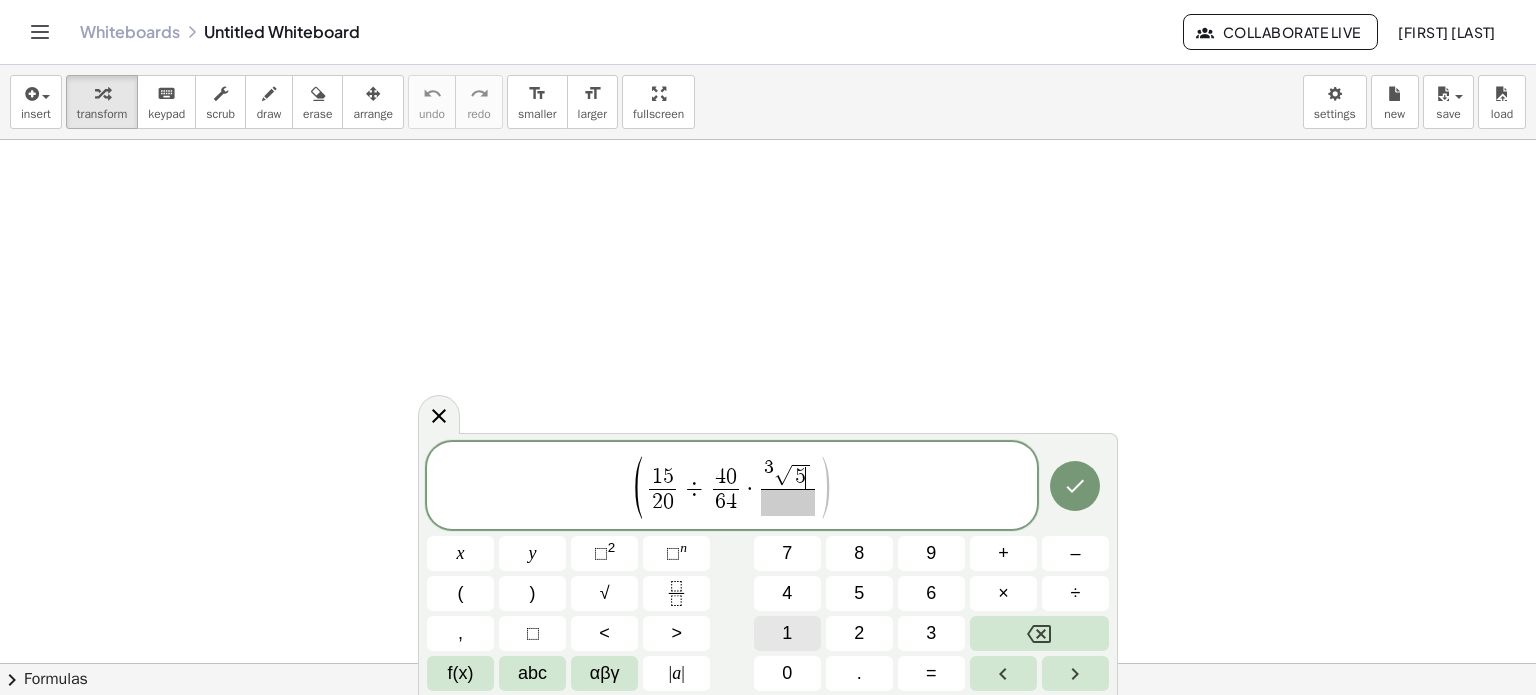 click on "( 1 5 2 0 ​ ÷ 4 0 6 4 ​ · 3 √ 5 ​ ​ ) x y ⬚ 2 ⬚ n 7 8 9 + – ( ) √ 4 5 6 × ÷ , ⬚ < > 1 2 3 f(x) abc αβγ | a | 0 . =" at bounding box center [768, 566] 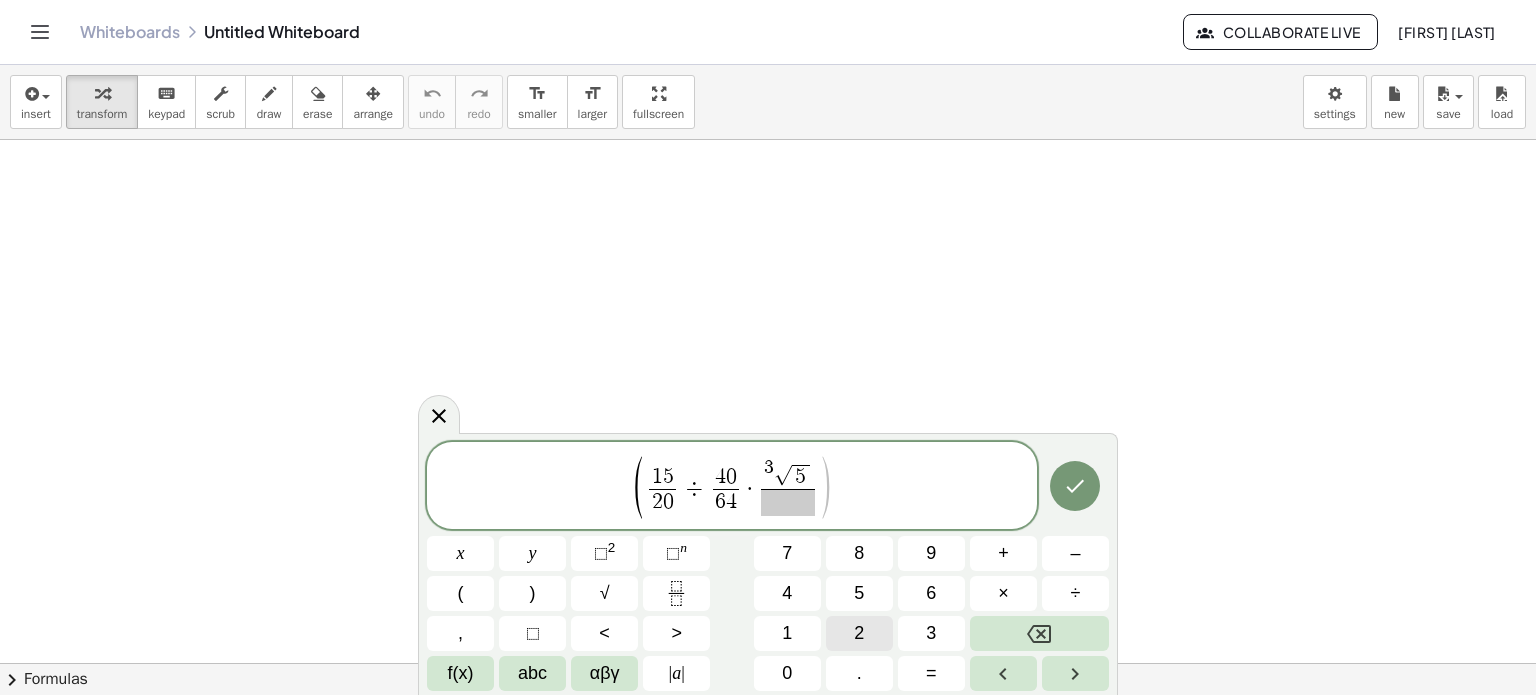 click on "( 1 5 2 0 ​ ÷ 4 0 6 4 ​ · 3 √ 5 ​ ​ ) x y ⬚ 2 ⬚ n 7 8 9 + – ( ) √ 4 5 6 × ÷ , ⬚ < > 1 2 3 f(x) abc αβγ | a | 0 . =" at bounding box center [768, 566] 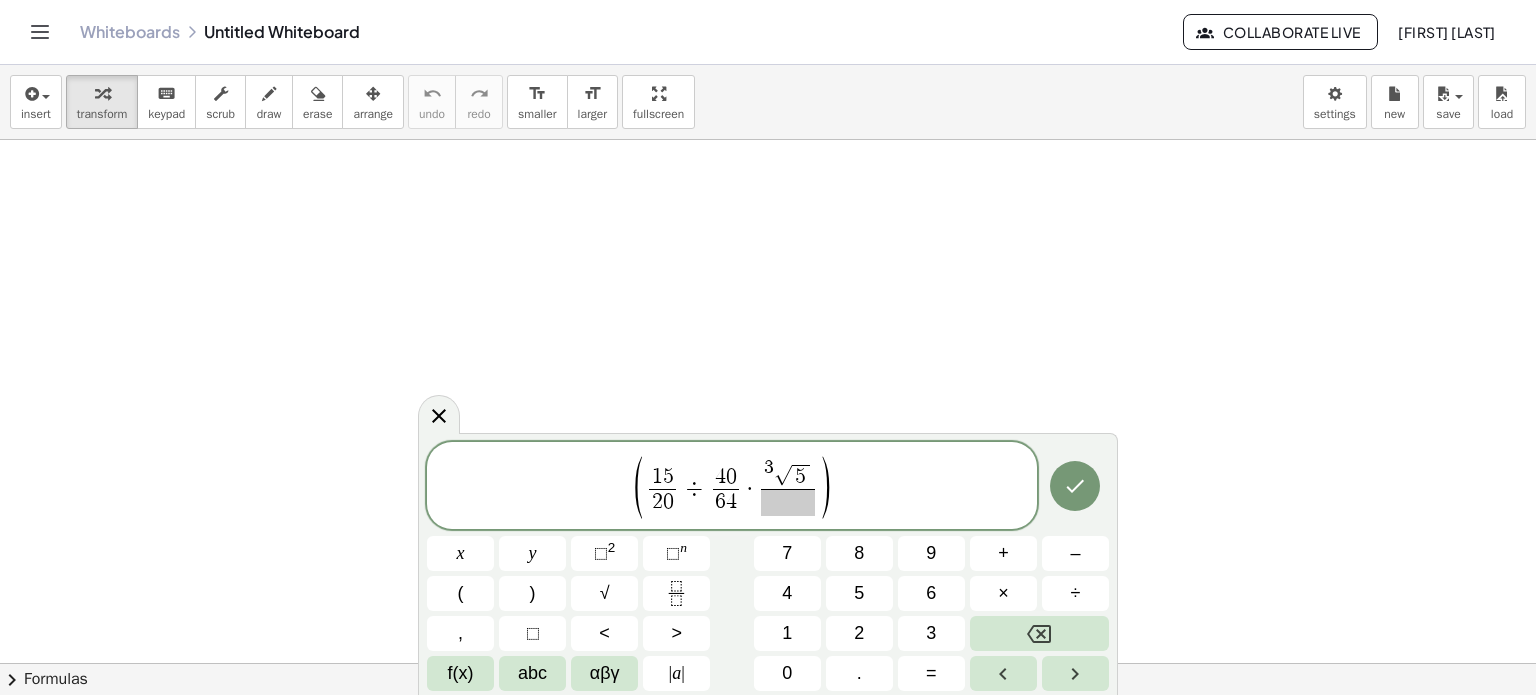 click on "5" at bounding box center (801, 477) 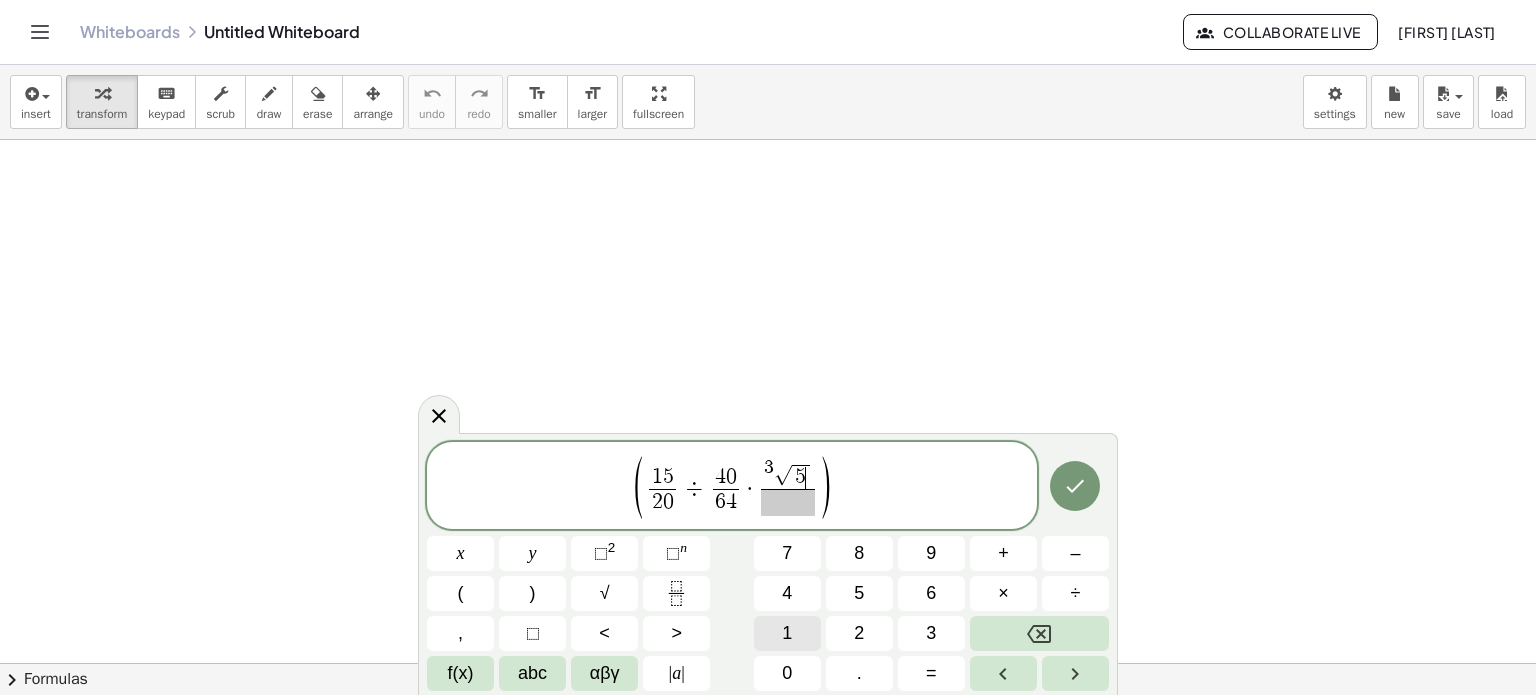 click on "1" at bounding box center (787, 633) 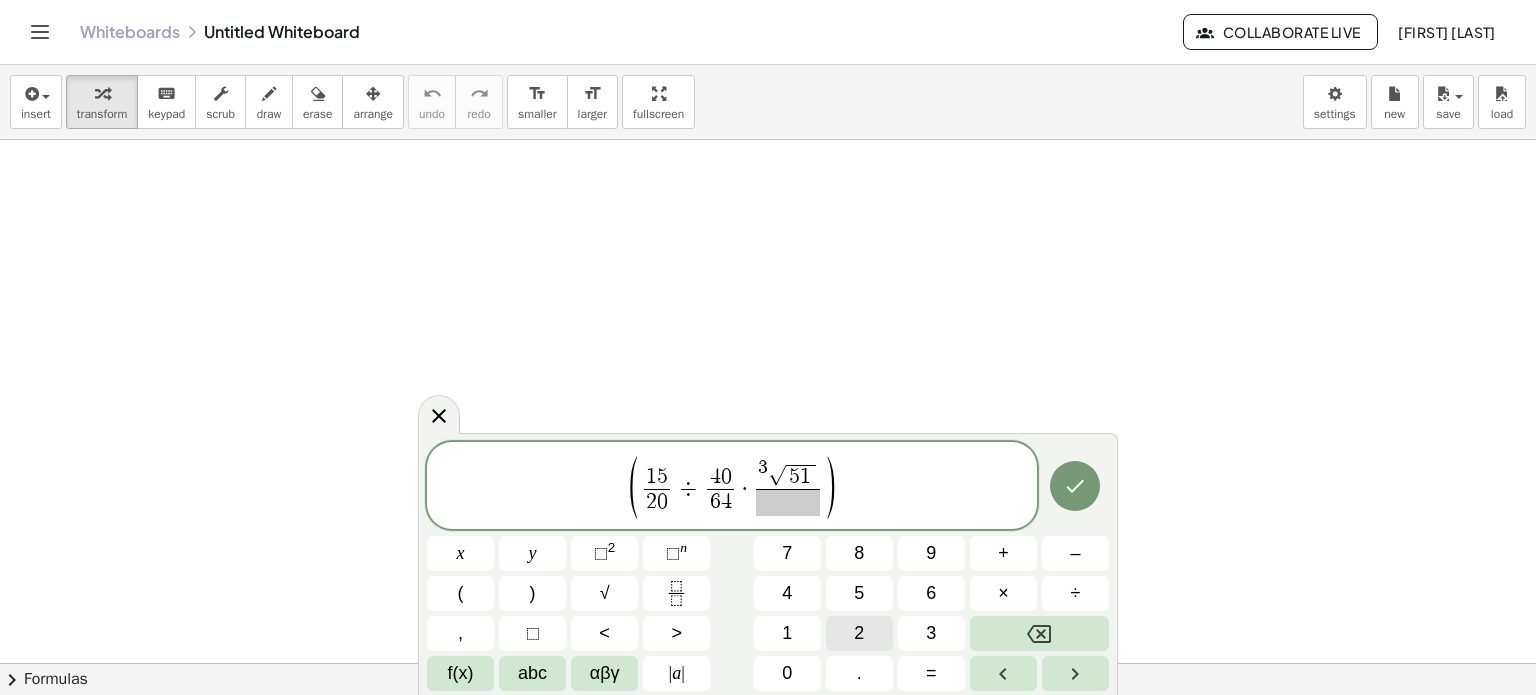 click on "2" at bounding box center (859, 633) 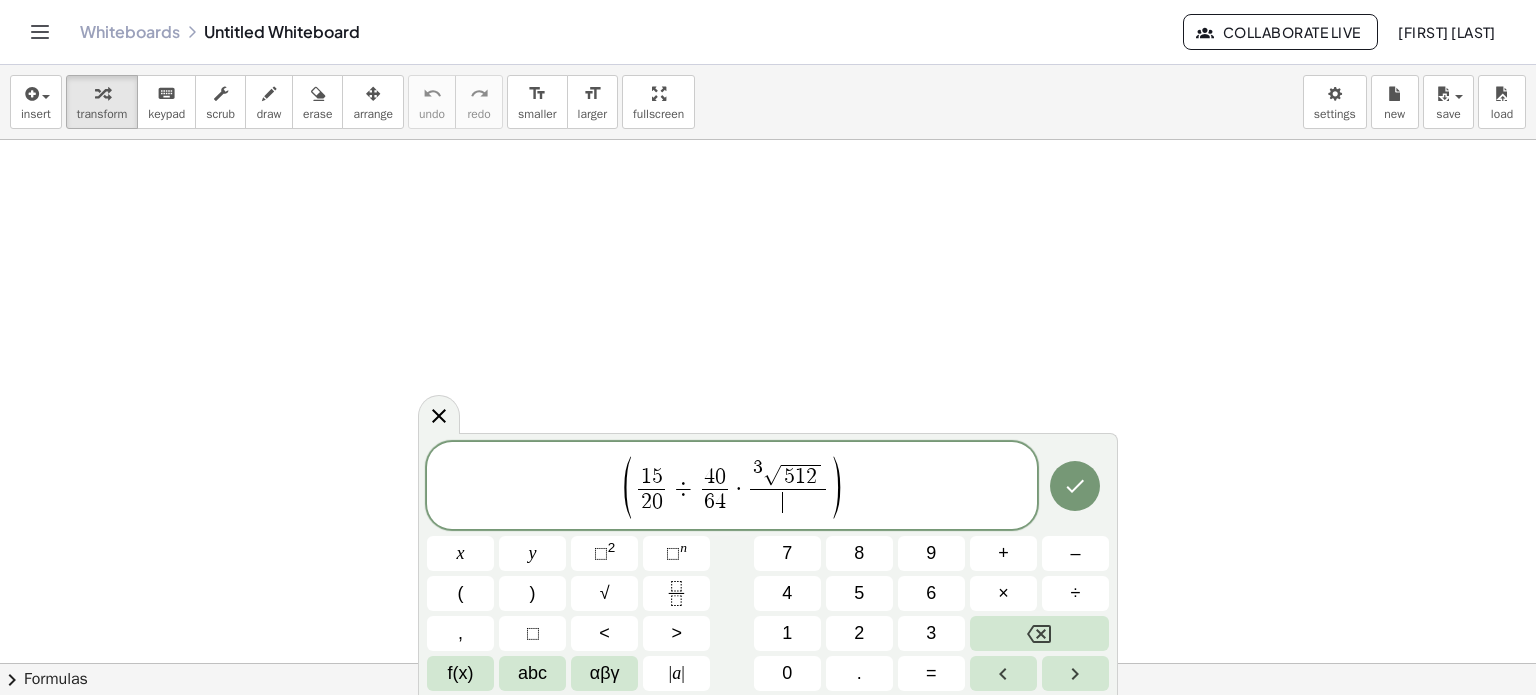 click on "​" at bounding box center (787, 502) 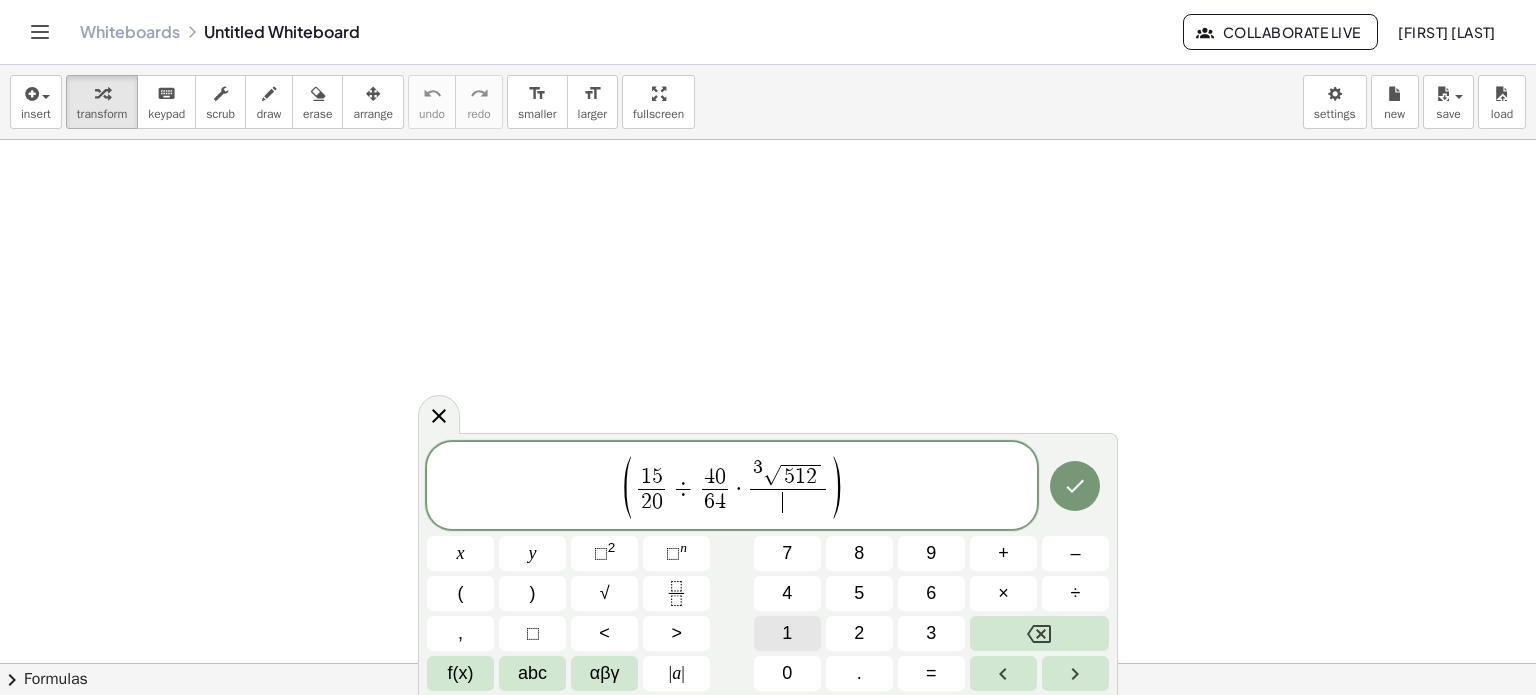 click on "1" at bounding box center (787, 633) 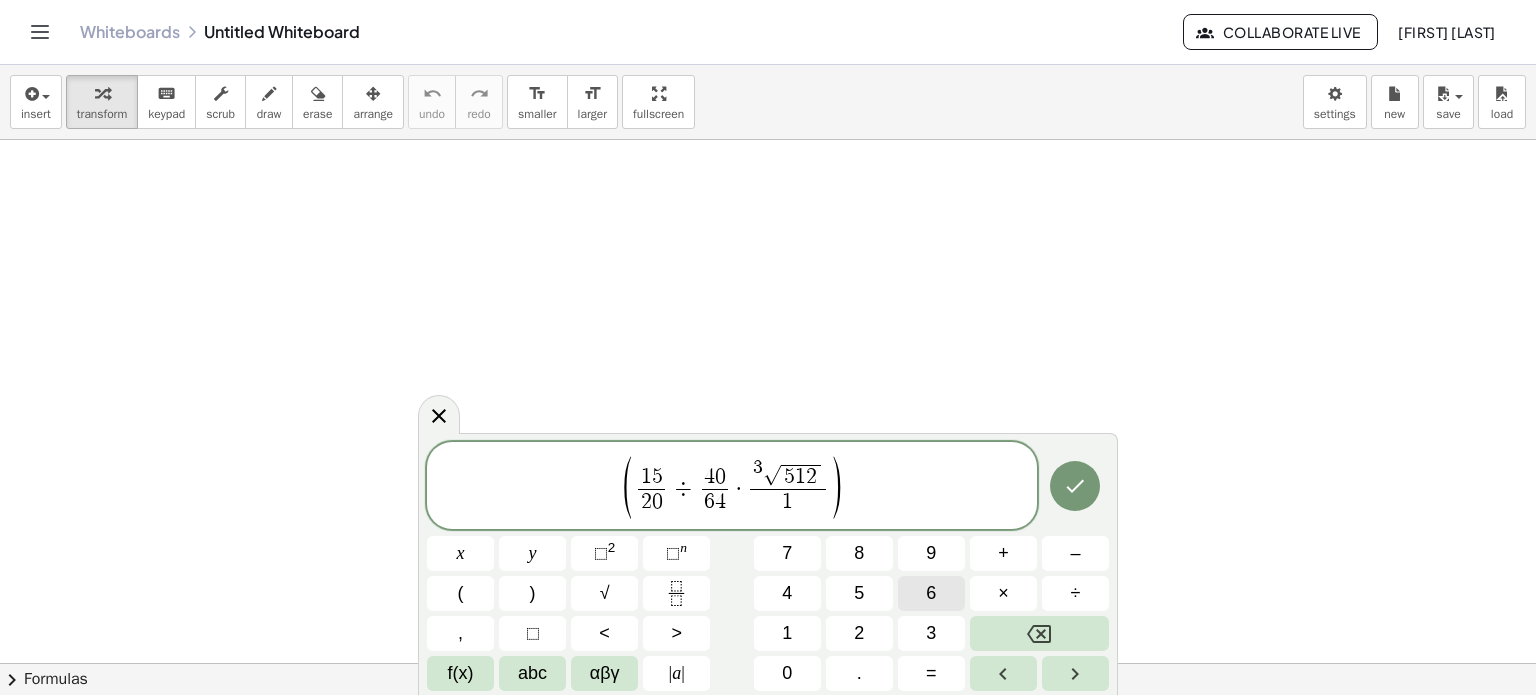 click on "6" at bounding box center (931, 593) 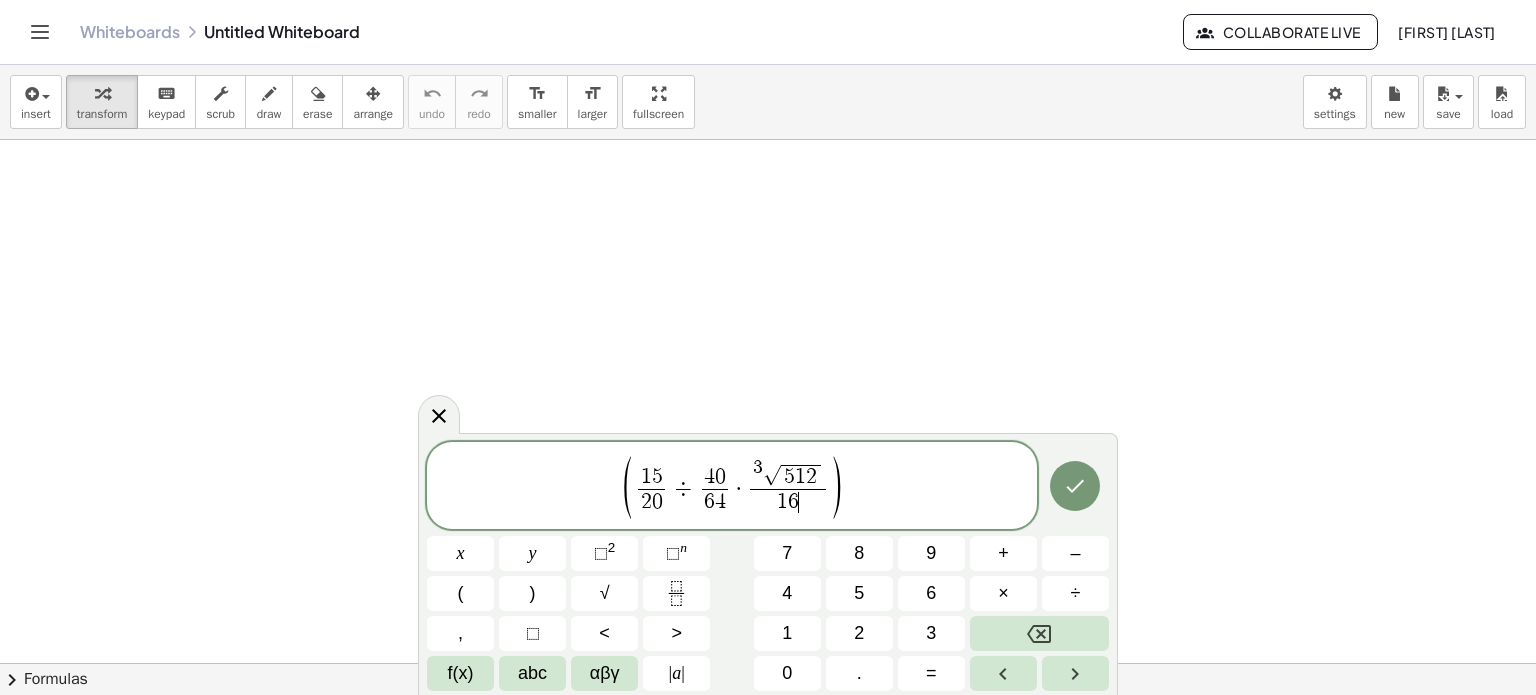 click on ")" at bounding box center [836, 487] 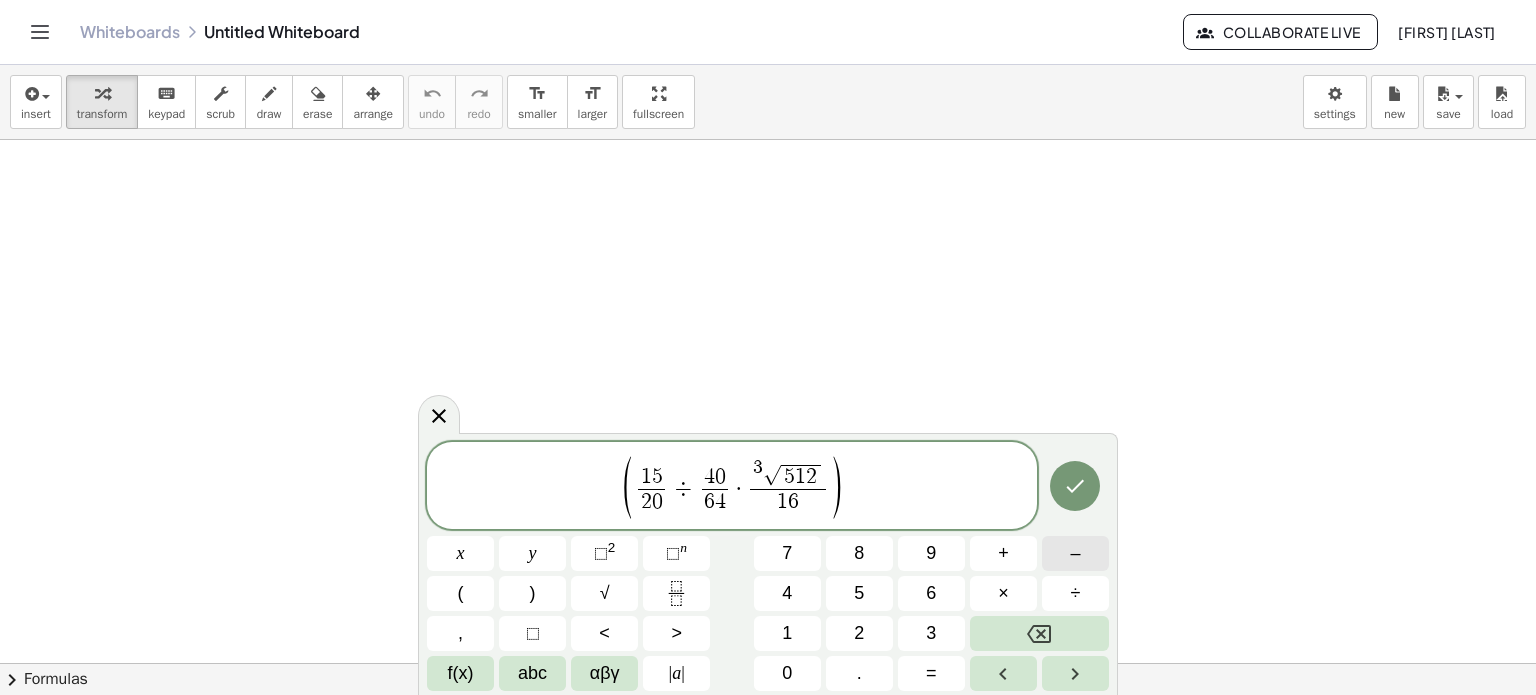 click on "–" at bounding box center (1075, 553) 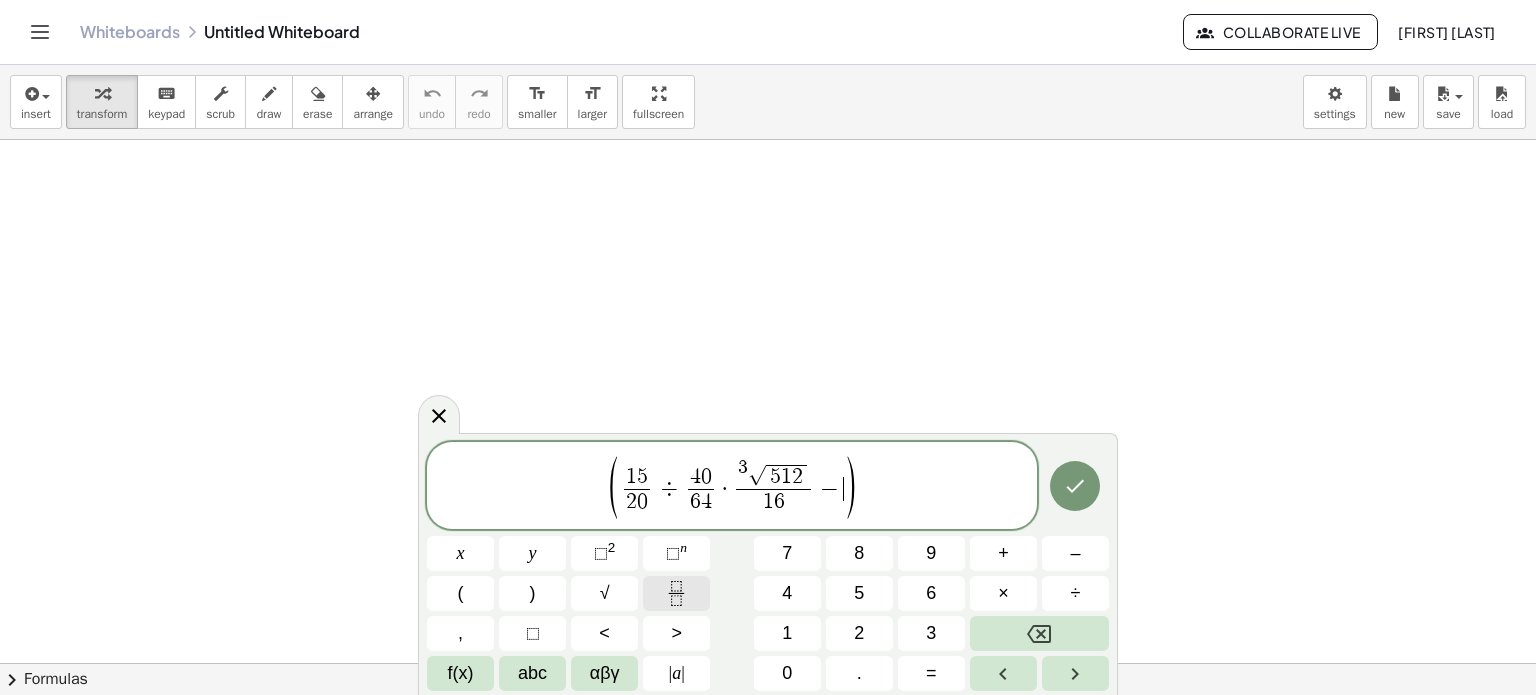 click 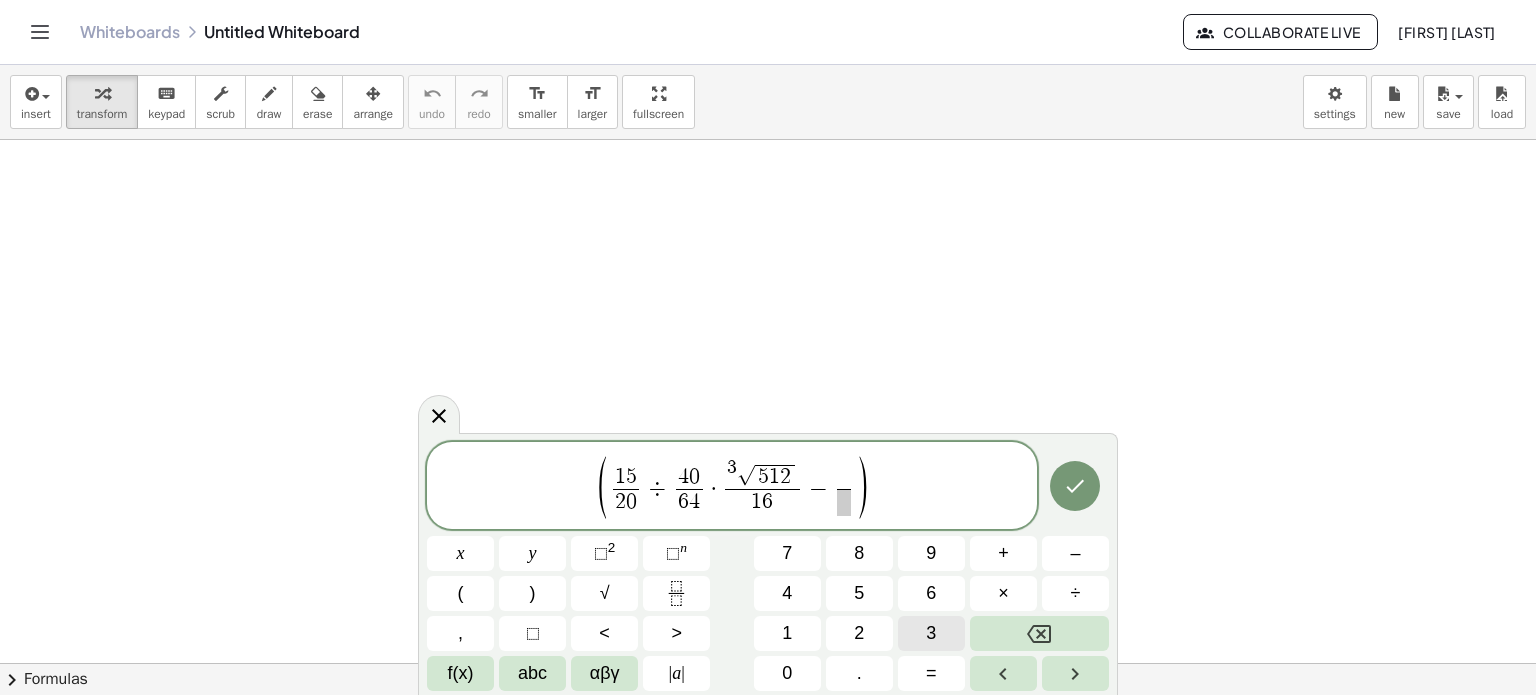 click on "3" at bounding box center (931, 633) 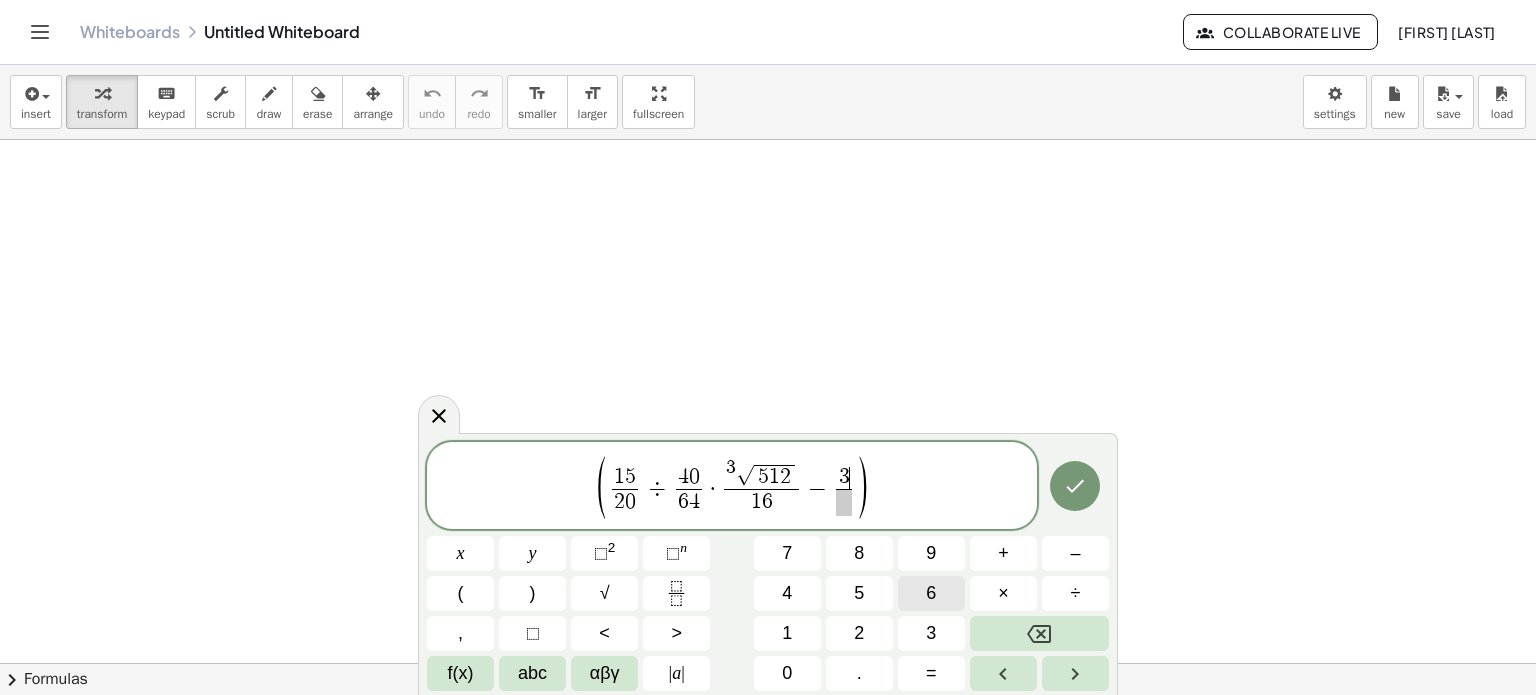 click on "6" at bounding box center (931, 593) 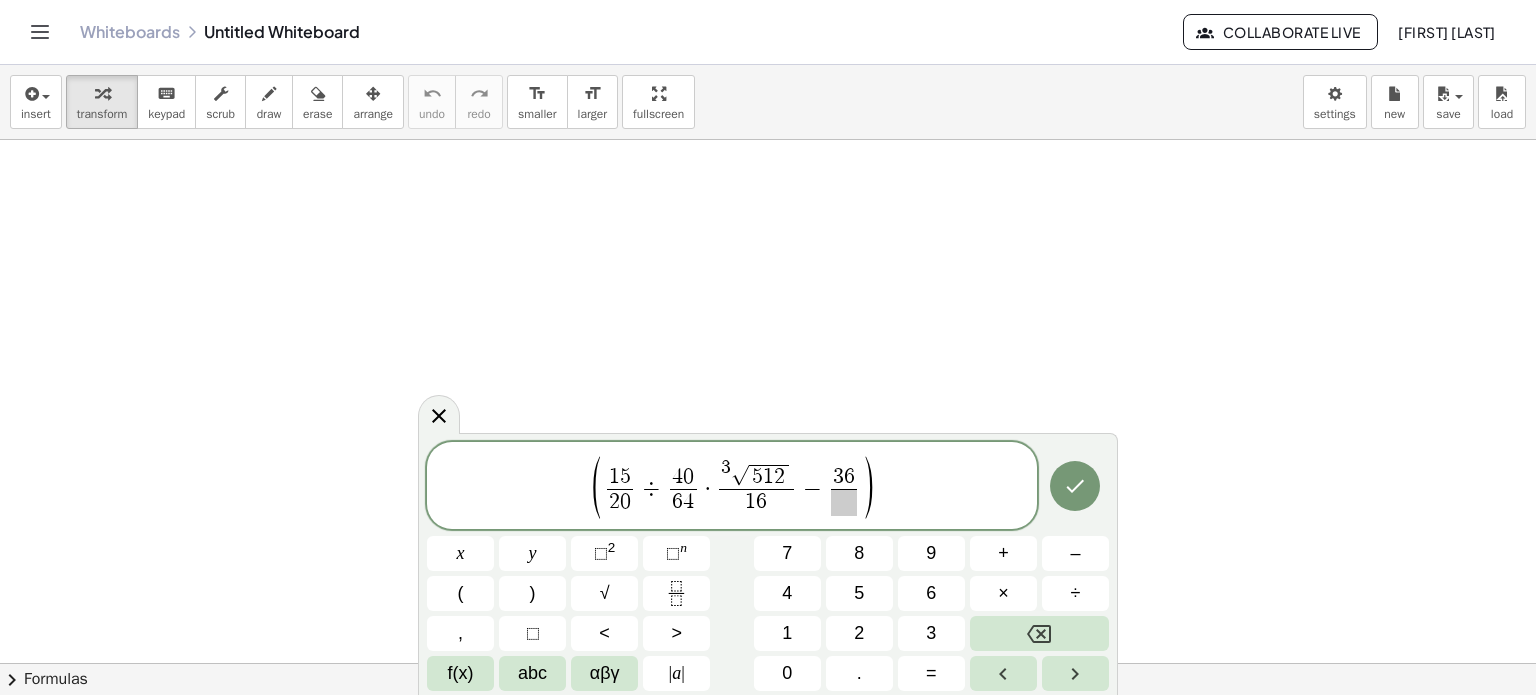 click at bounding box center (844, 502) 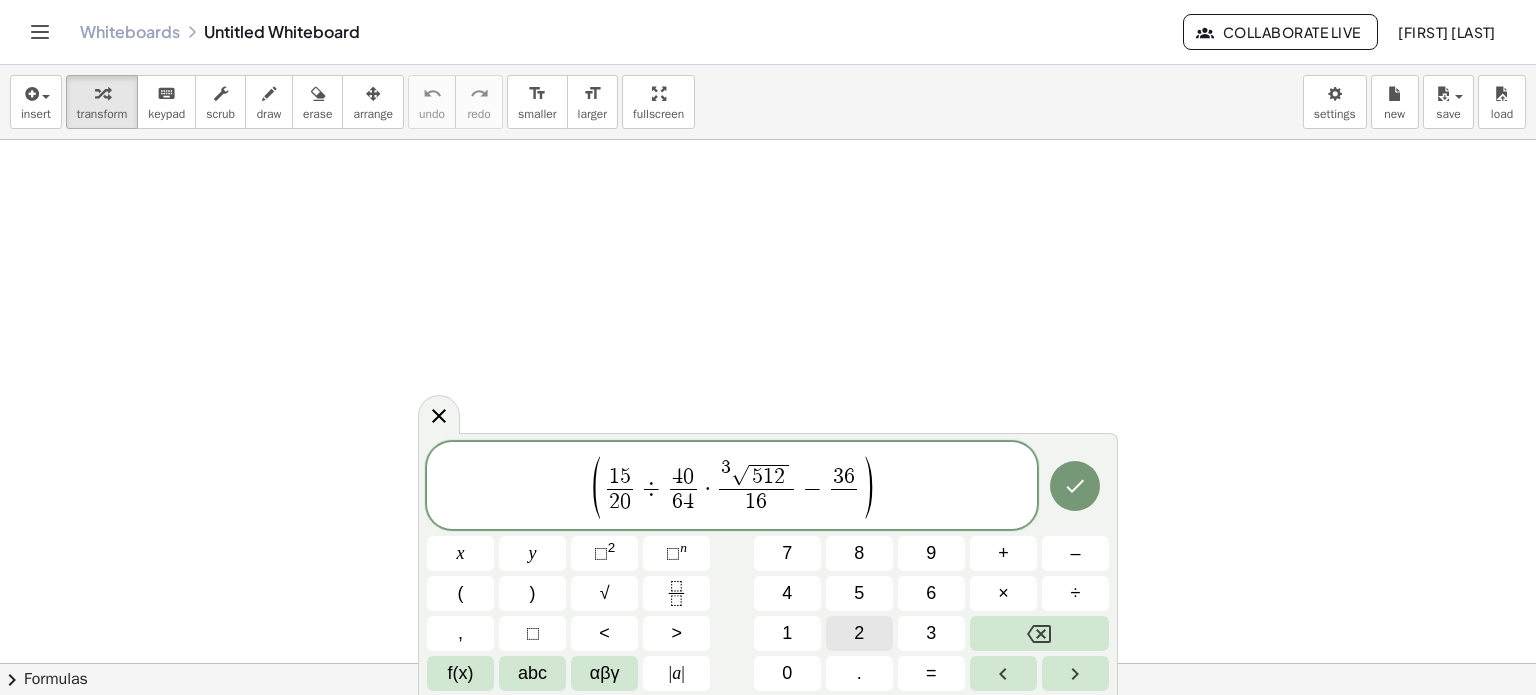 click on "2" at bounding box center (859, 633) 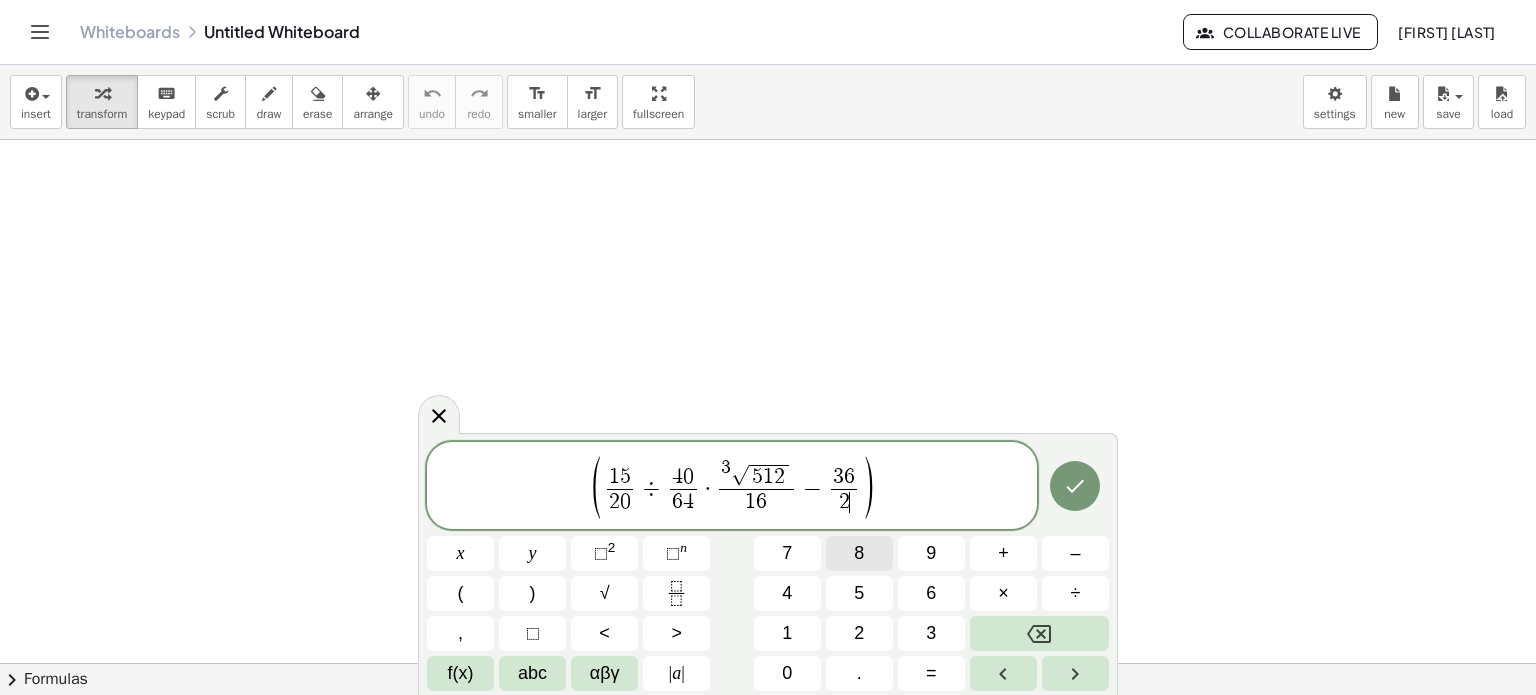 click on "8" at bounding box center [859, 553] 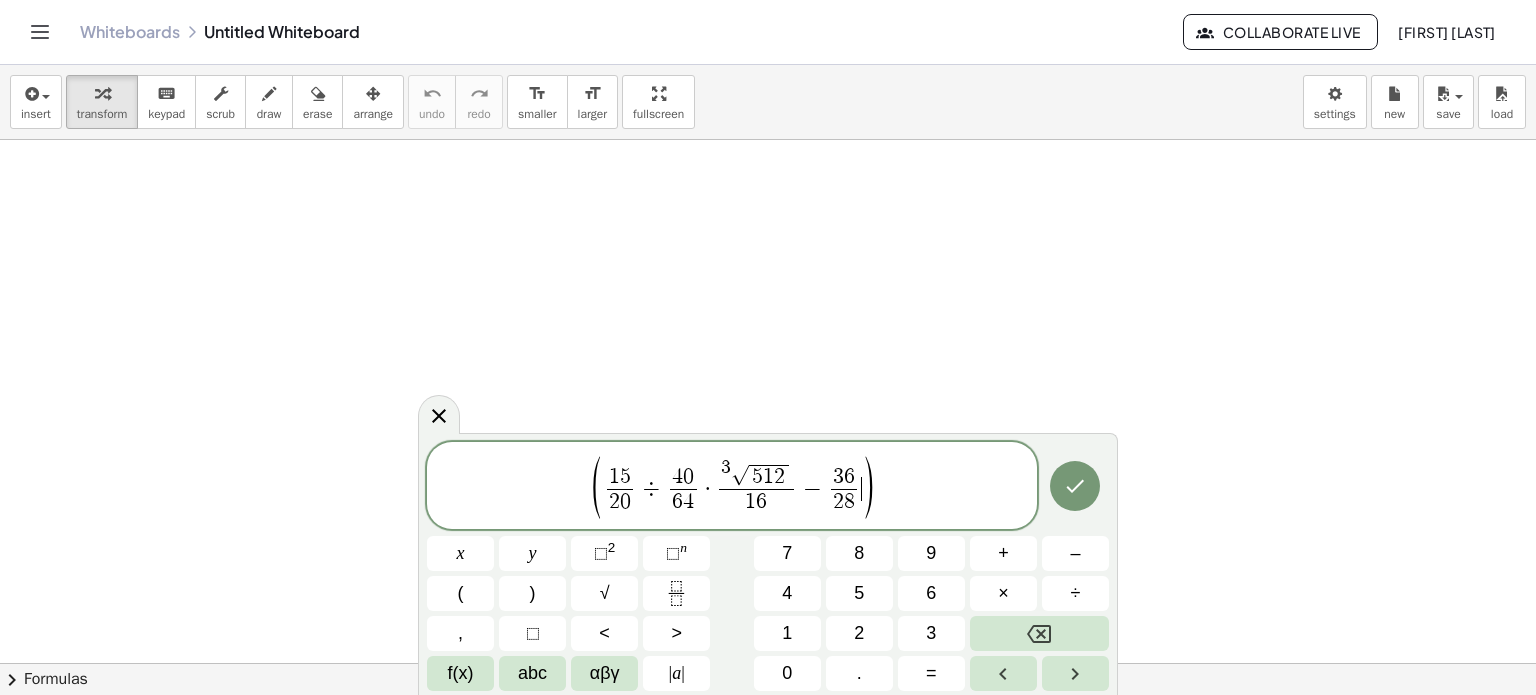 click on ")" at bounding box center (867, 487) 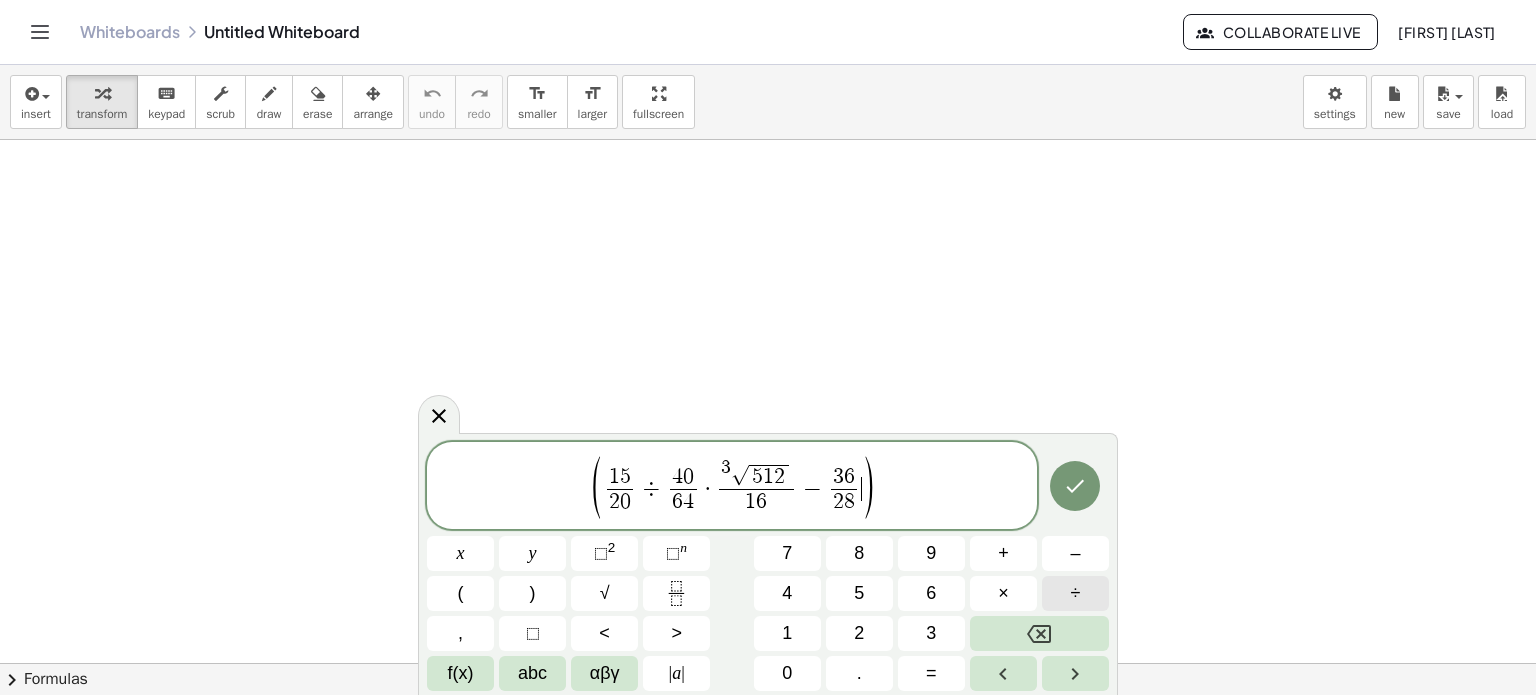 click on "÷" at bounding box center [1075, 593] 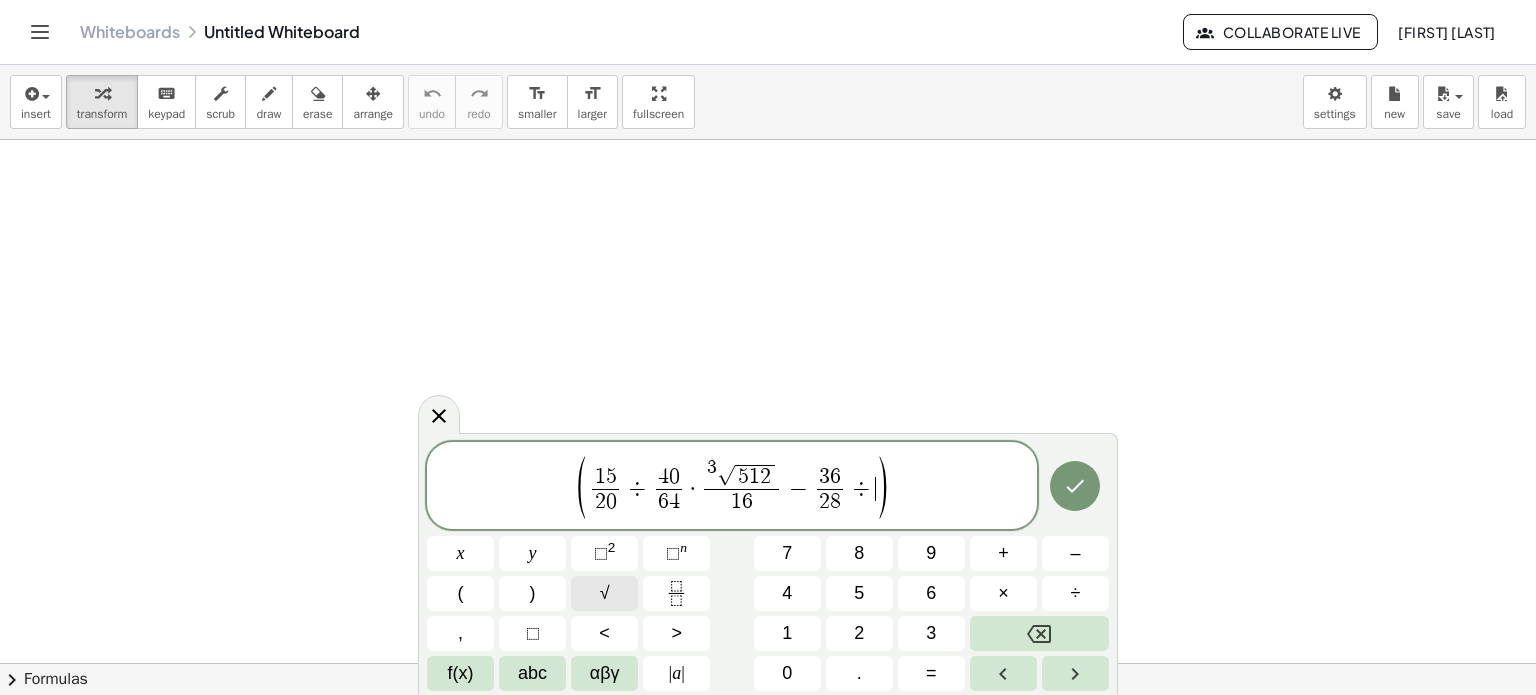 click on "√" at bounding box center (605, 593) 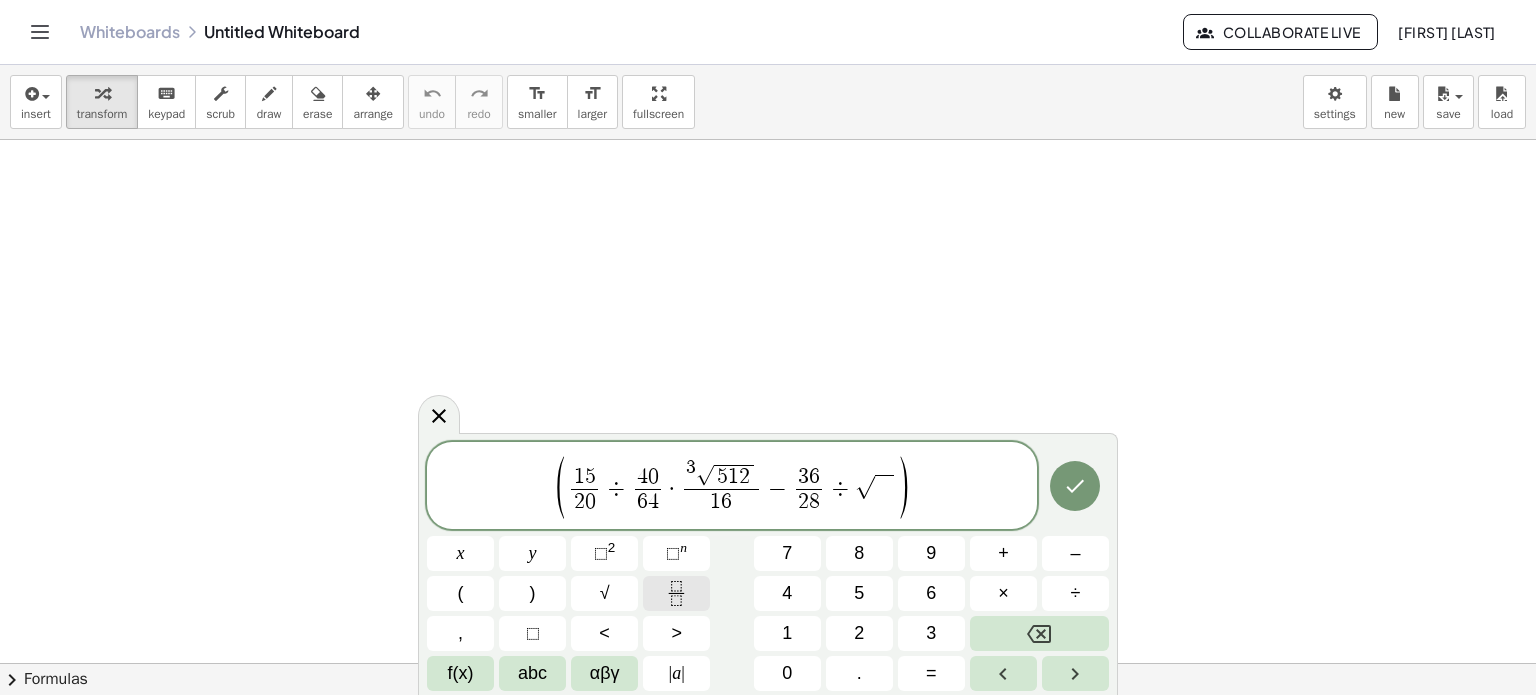 click 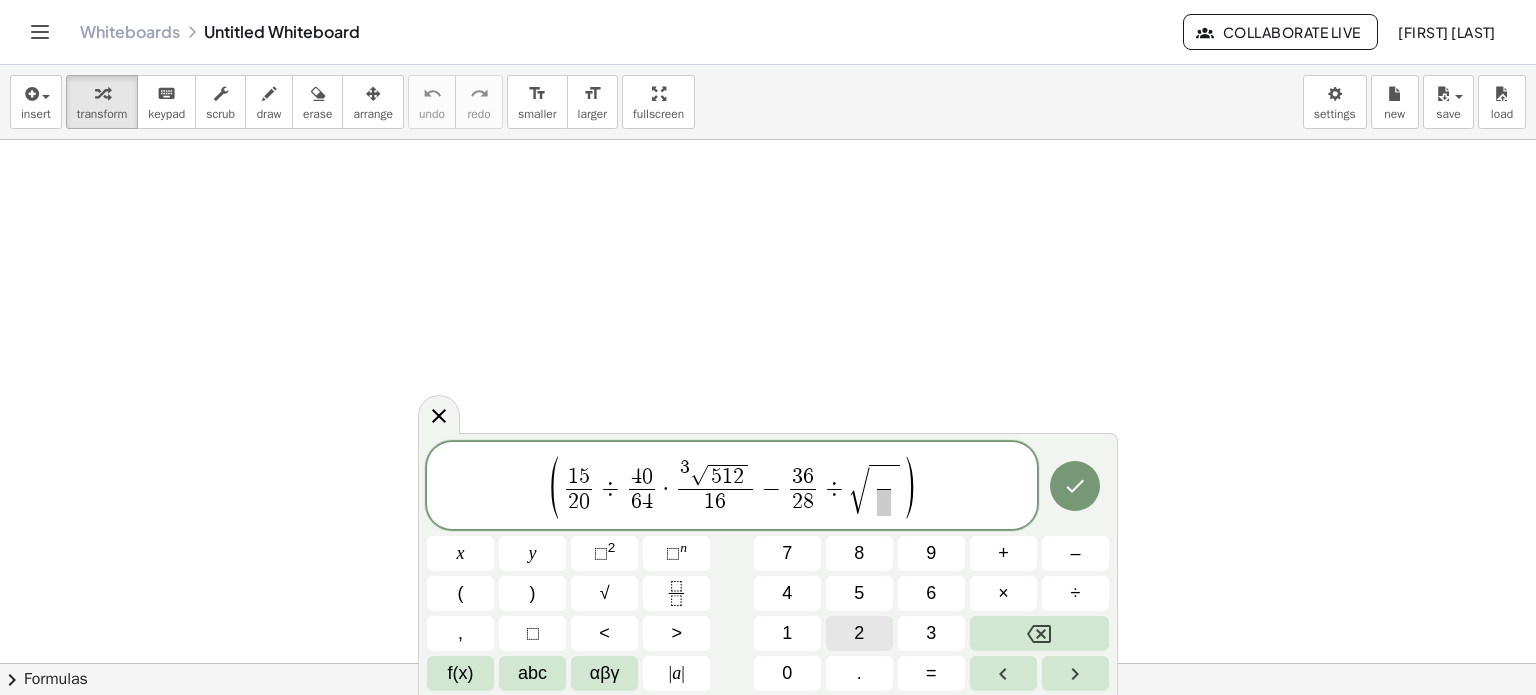 click on "2" at bounding box center (859, 633) 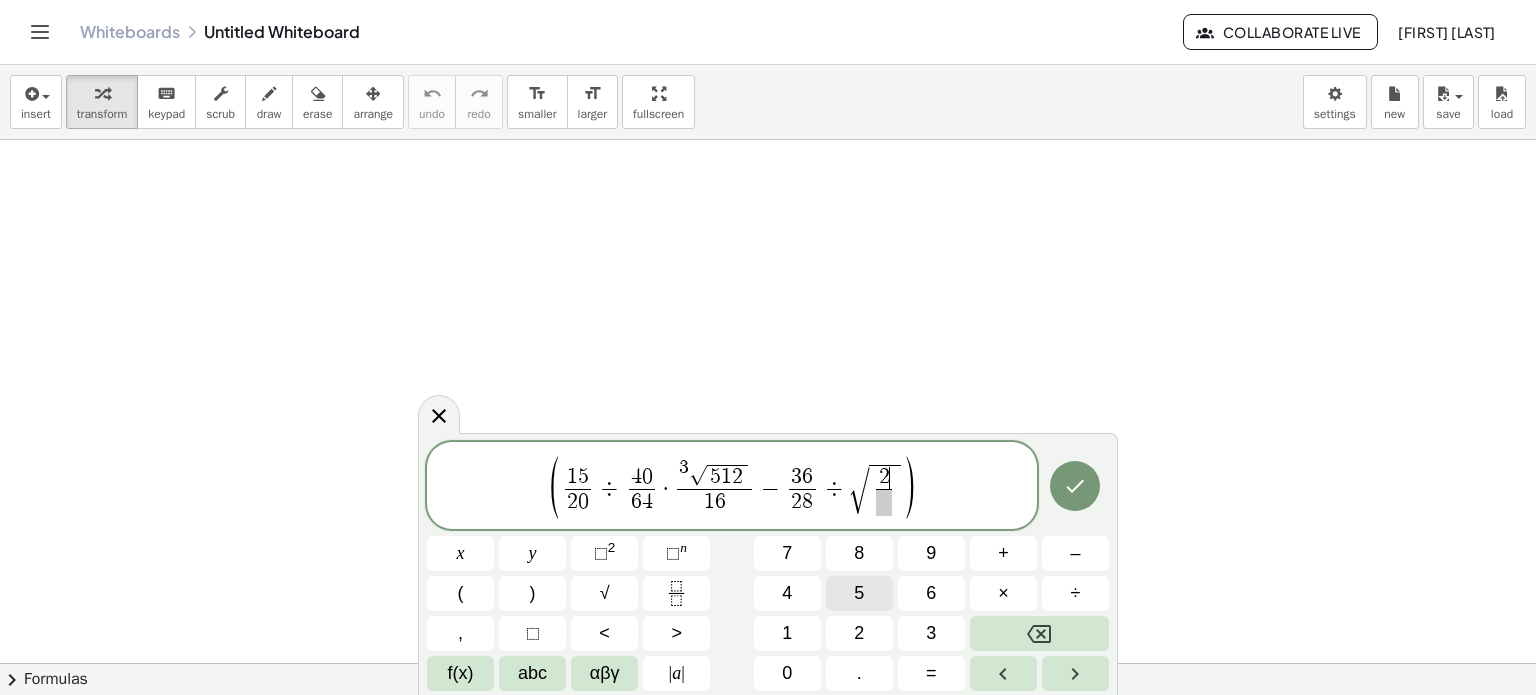 click on "5" at bounding box center [859, 593] 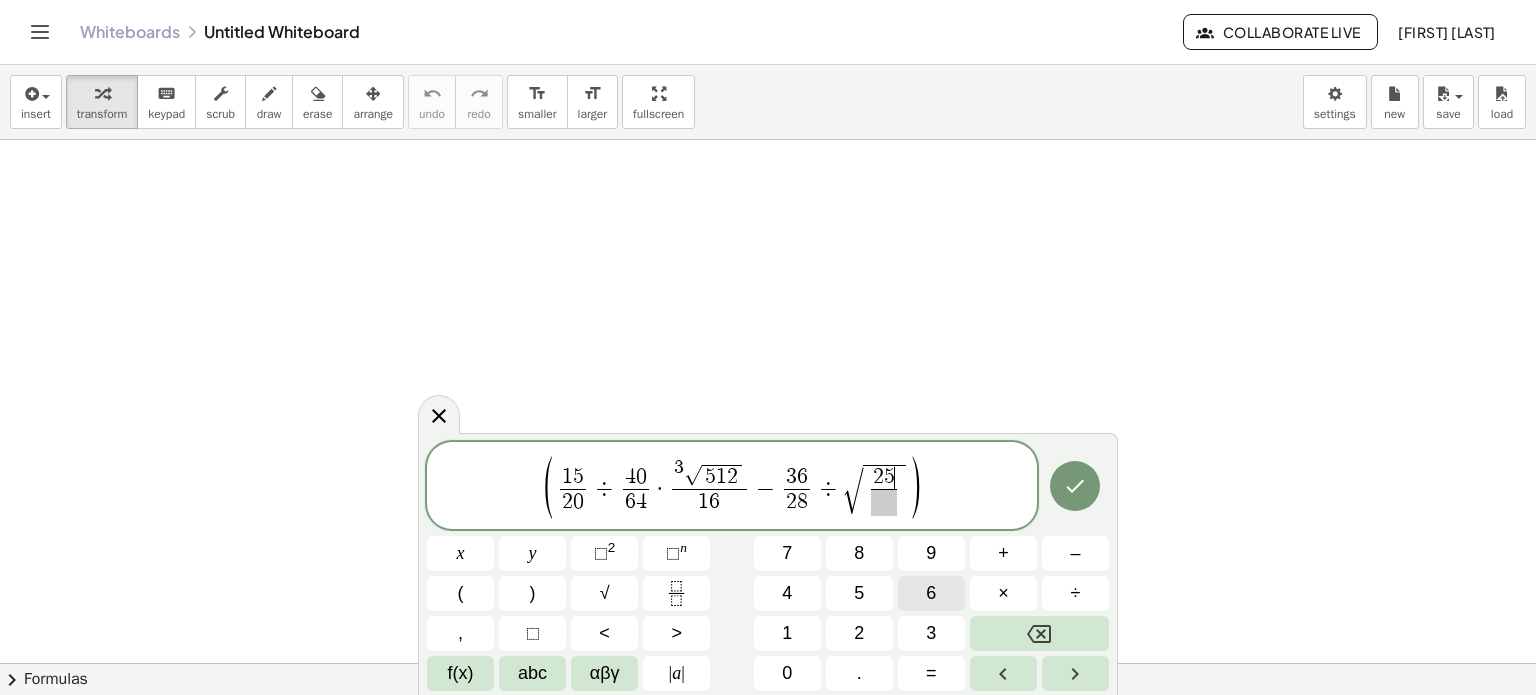 click on "6" at bounding box center (931, 593) 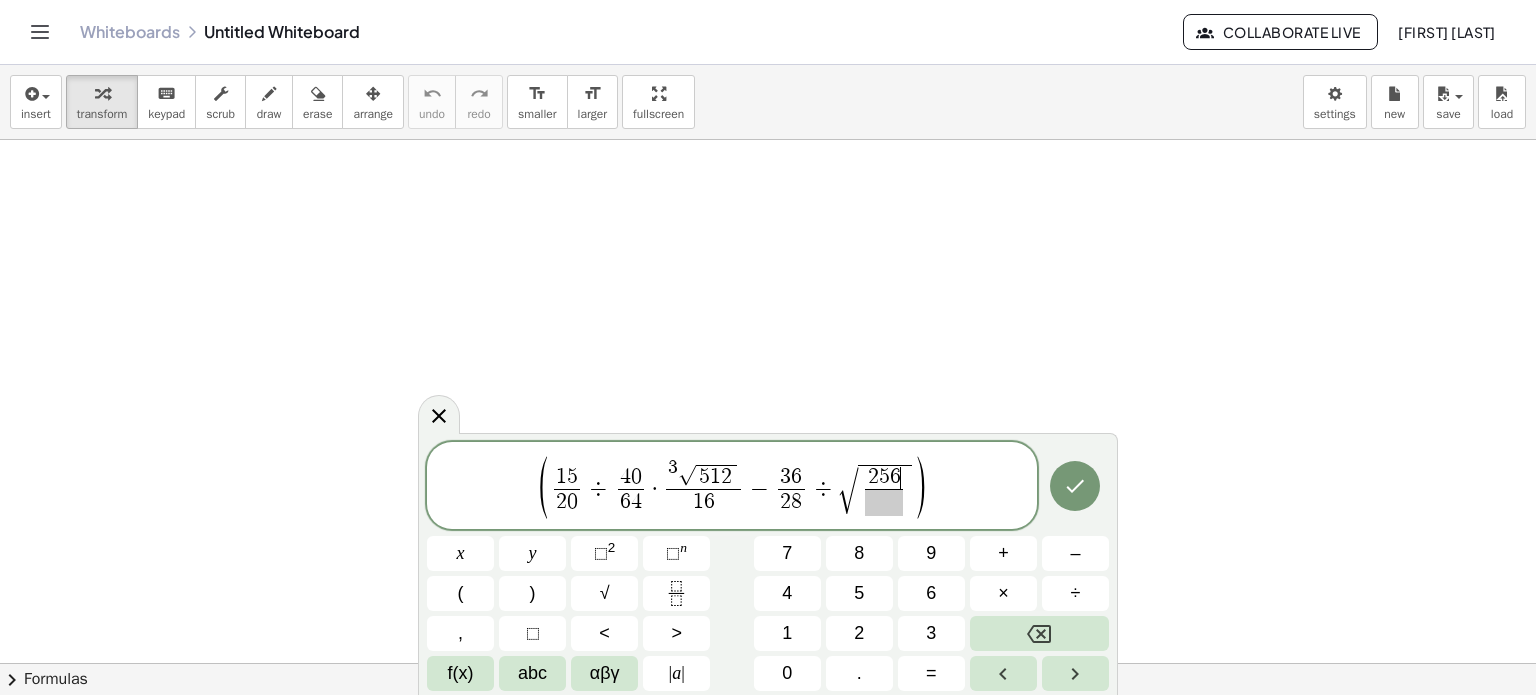 click at bounding box center [883, 502] 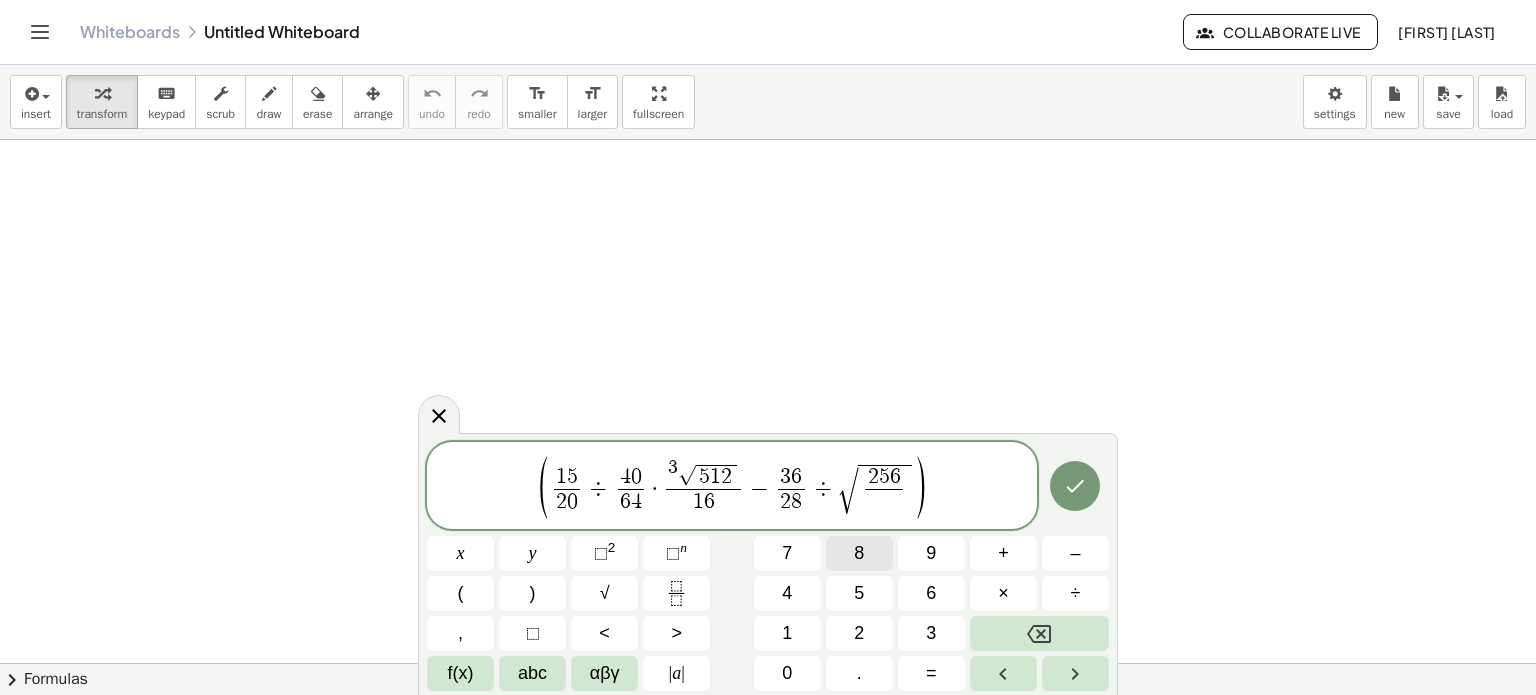 click on "8" at bounding box center (859, 553) 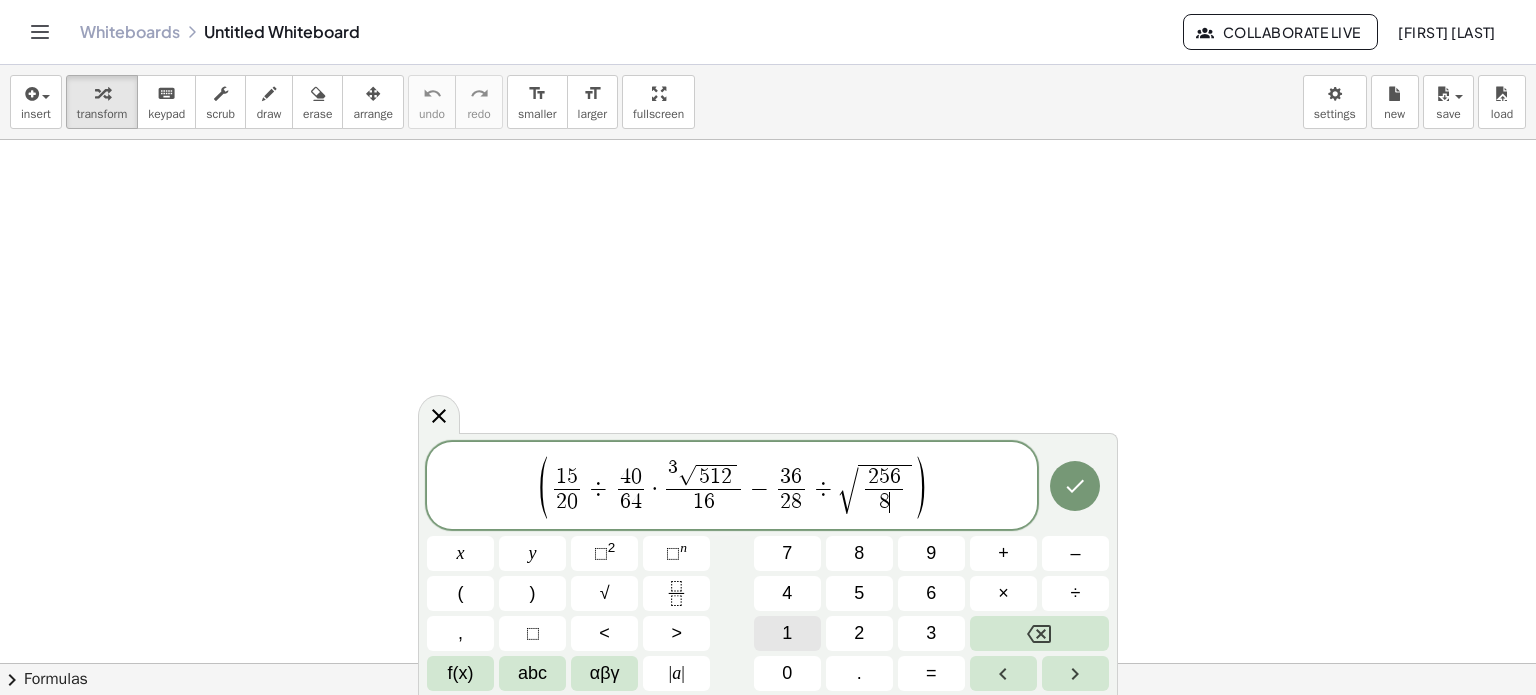 click on "1" at bounding box center [787, 633] 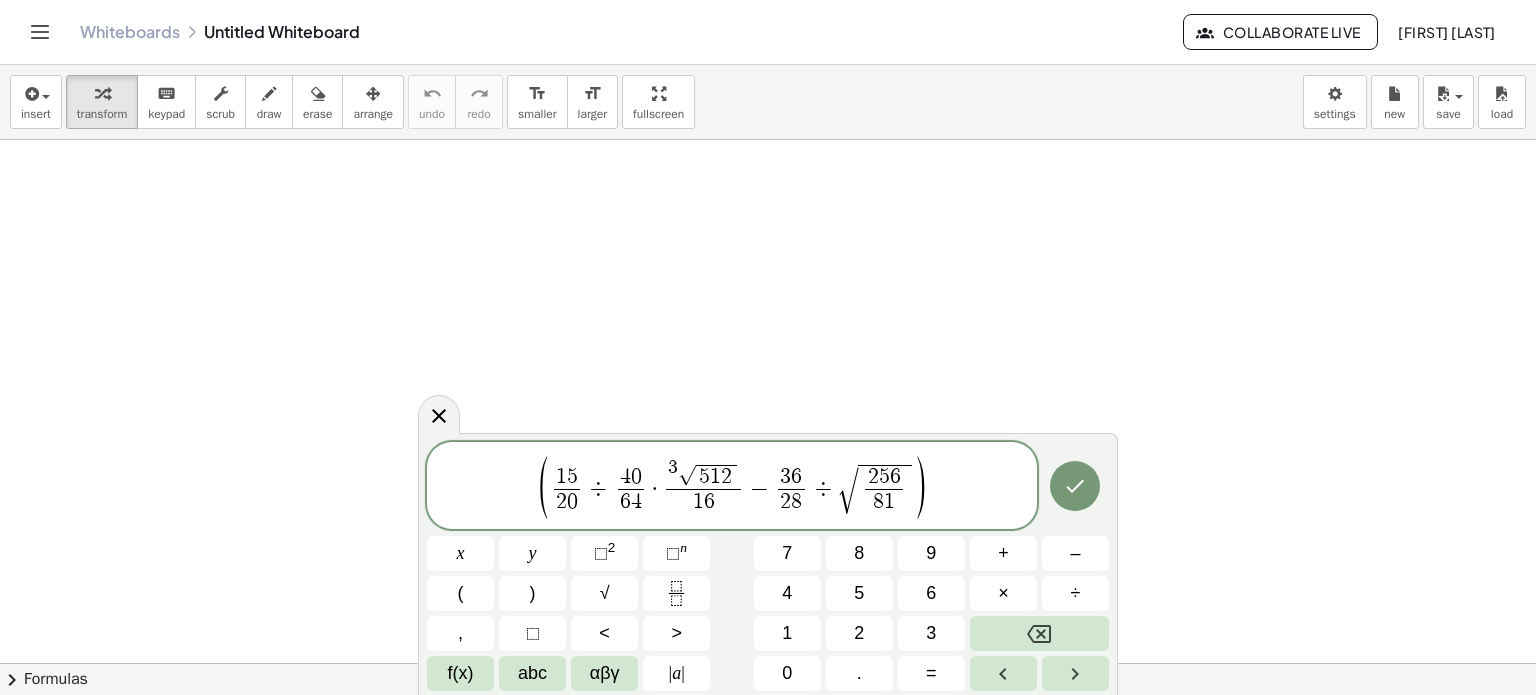 click on "( 1 5 2 0 ​ ÷ 4 0 6 4 ​ · 3 √ 5 1 2 1 6 ​ − 3 6 2 8 ​ ÷ √ 2 5 6 8 1 ​ ​ )" at bounding box center (732, 487) 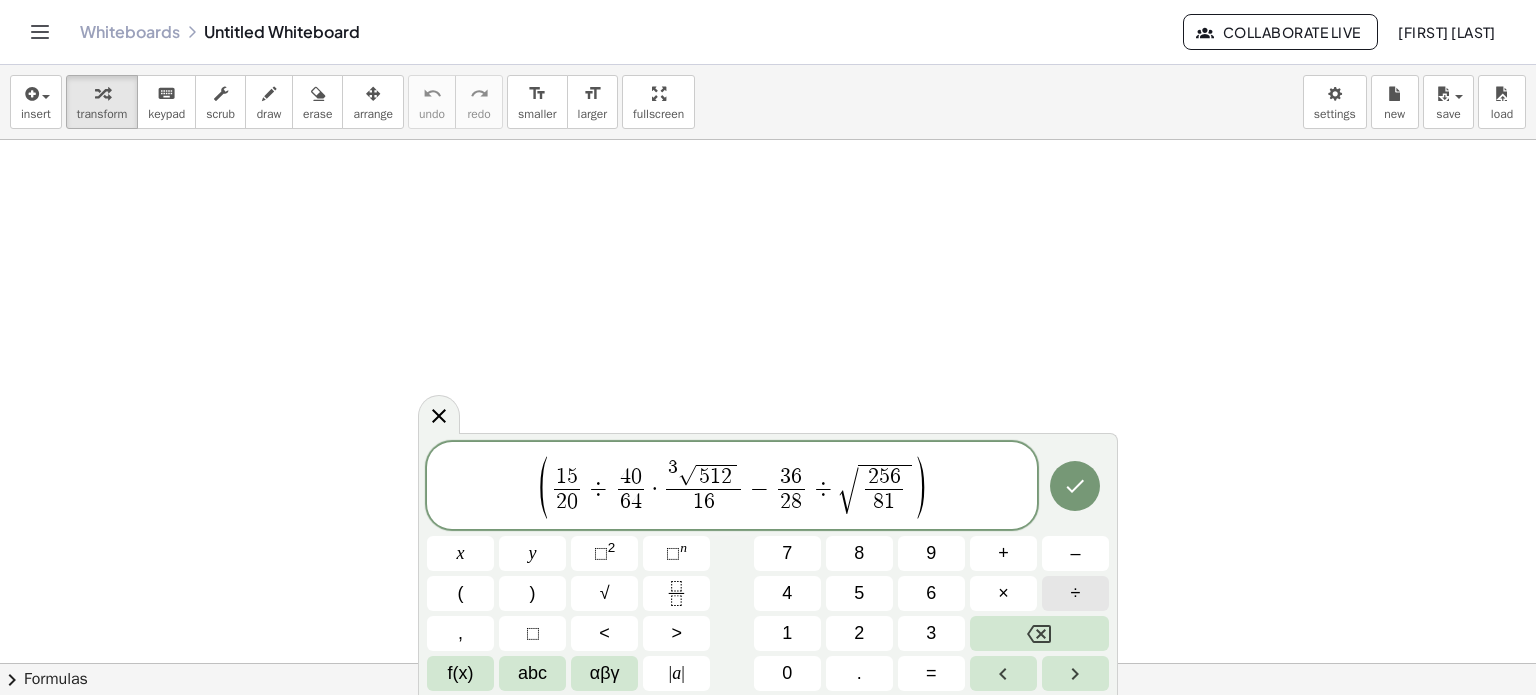 click on "÷" at bounding box center [1076, 593] 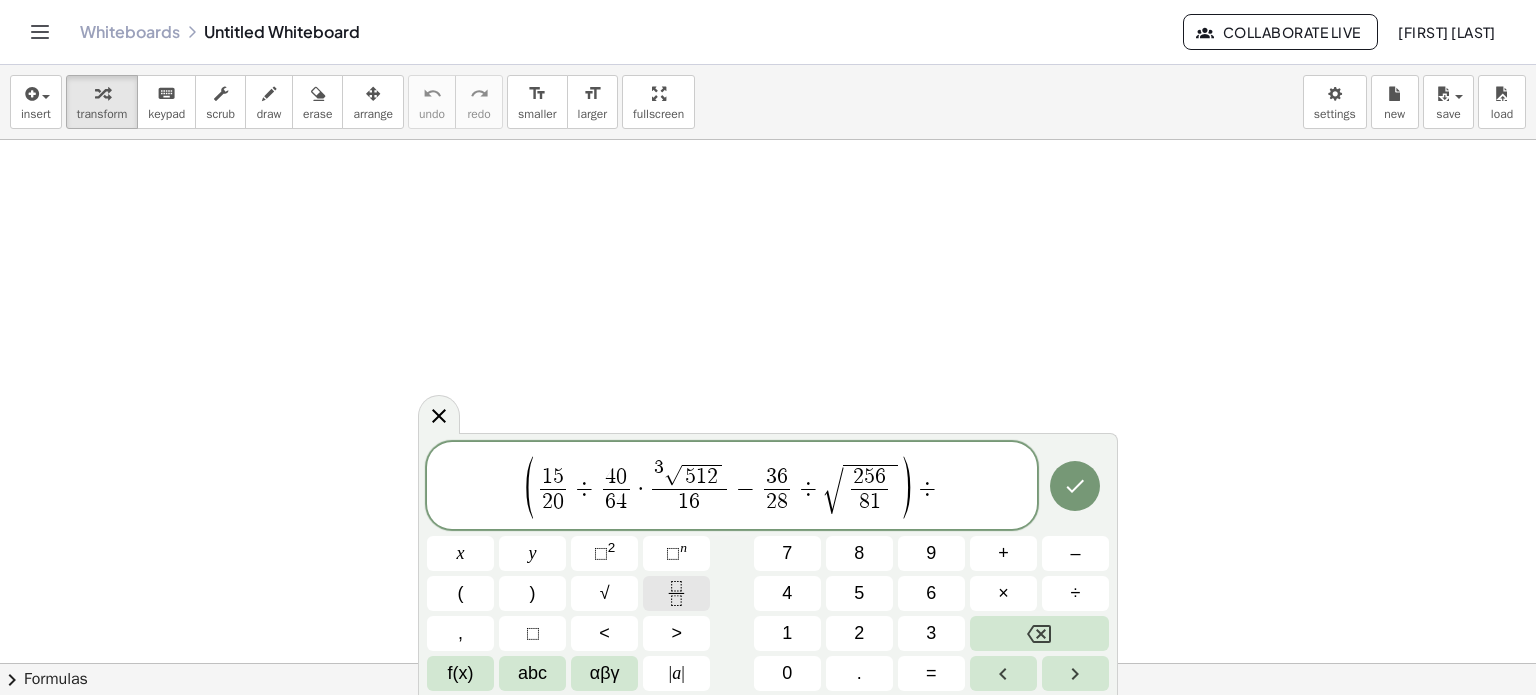 click 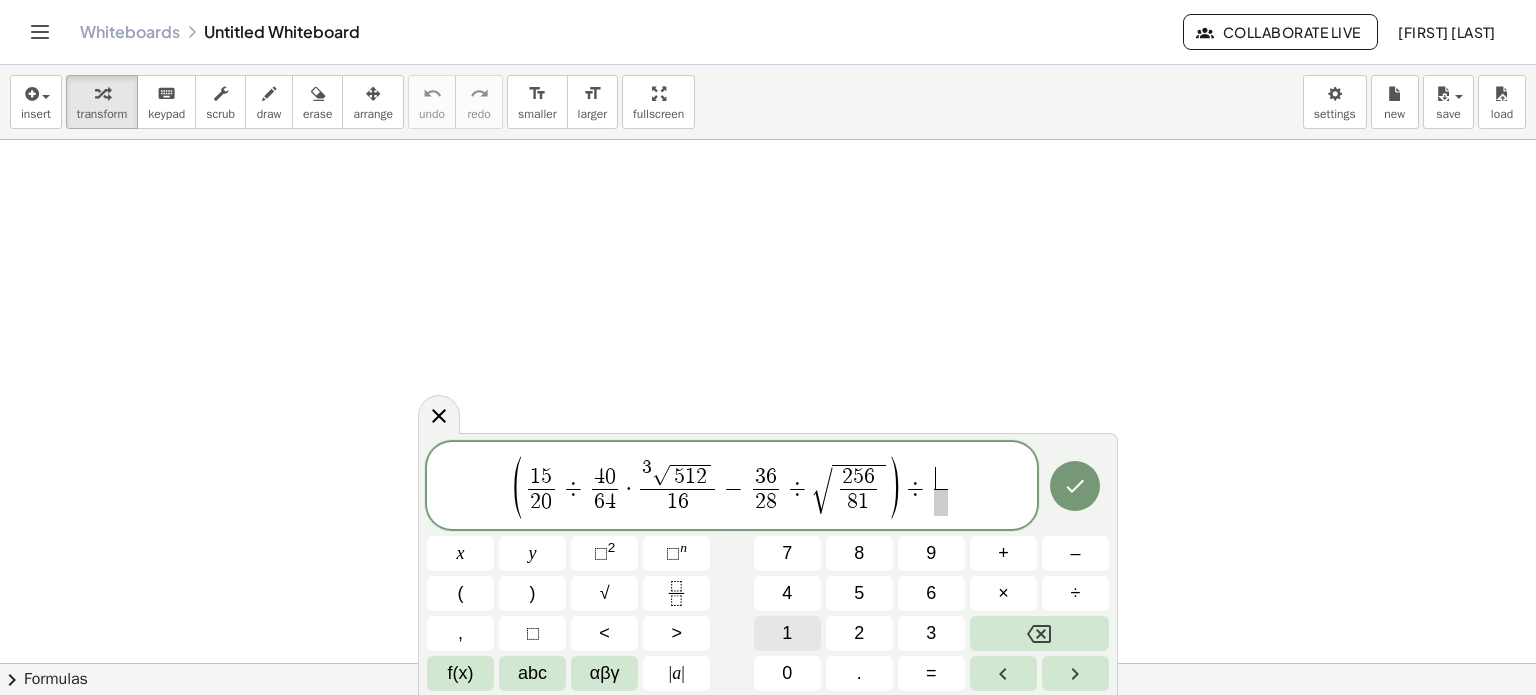click on "1" 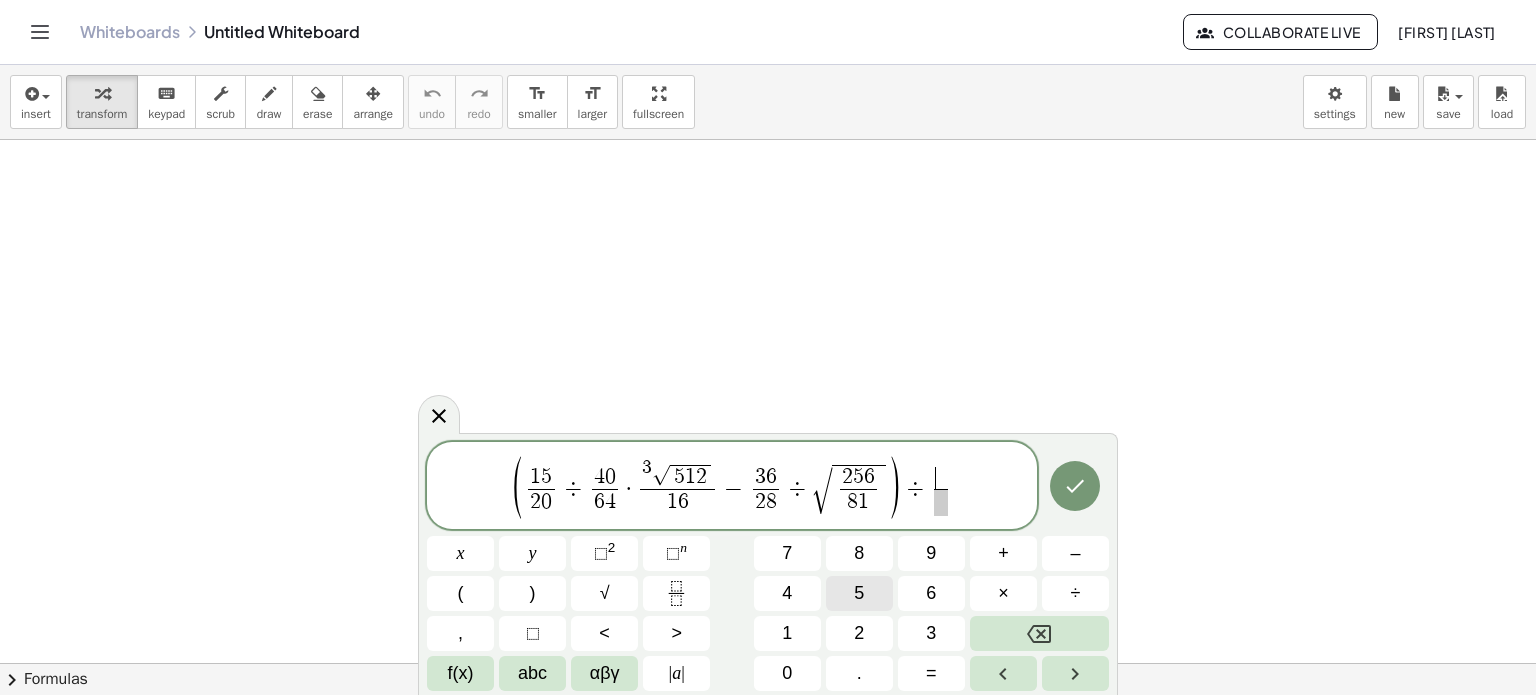 click on "5" at bounding box center (859, 593) 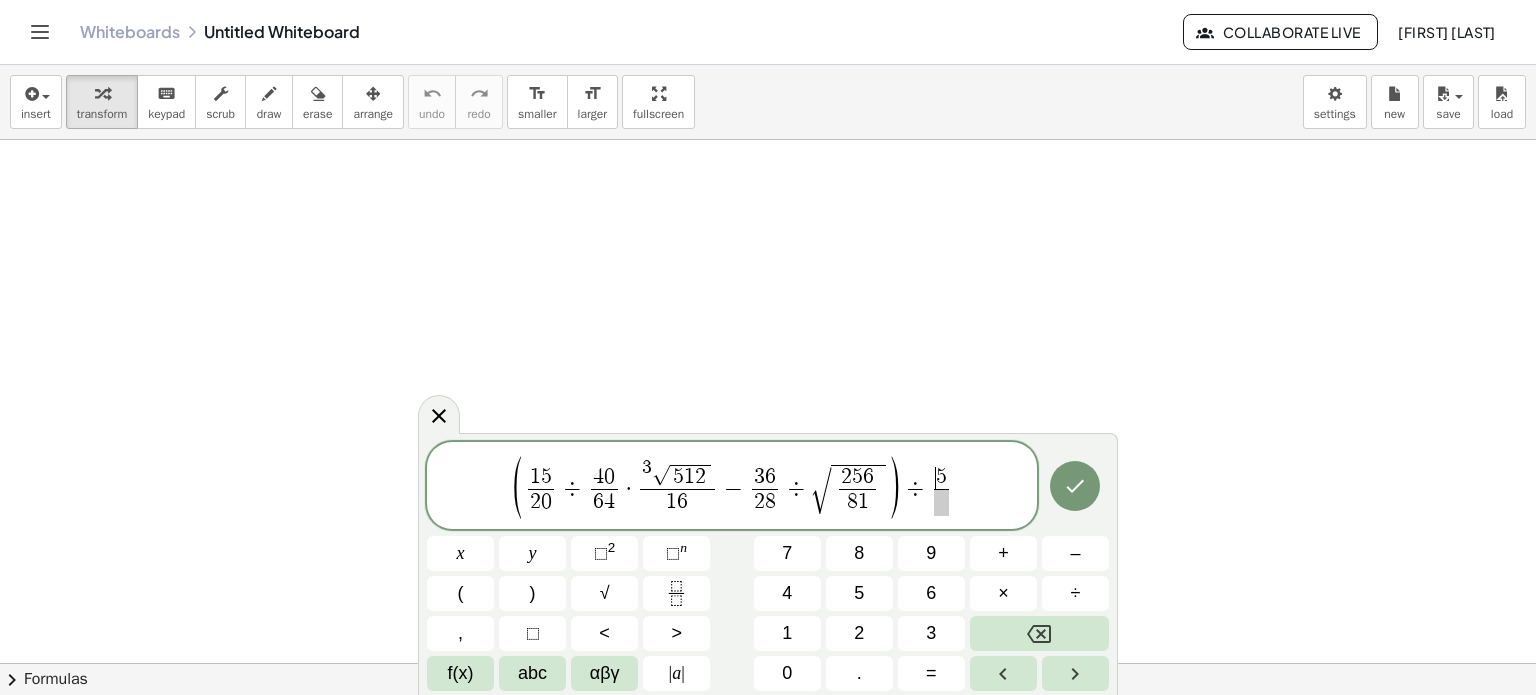 drag, startPoint x: 936, startPoint y: 479, endPoint x: 908, endPoint y: 533, distance: 60.827625 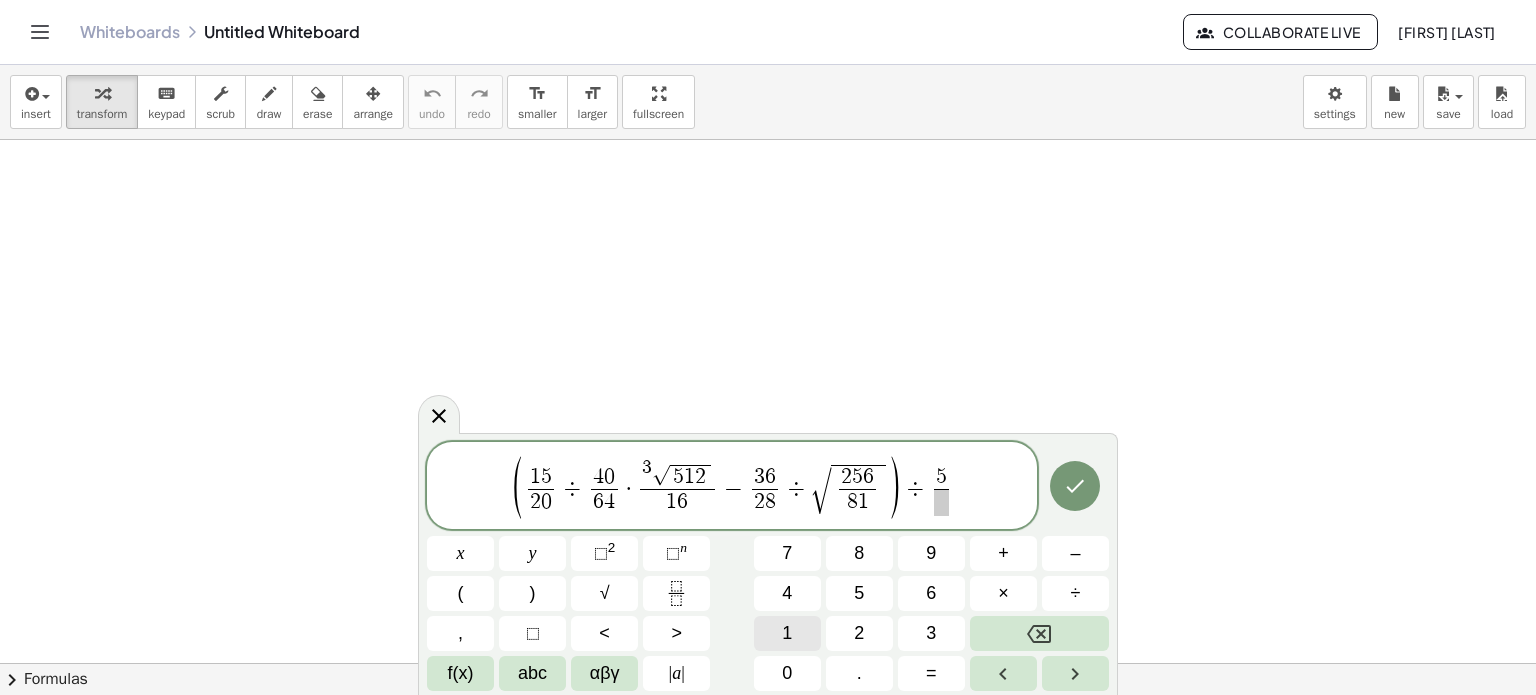 click on "1" at bounding box center [787, 633] 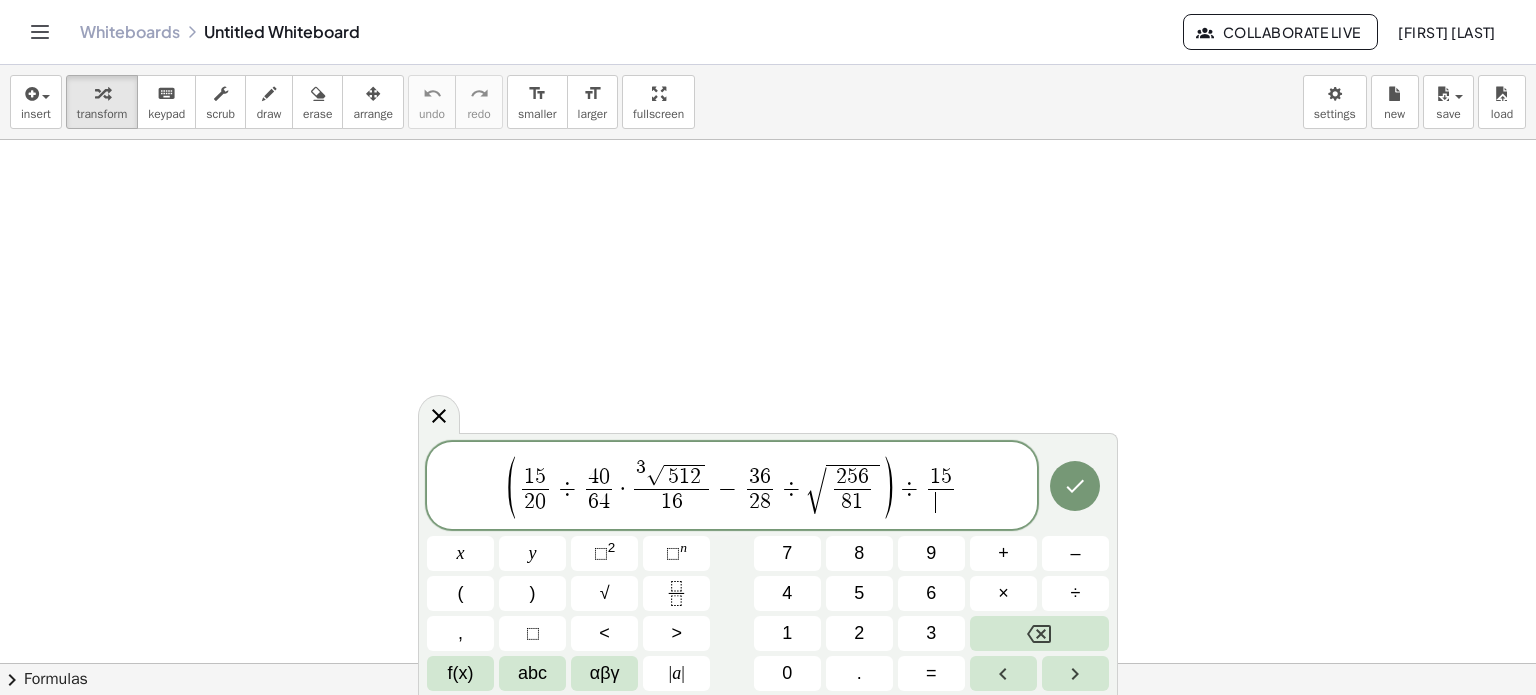 click on "​" at bounding box center (941, 502) 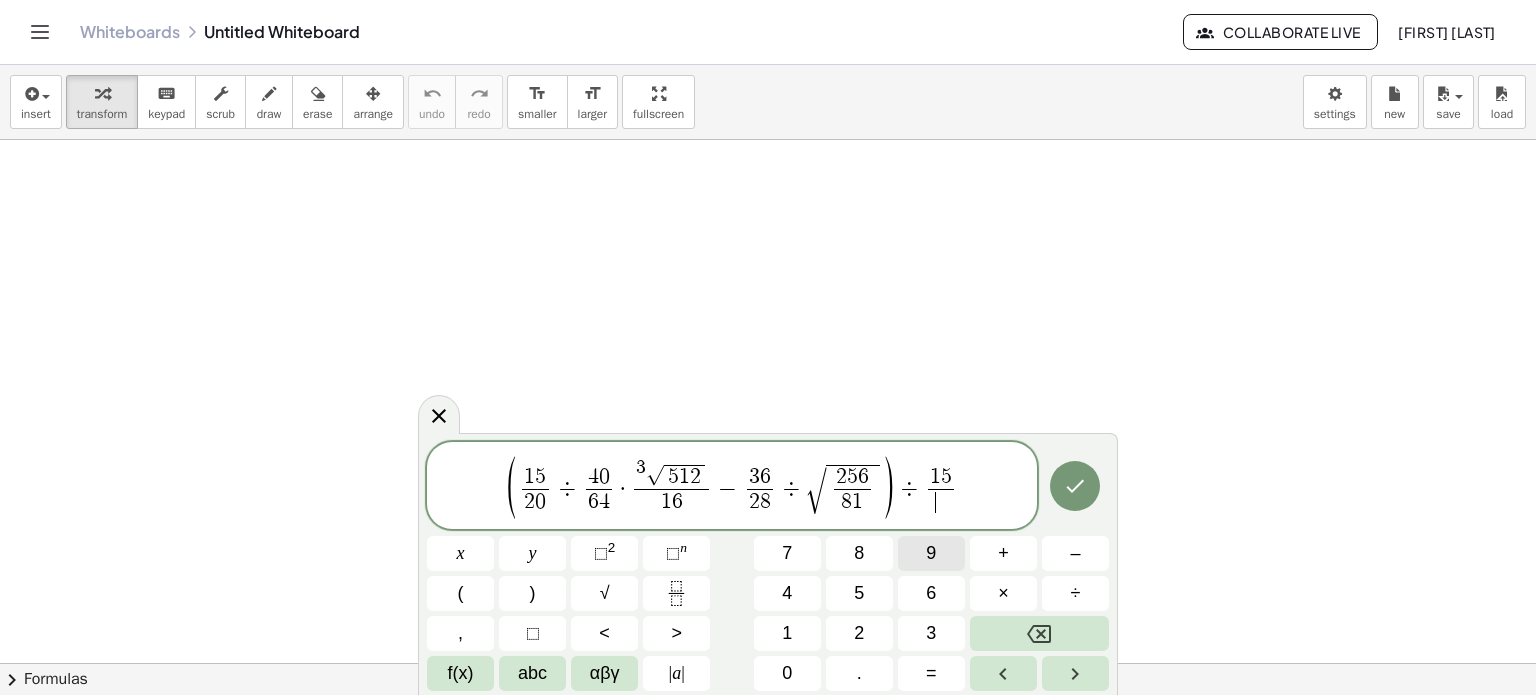 click on "9" at bounding box center [931, 553] 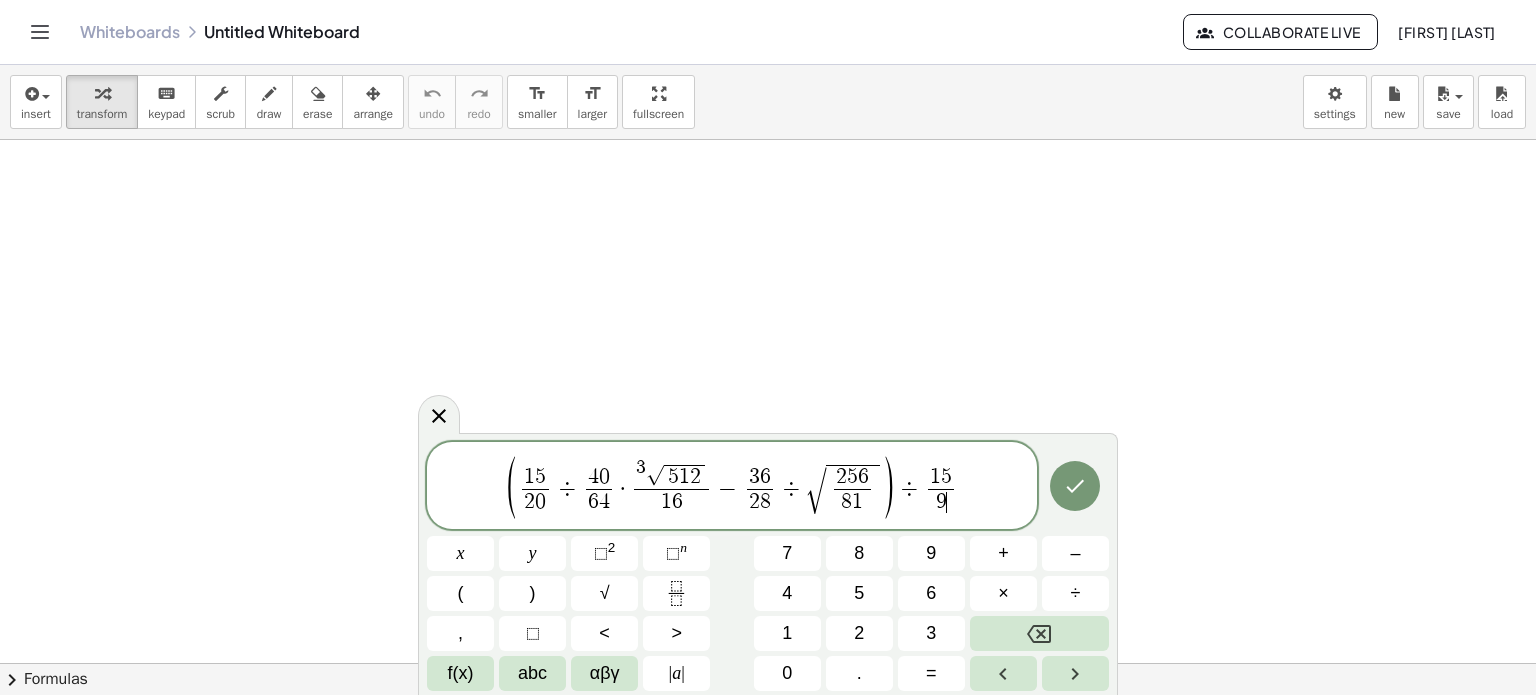 click on "( 1 5 2 0 ​ ÷ 4 0 6 4 ​ · 3 √ 5 1 2 1 6 ​ − 3 6 2 8 ​ ÷ √ 2 5 6 8 1 ​ ) ÷ 1 5 9 ​ ​" at bounding box center [732, 487] 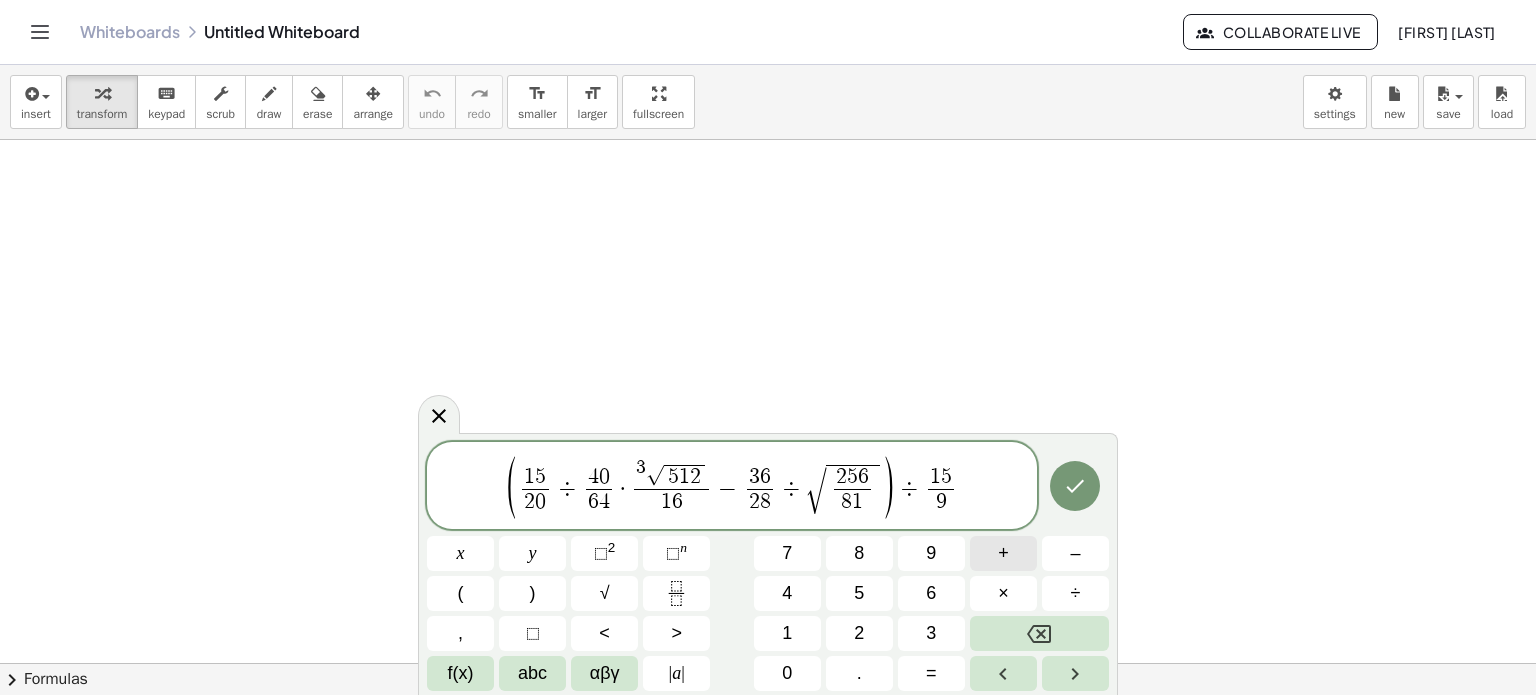 click on "+" at bounding box center [1003, 553] 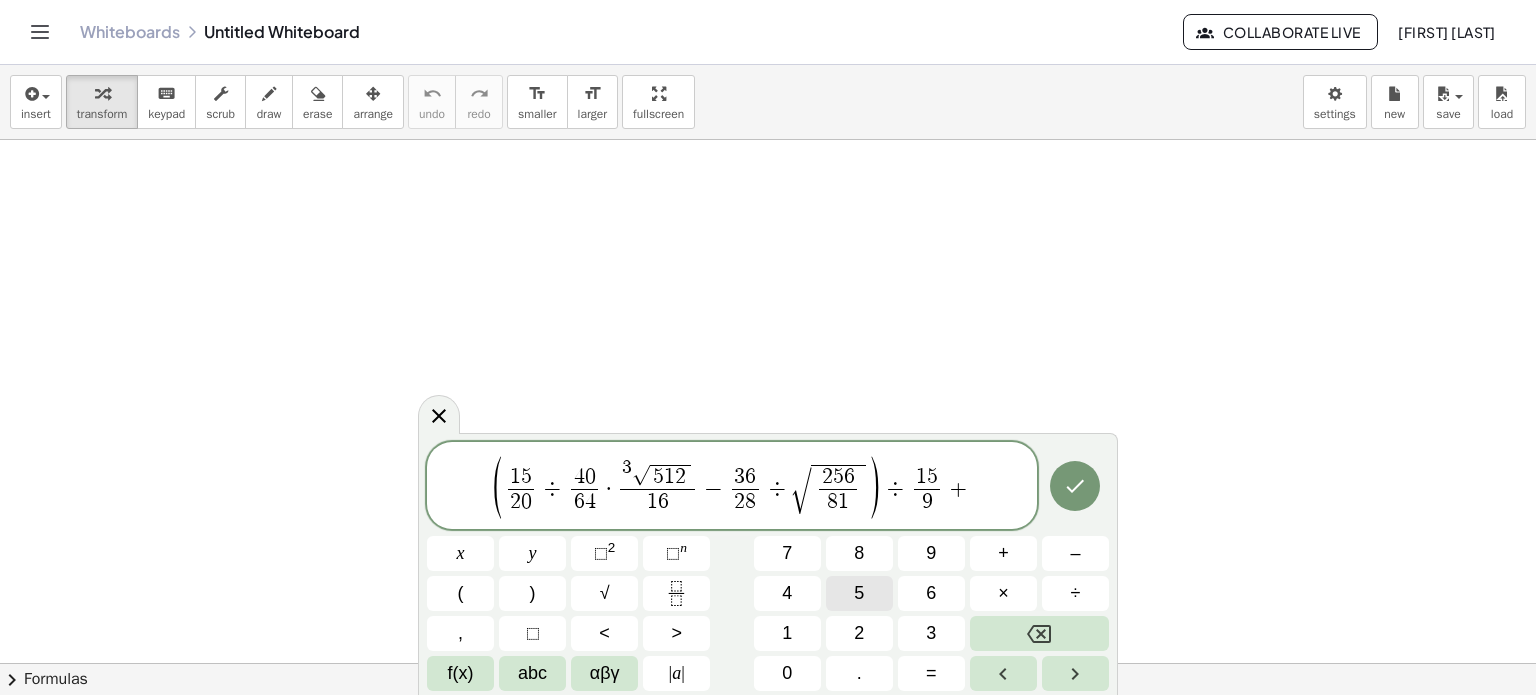click on "5" at bounding box center (859, 593) 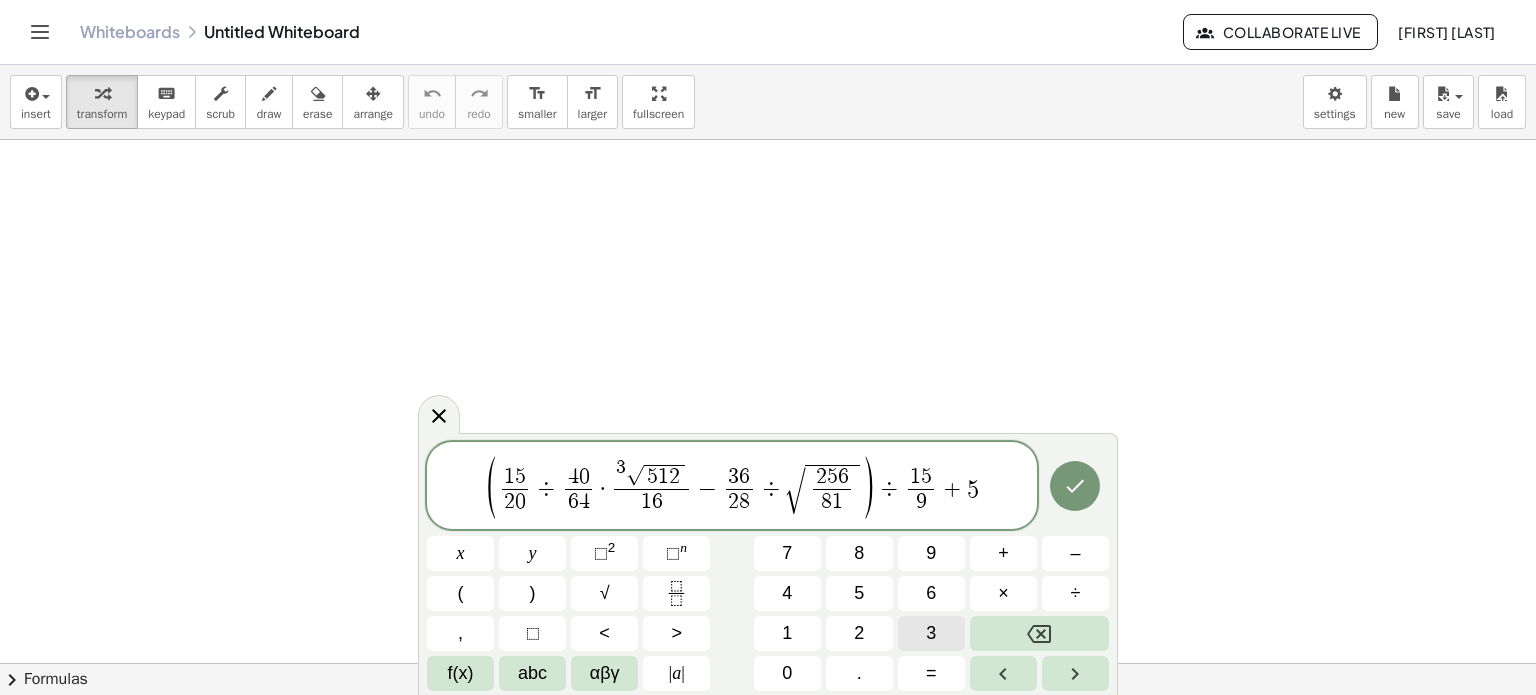 click on "3" at bounding box center [931, 633] 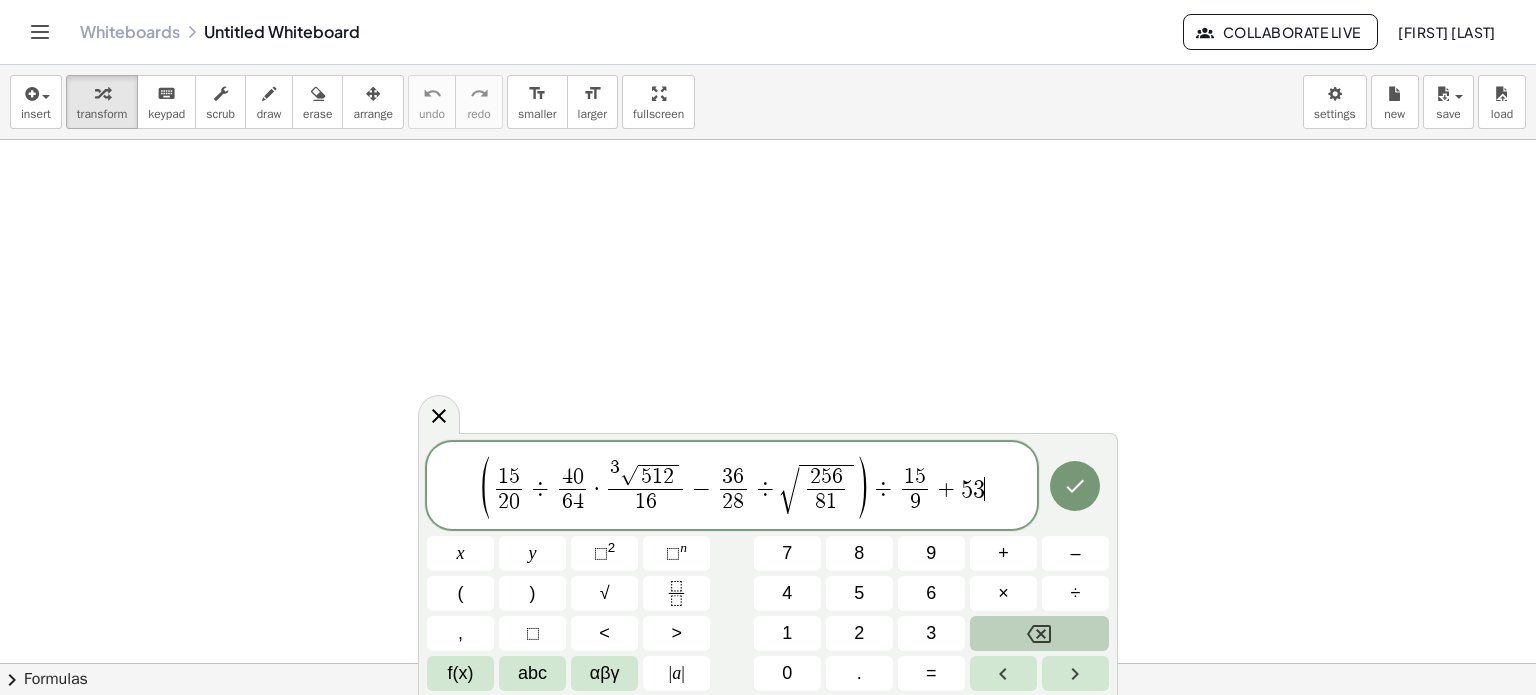 click at bounding box center (1039, 633) 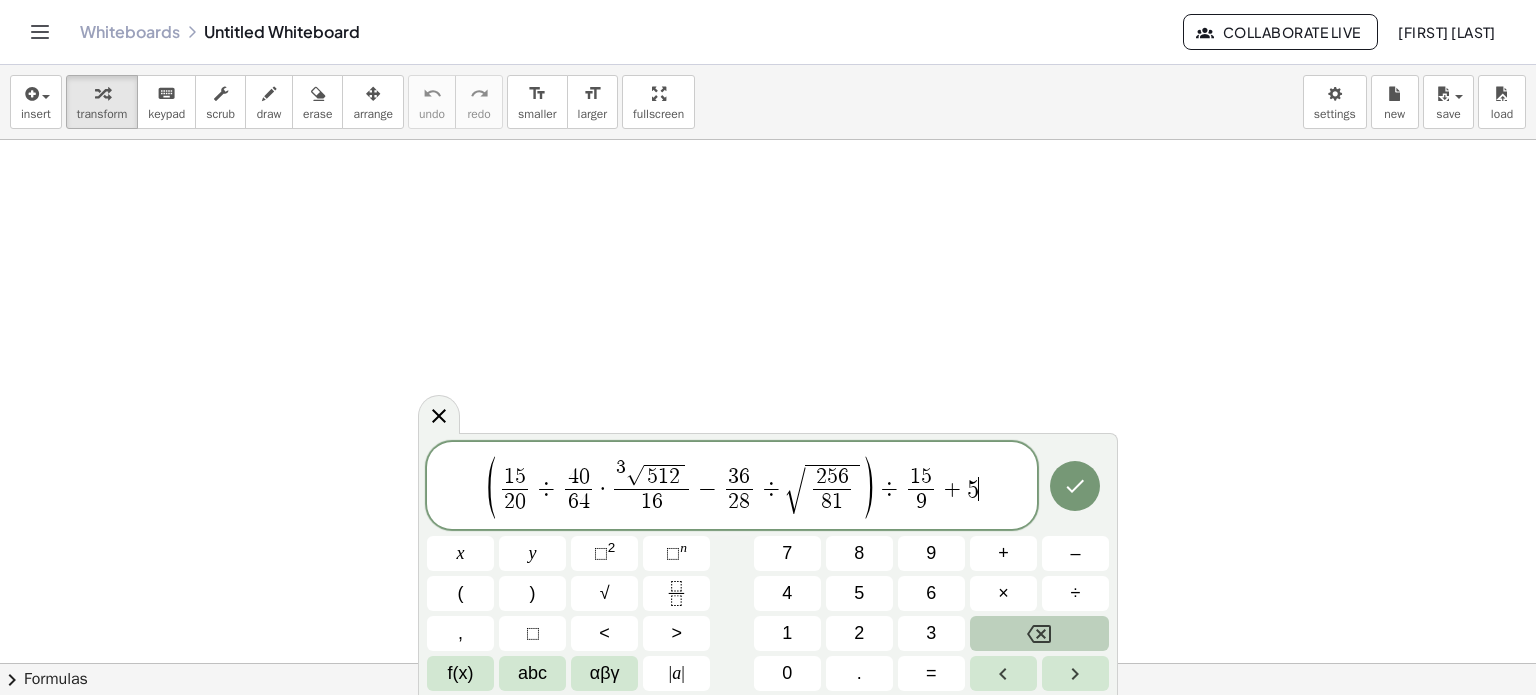 click at bounding box center (1039, 633) 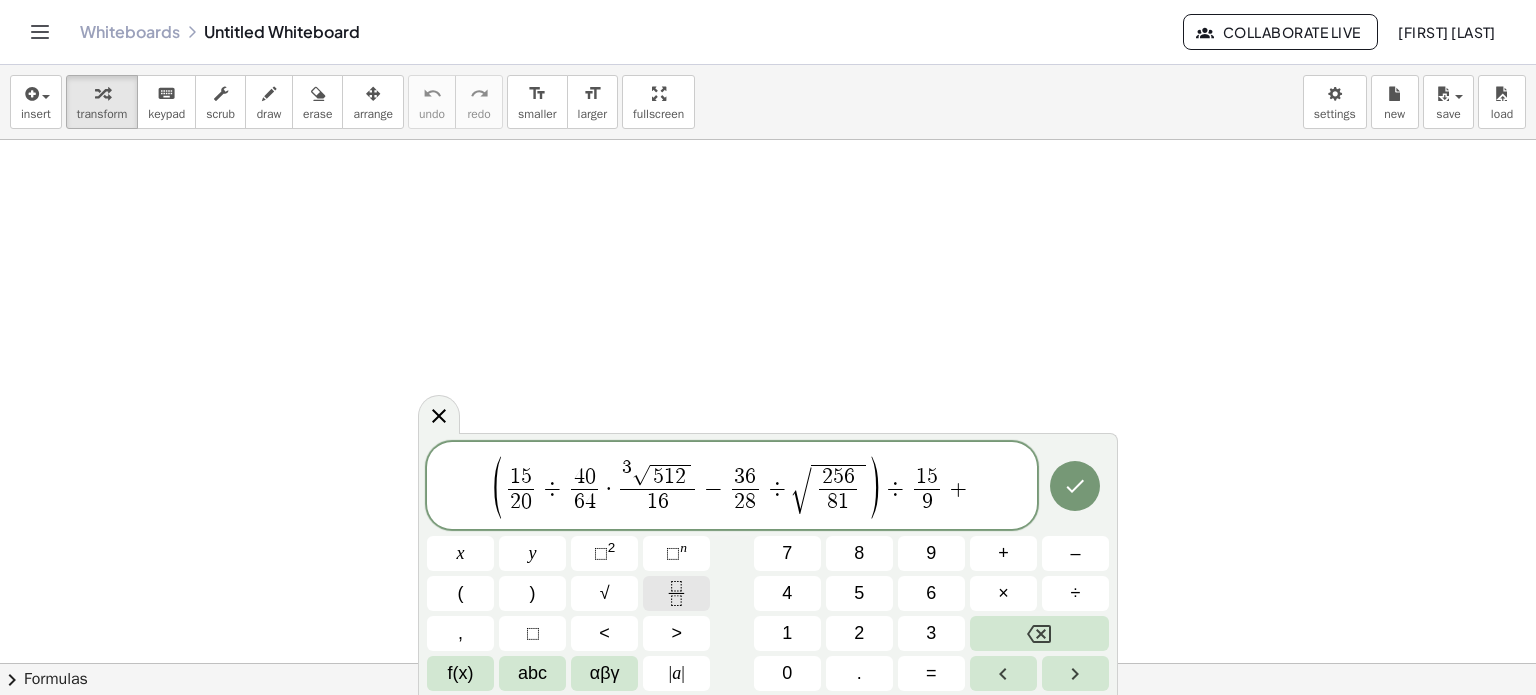 click 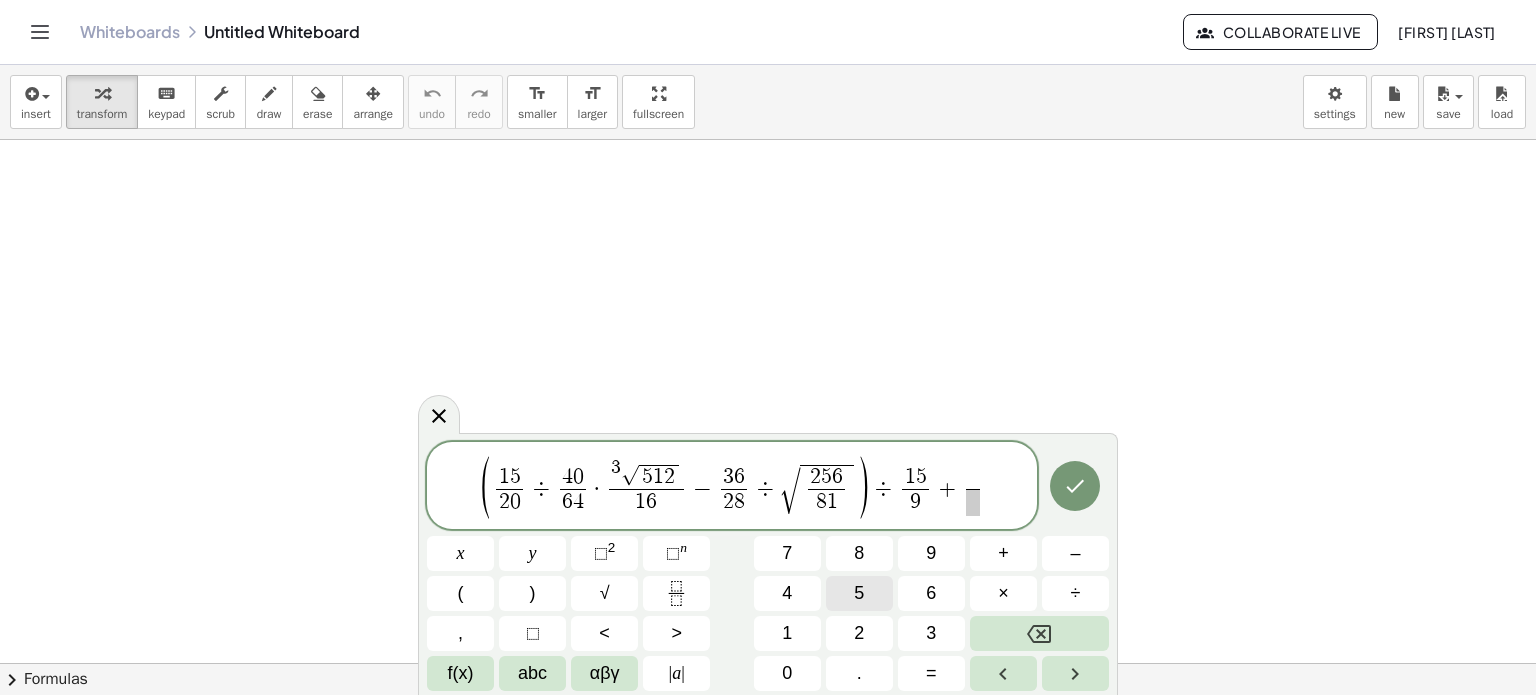 click on "5" at bounding box center [859, 593] 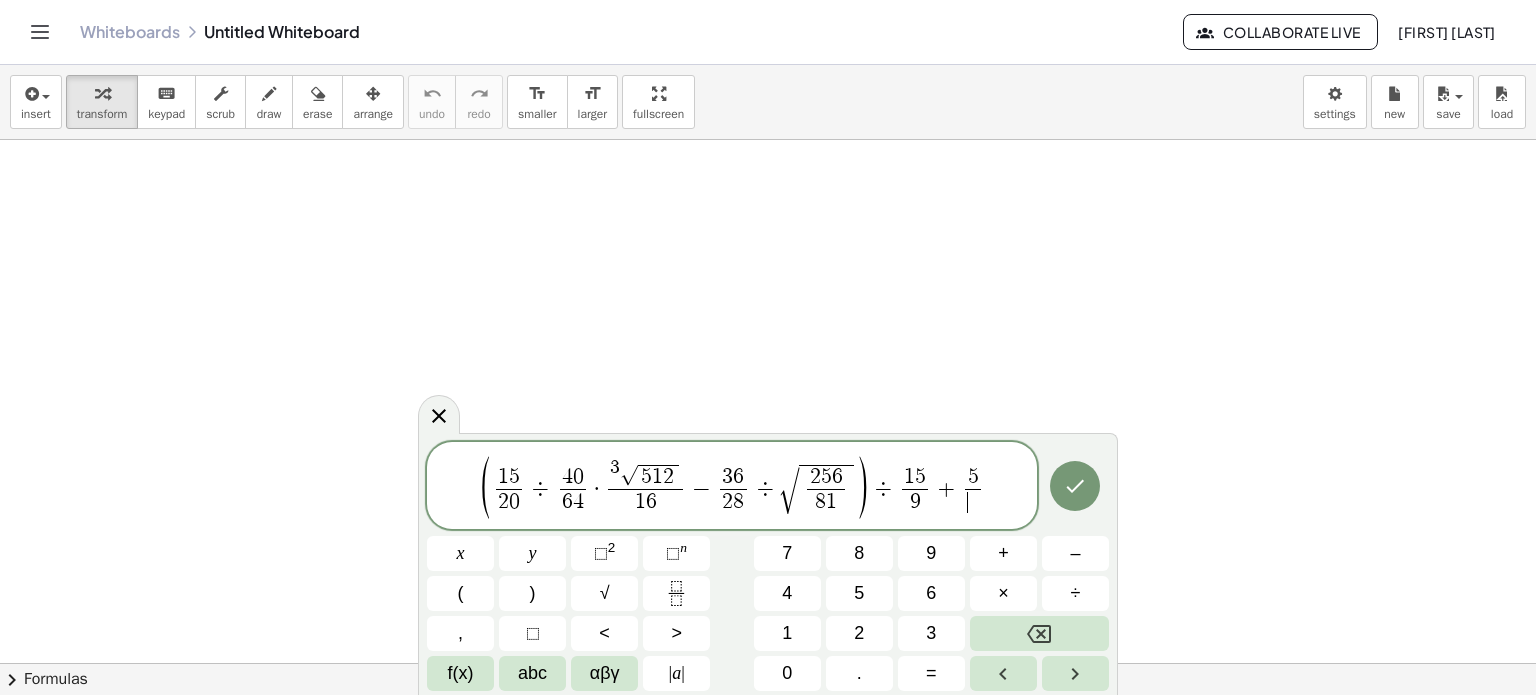 click on "​" at bounding box center (972, 502) 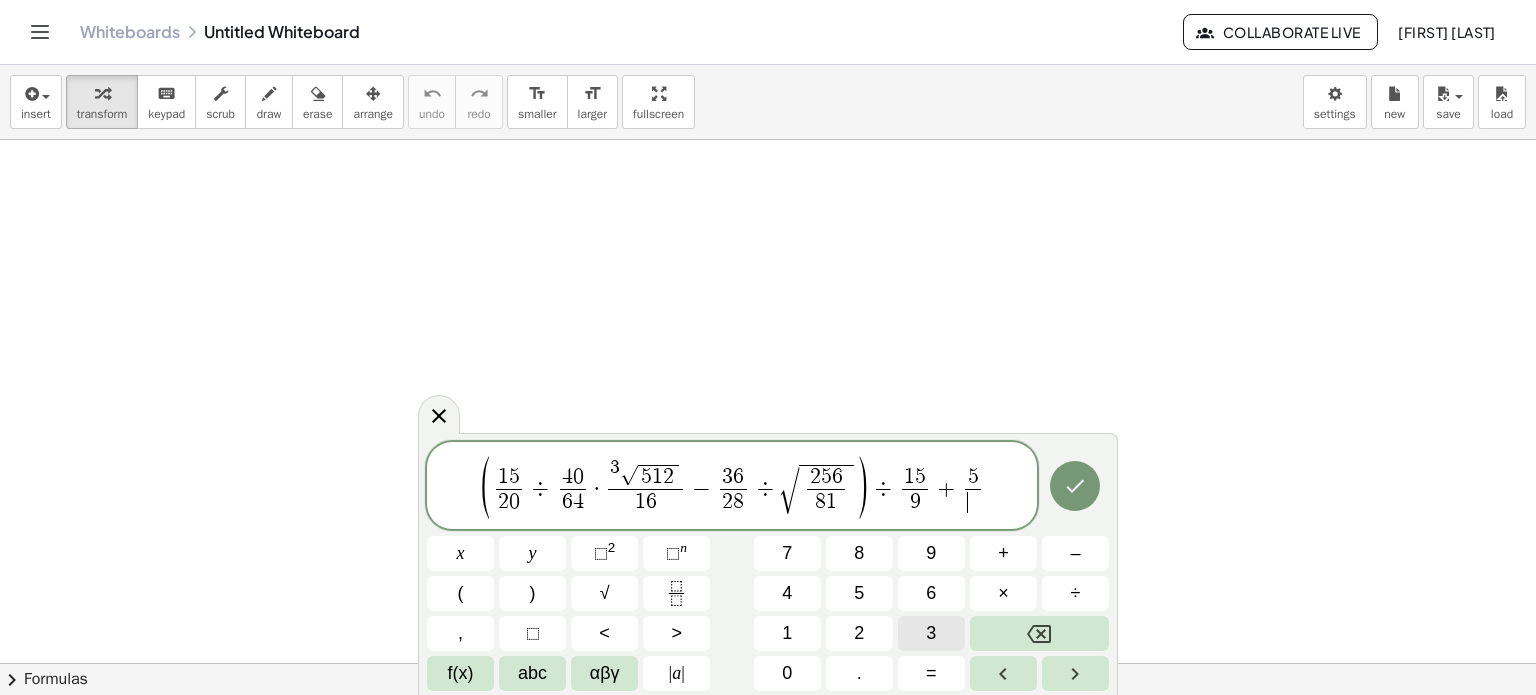 click on "3" at bounding box center (931, 633) 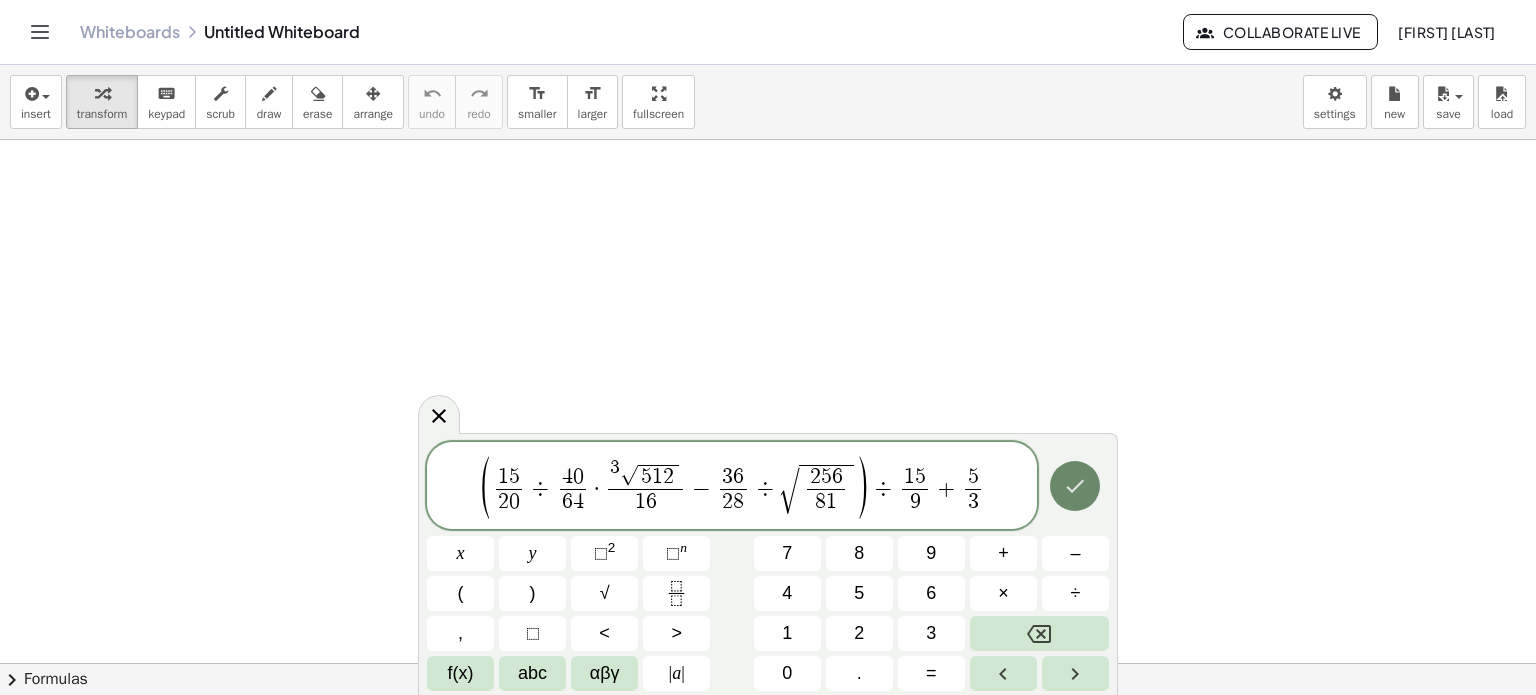 click 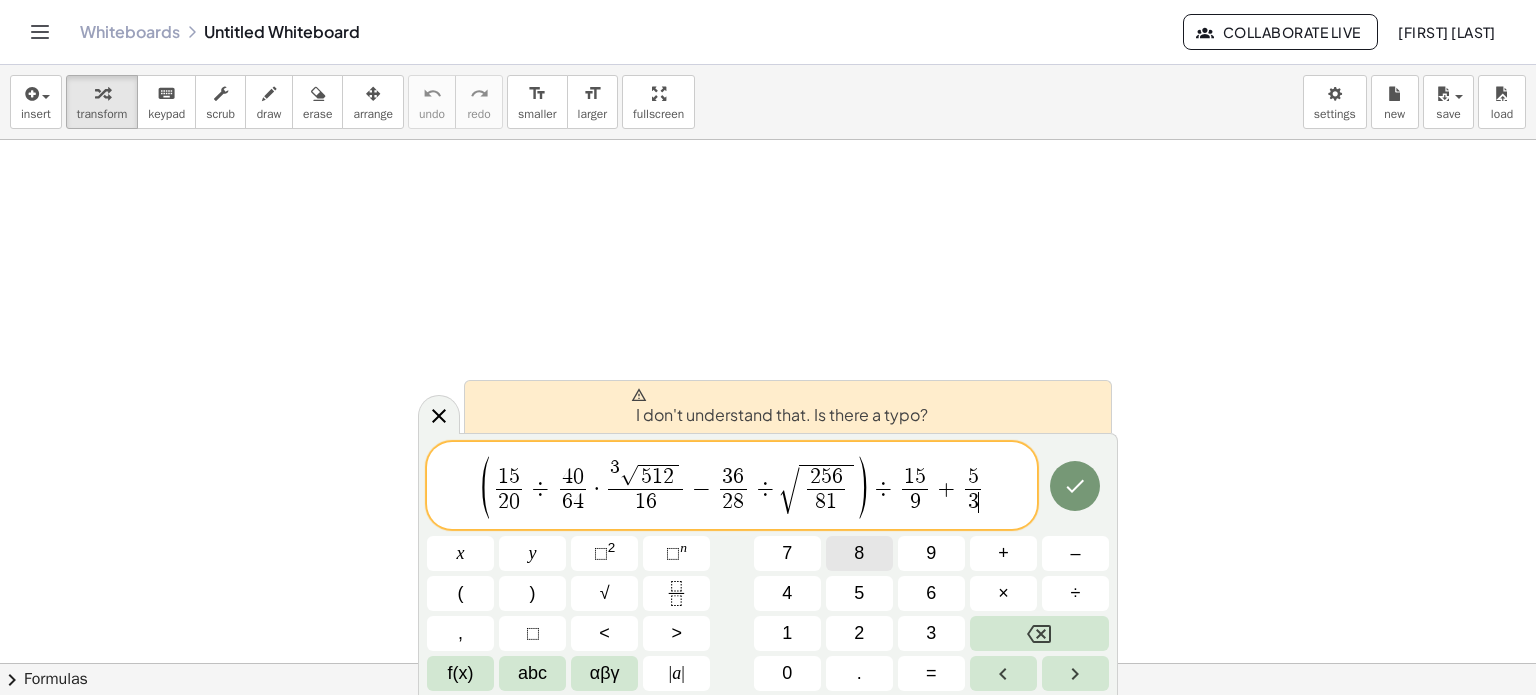 click on "8" at bounding box center [859, 553] 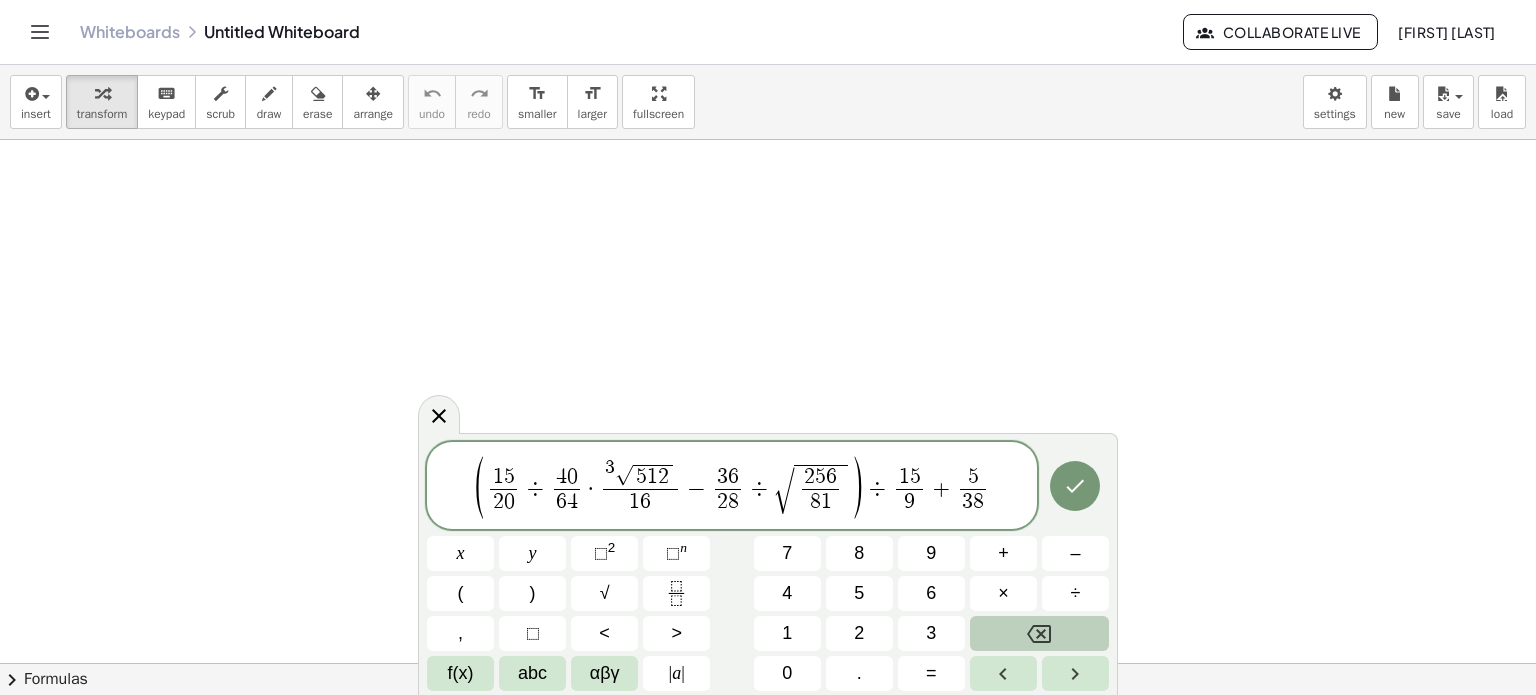 click 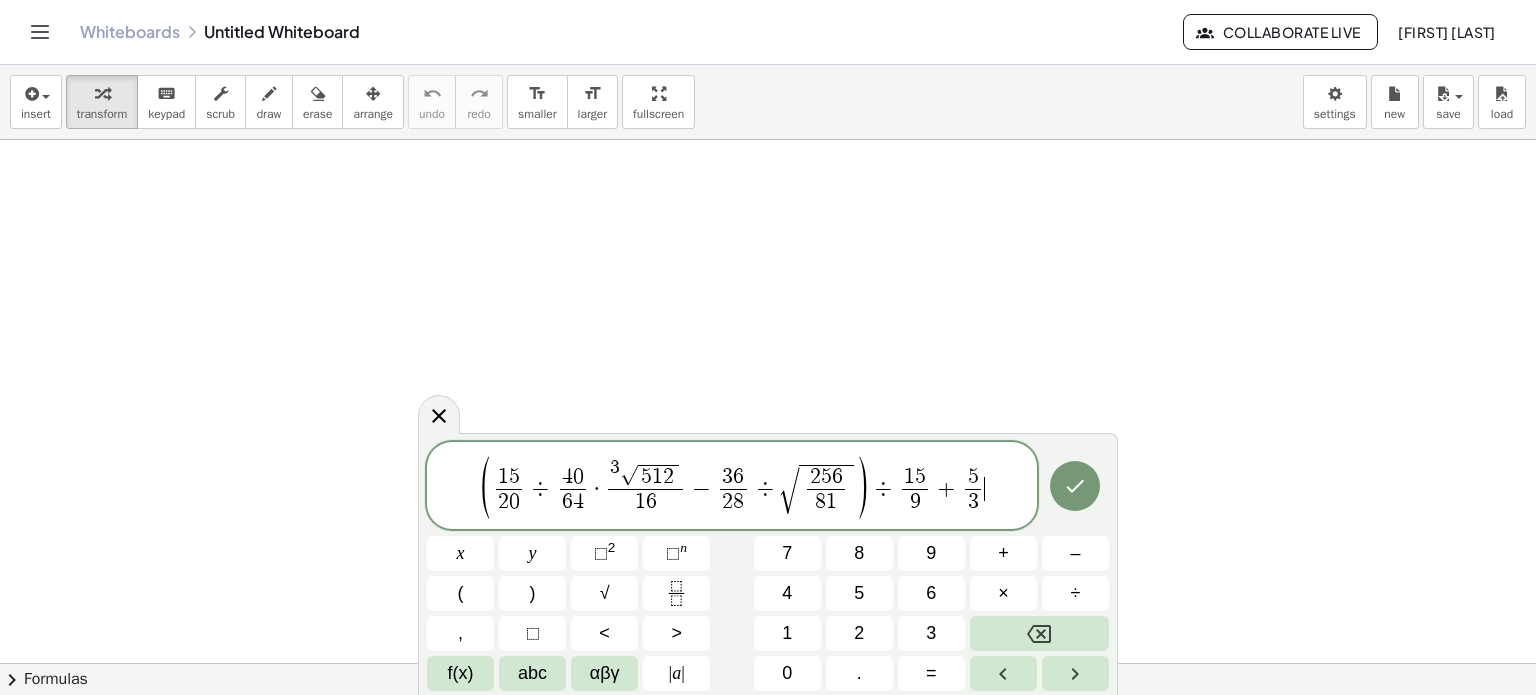 click on "( 1 5 2 0 ​ ÷ 4 0 6 4 ​ · 3 √ 5 1 2 1 6 ​ − 3 6 2 8 ​ ÷ √ 2 5 6 8 1 ​ ) ÷ 1 5 9 ​ + 5 3 ​ ​" at bounding box center [732, 487] 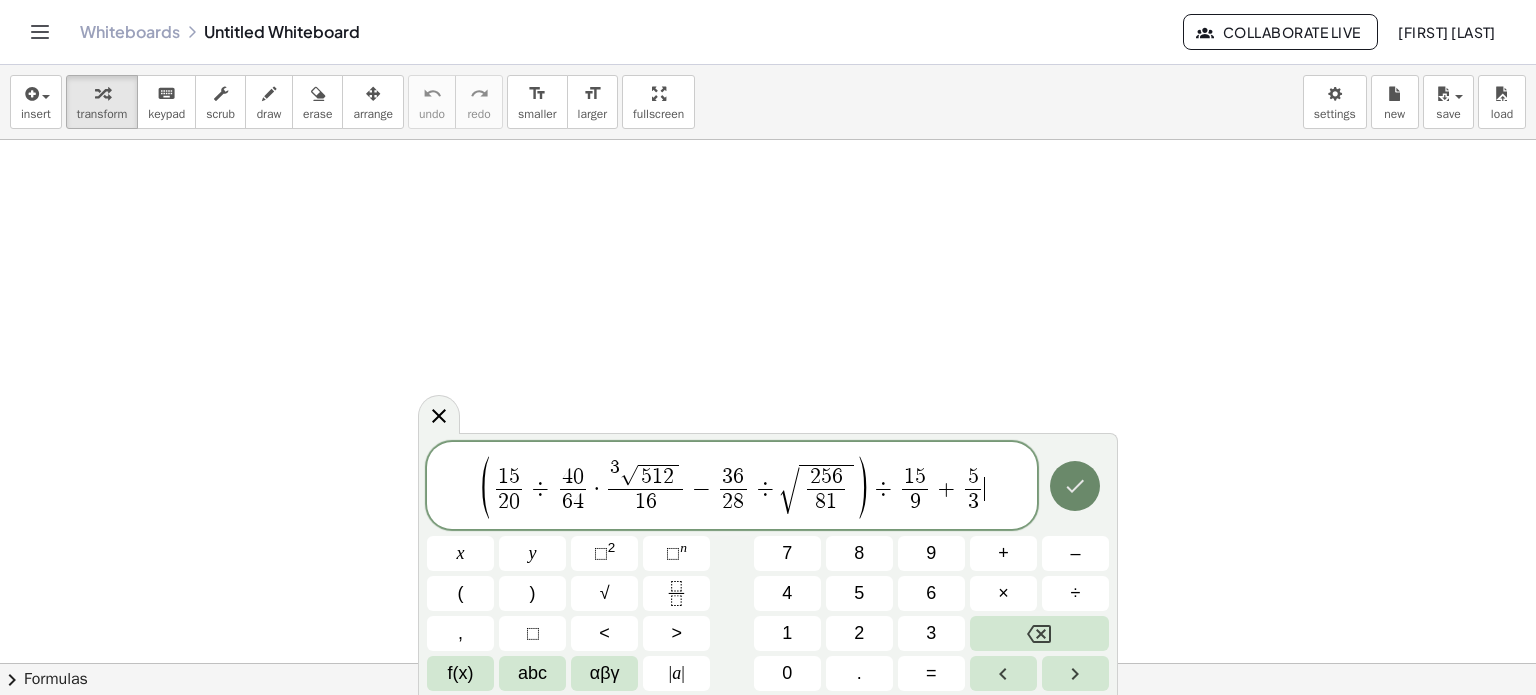 click 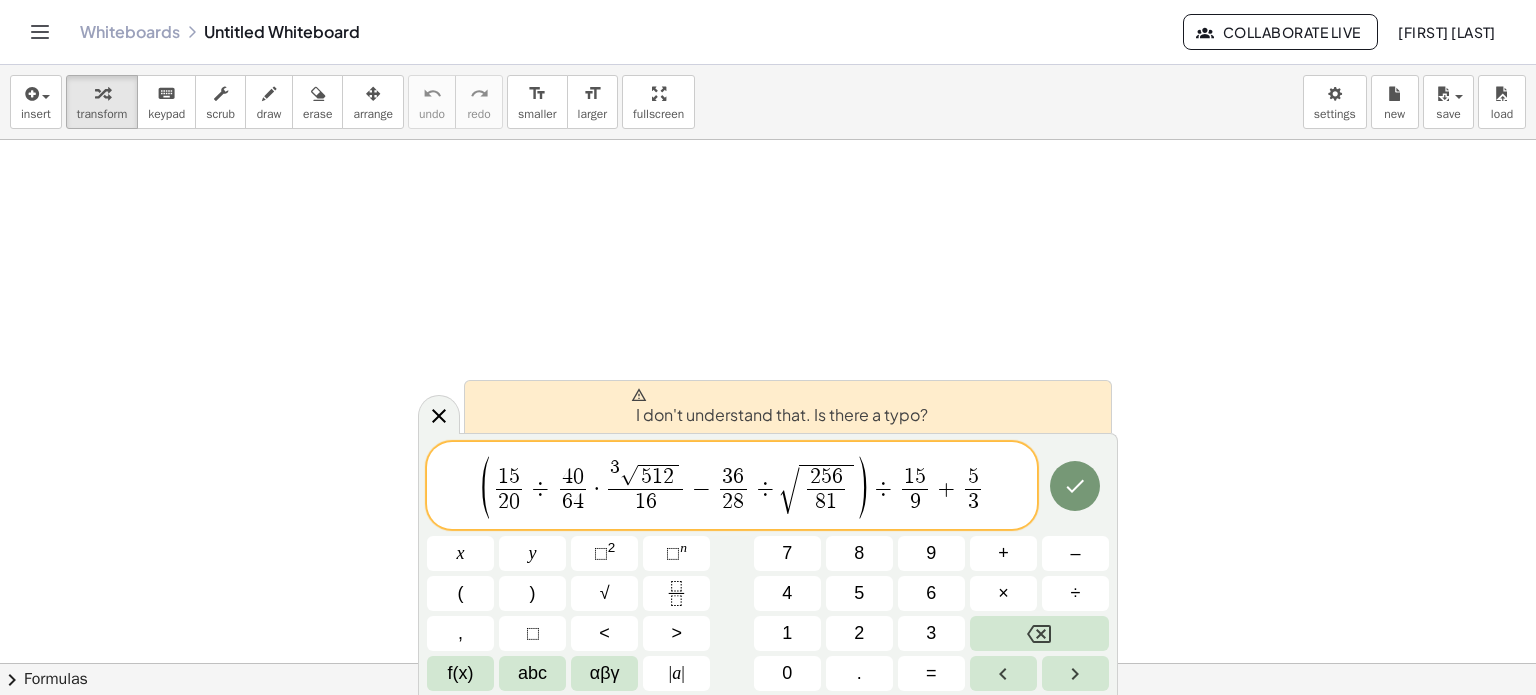 click on "I don't understand that. Is there a typo?" at bounding box center (788, 406) 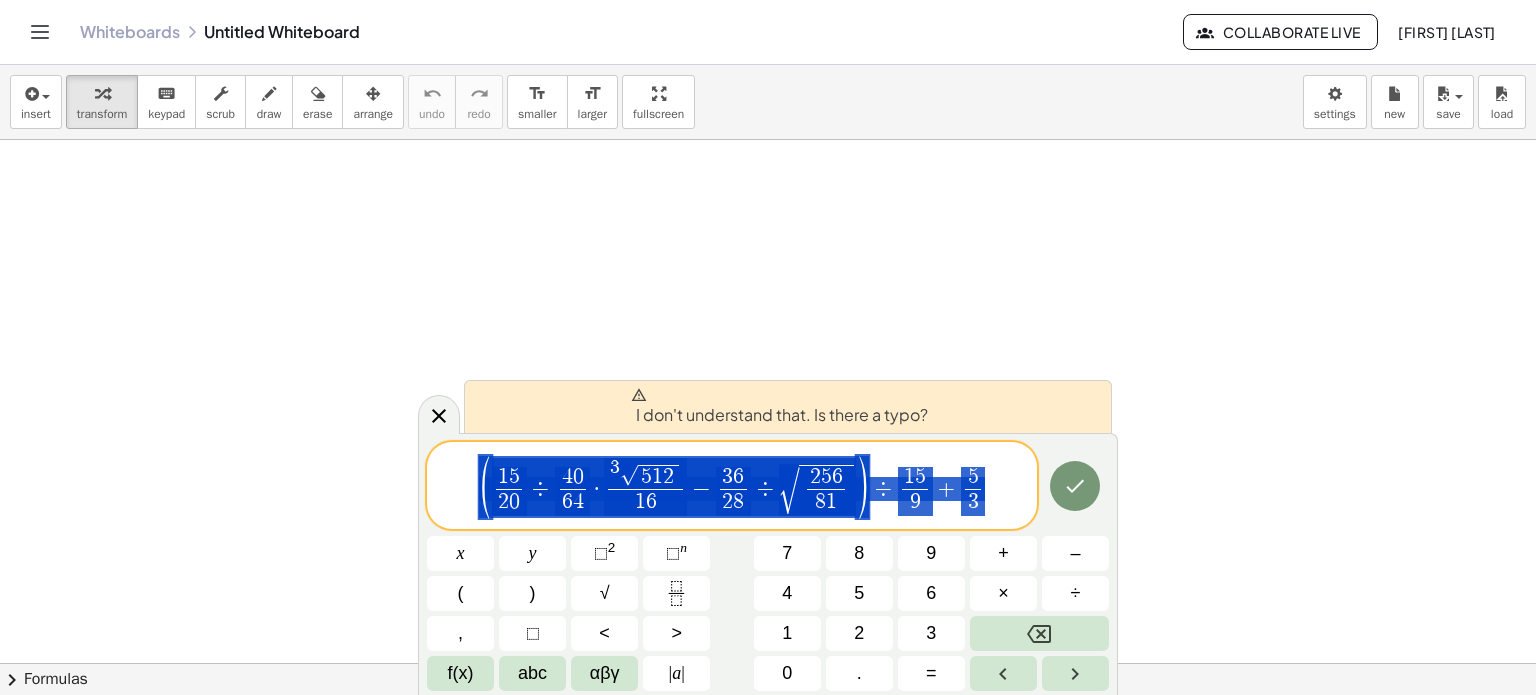 drag, startPoint x: 1004, startPoint y: 489, endPoint x: 649, endPoint y: 483, distance: 355.0507 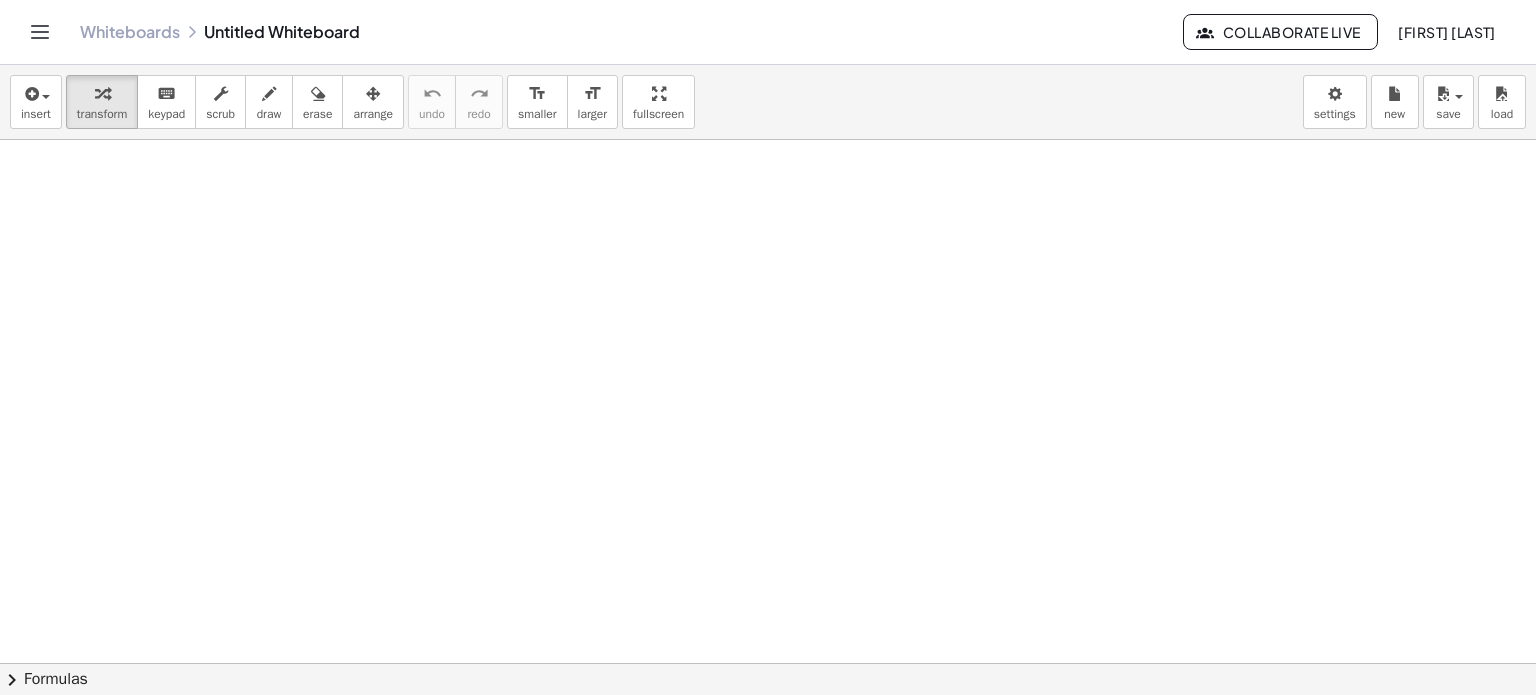 drag, startPoint x: 978, startPoint y: 416, endPoint x: 956, endPoint y: 423, distance: 23.086792 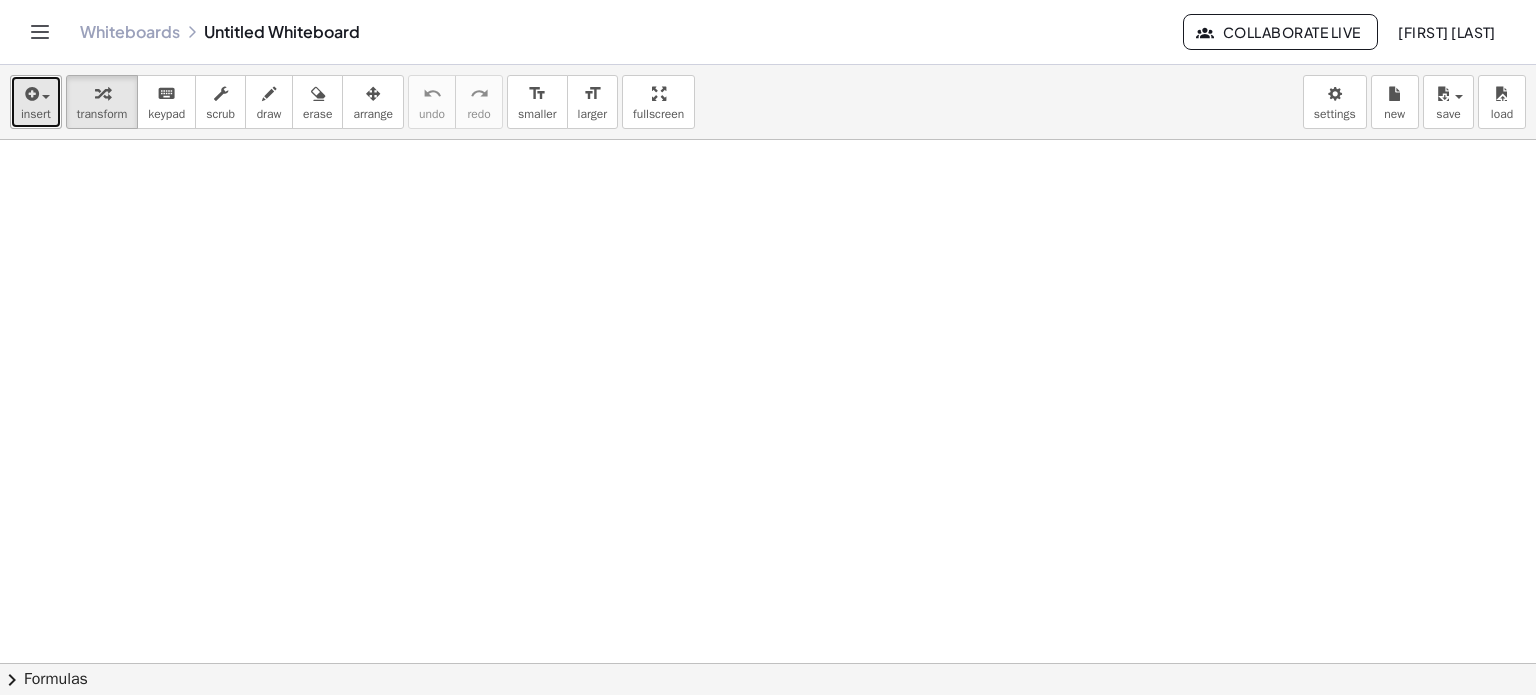 click at bounding box center [30, 94] 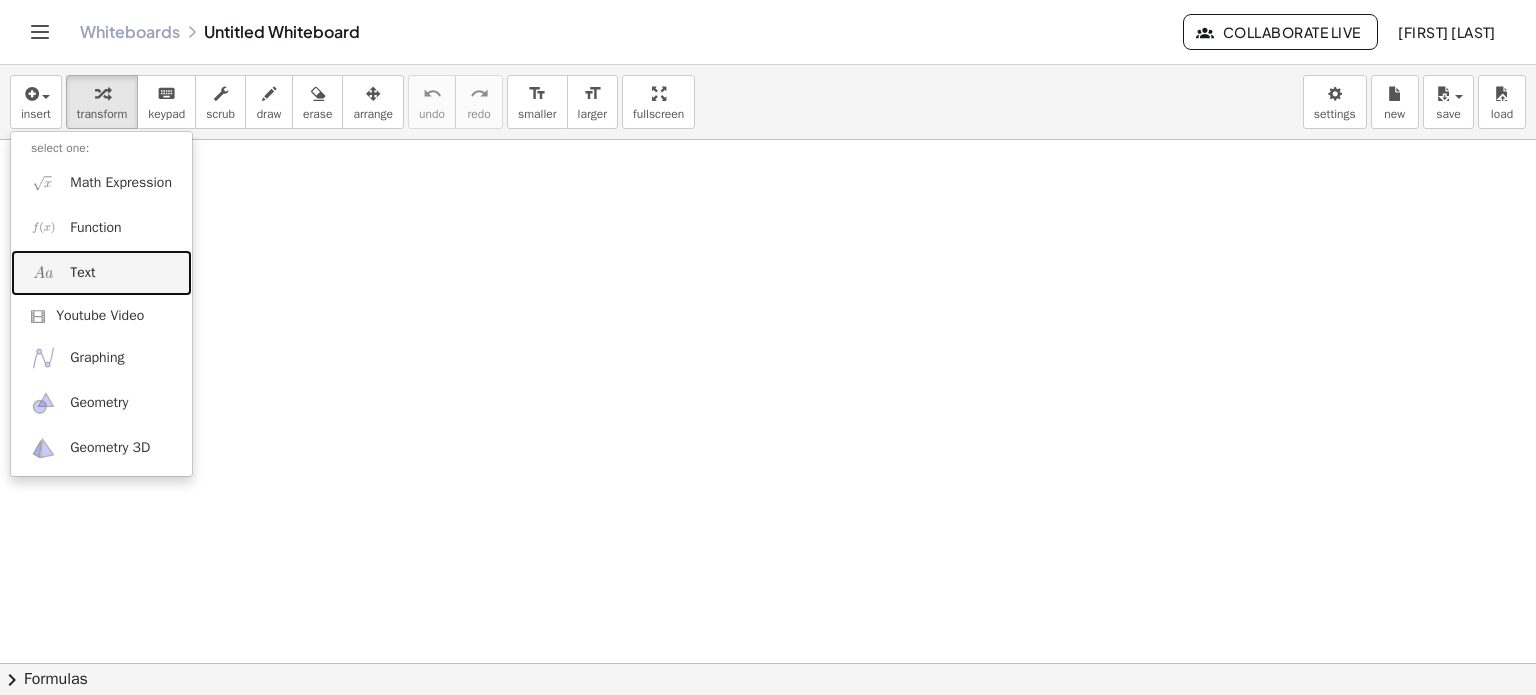 click on "Text" at bounding box center [101, 272] 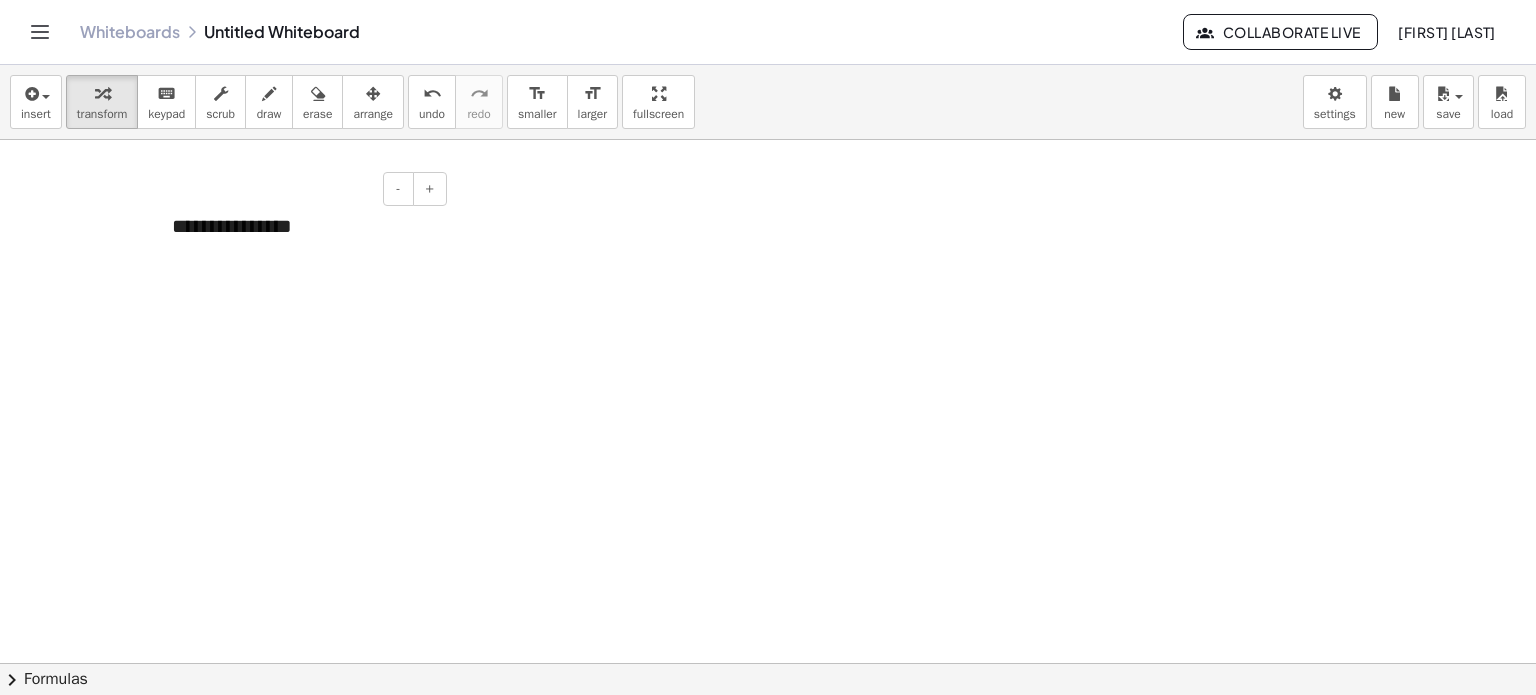 click on "**********" at bounding box center [302, 226] 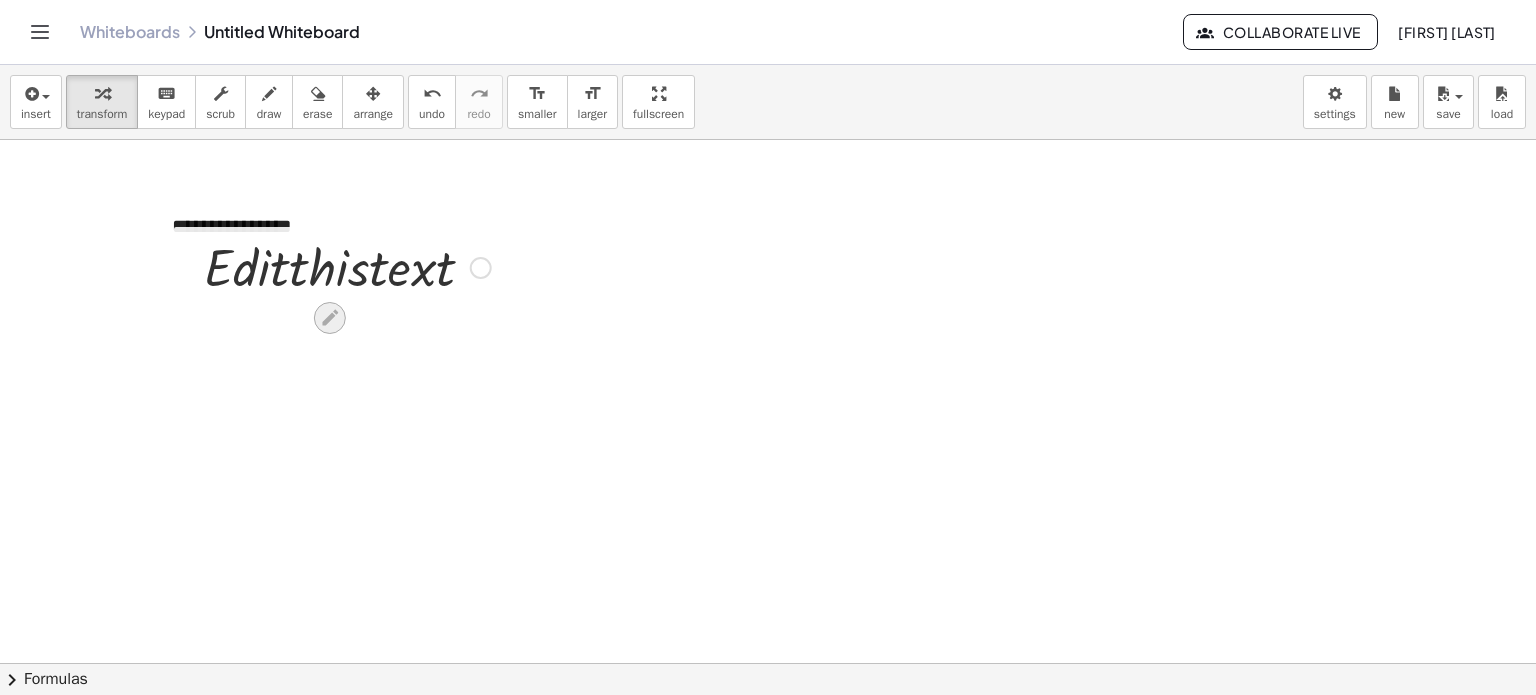 click 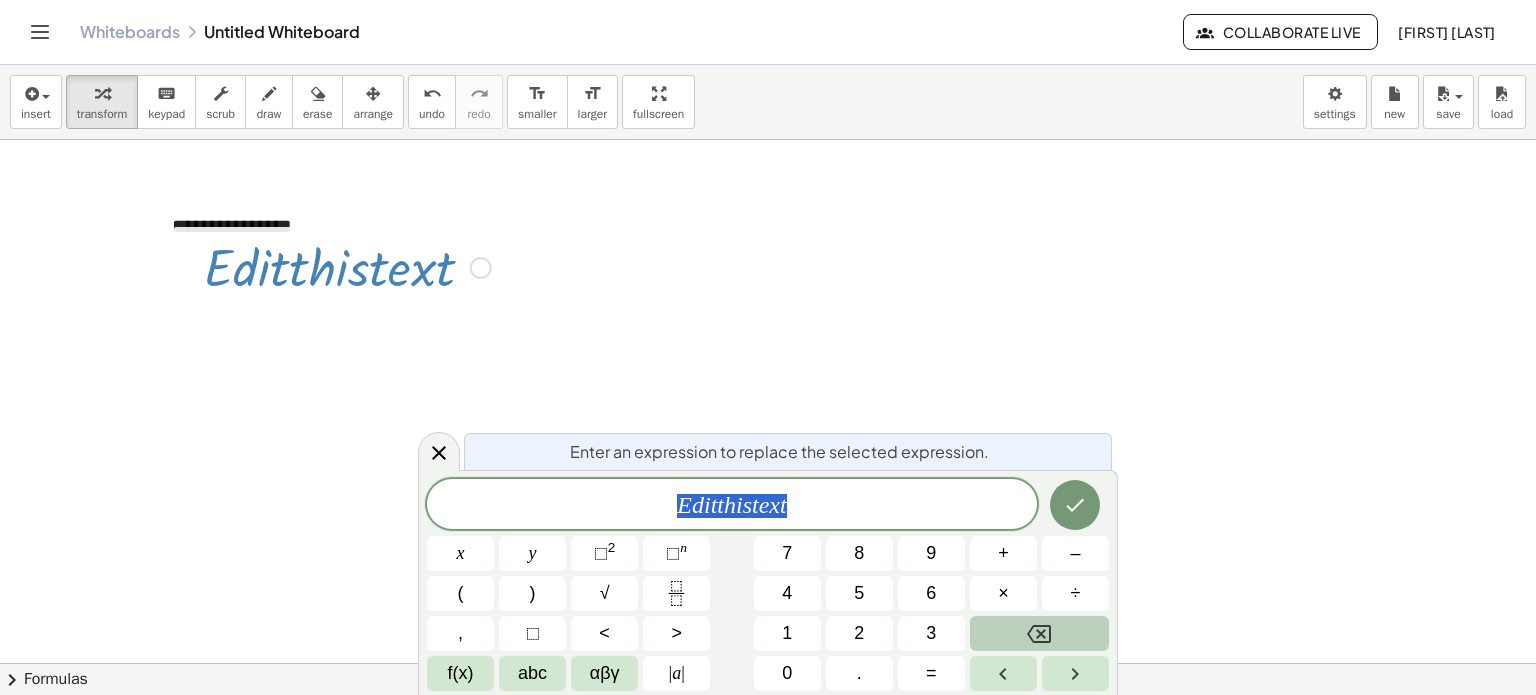 click 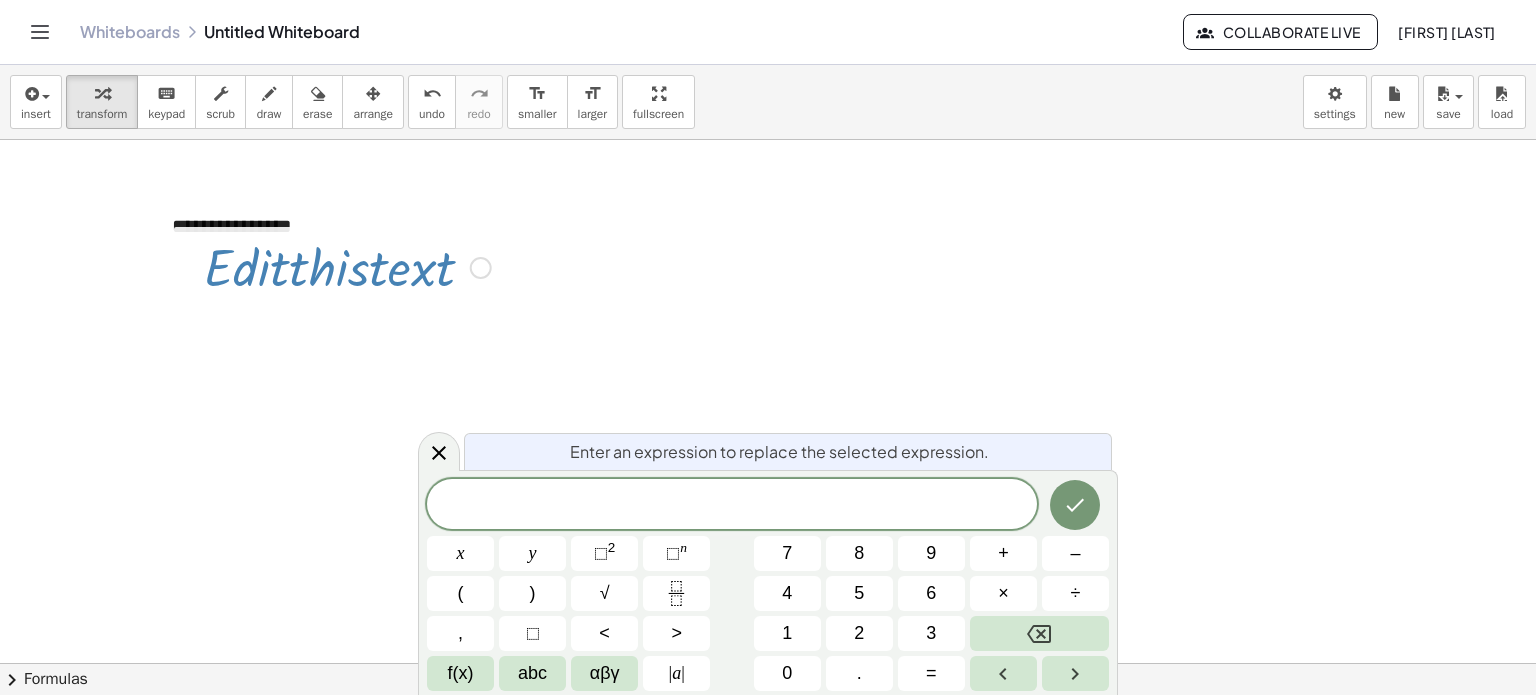 click at bounding box center (481, 268) 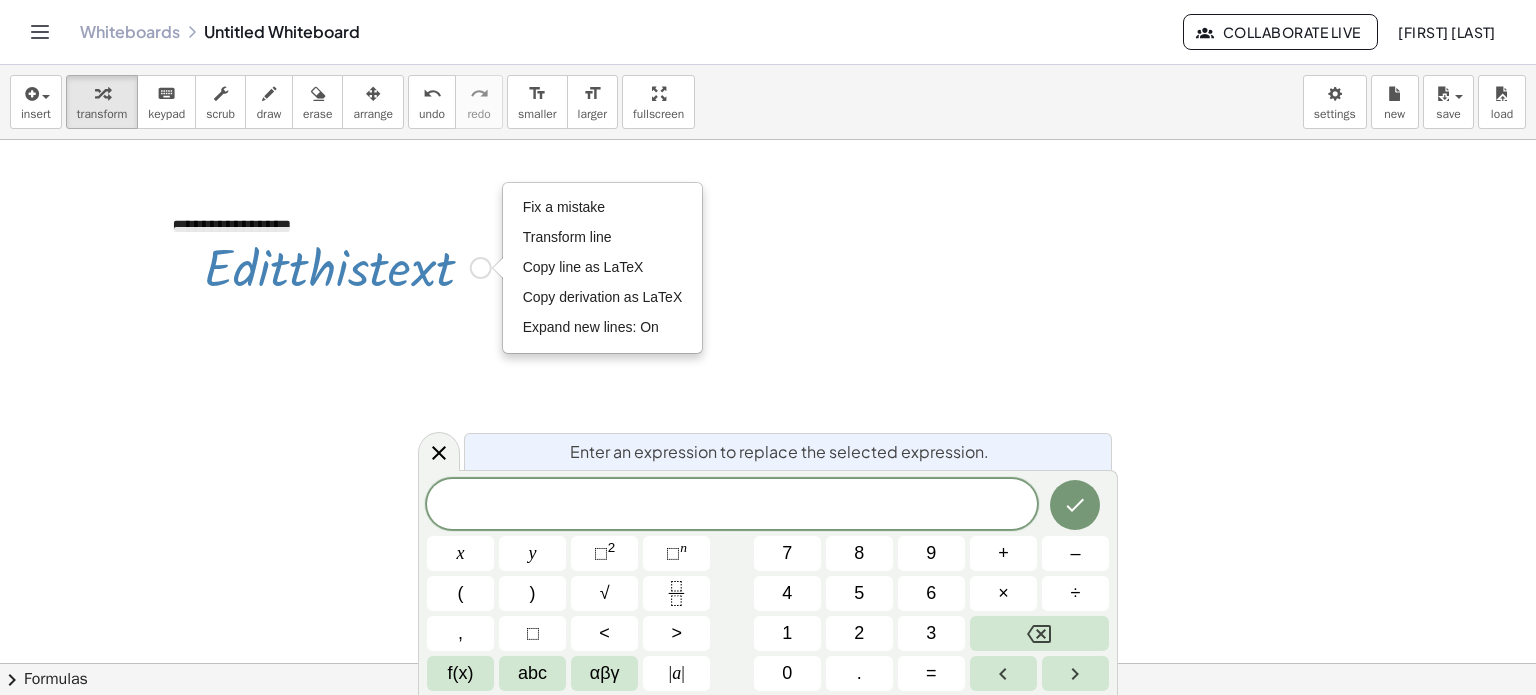 drag, startPoint x: 446, startPoint y: 279, endPoint x: 233, endPoint y: 265, distance: 213.4596 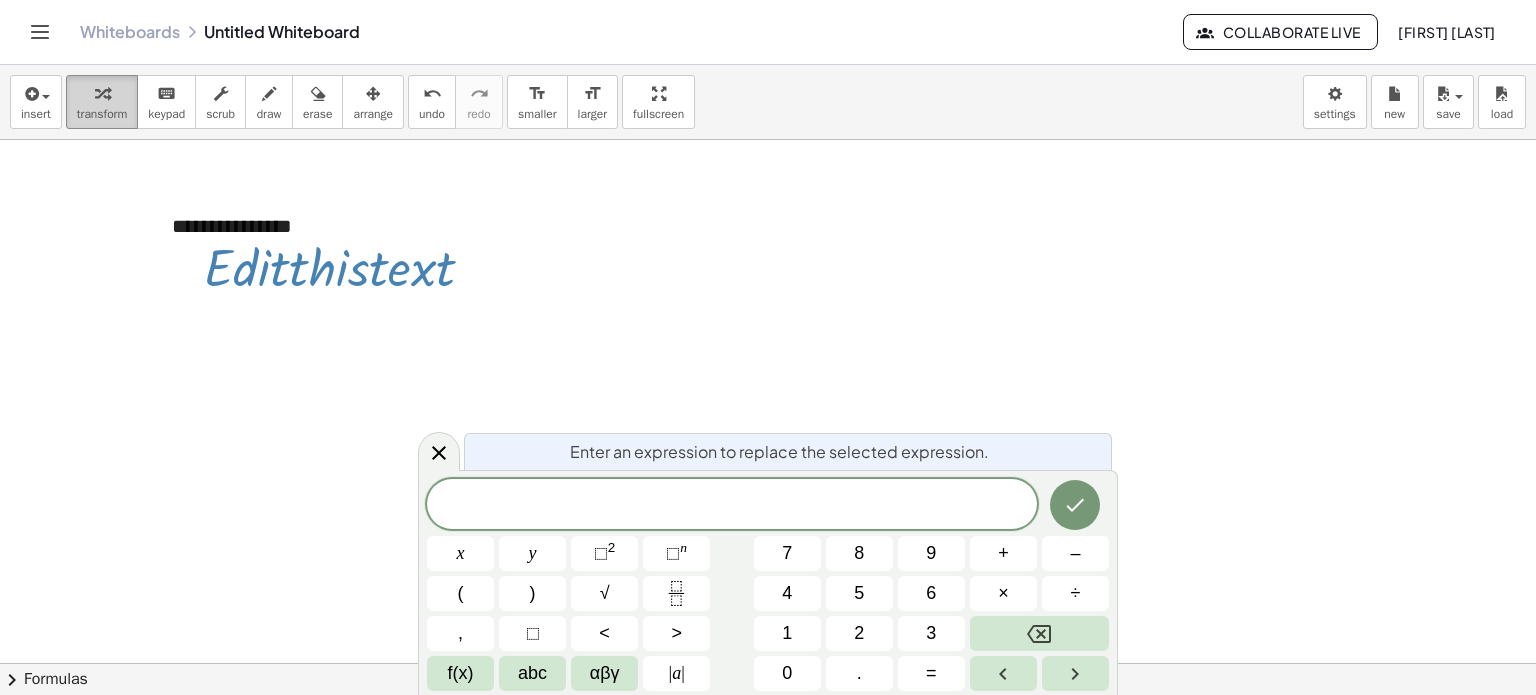 click on "transform" at bounding box center [102, 114] 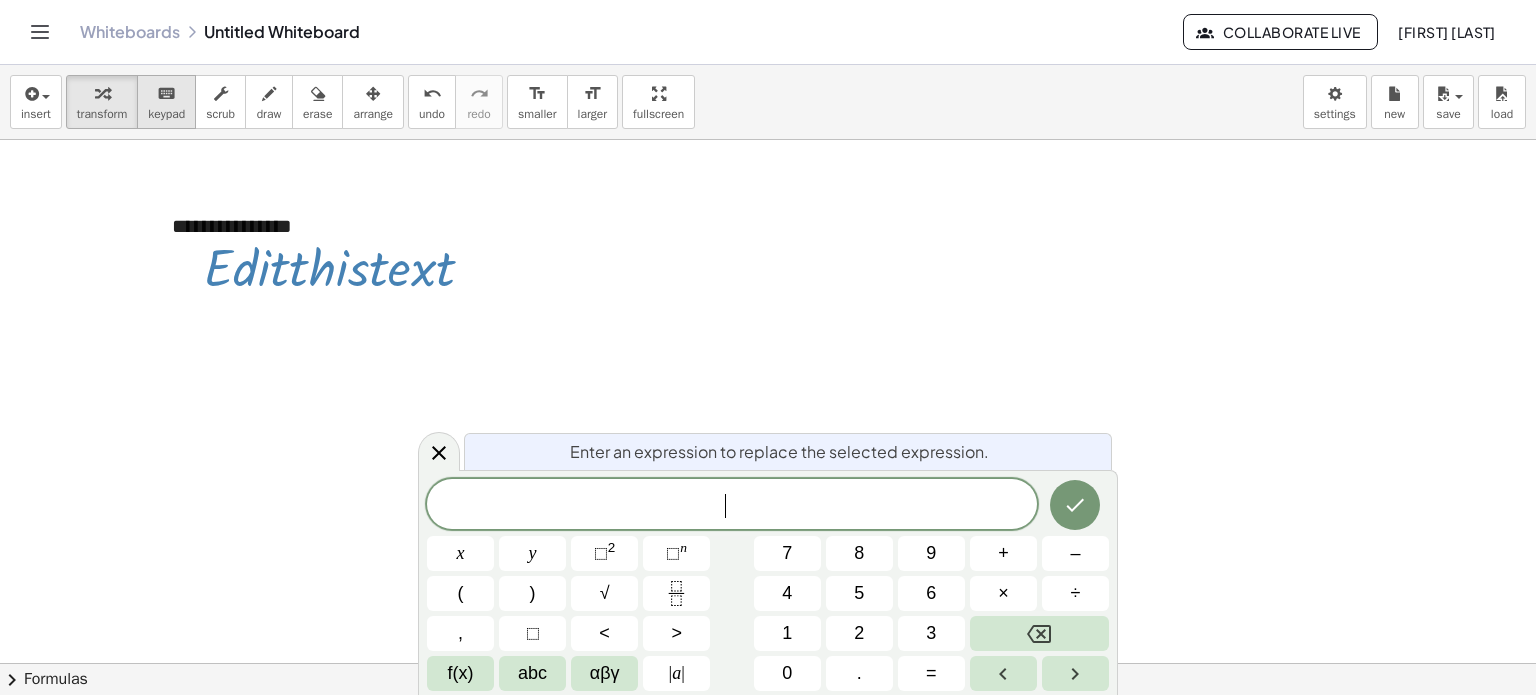 click on "keypad" at bounding box center [166, 114] 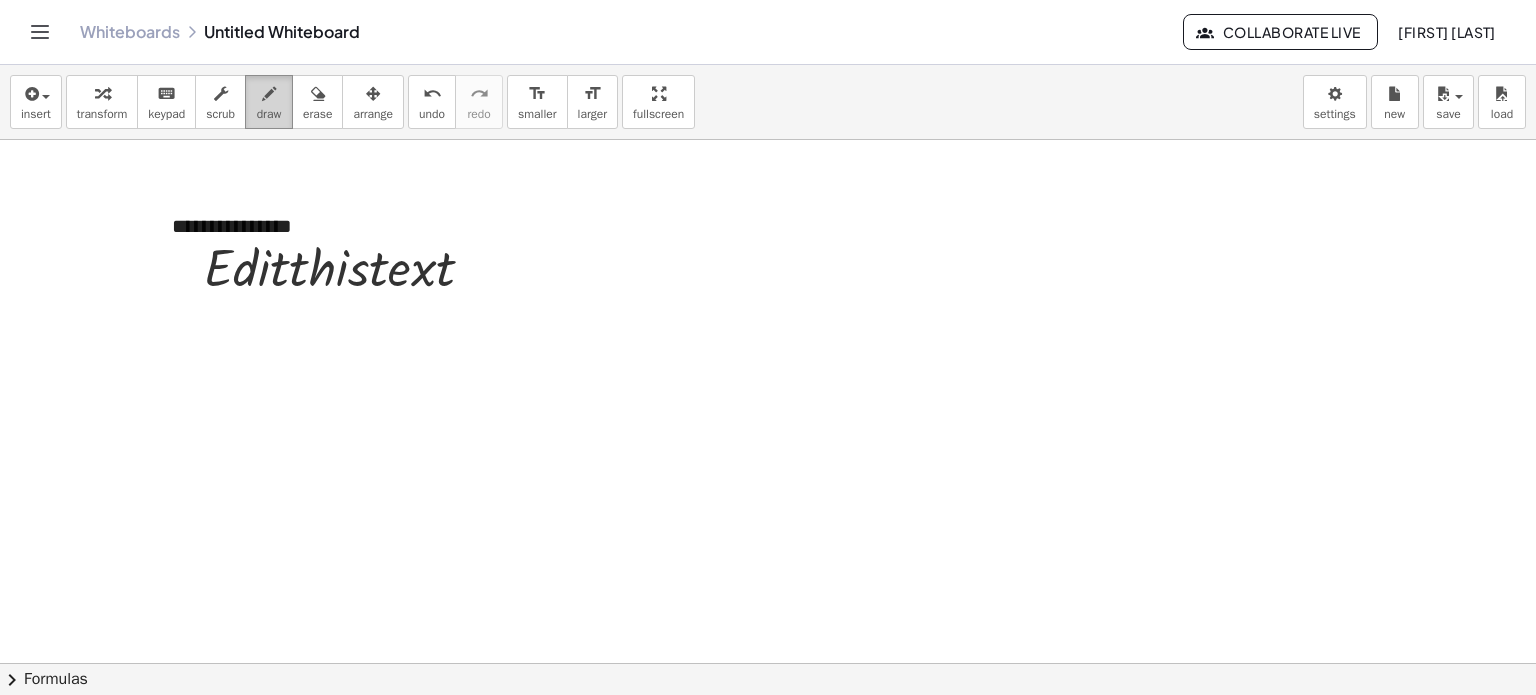 drag, startPoint x: 257, startPoint y: 112, endPoint x: 292, endPoint y: 116, distance: 35.22783 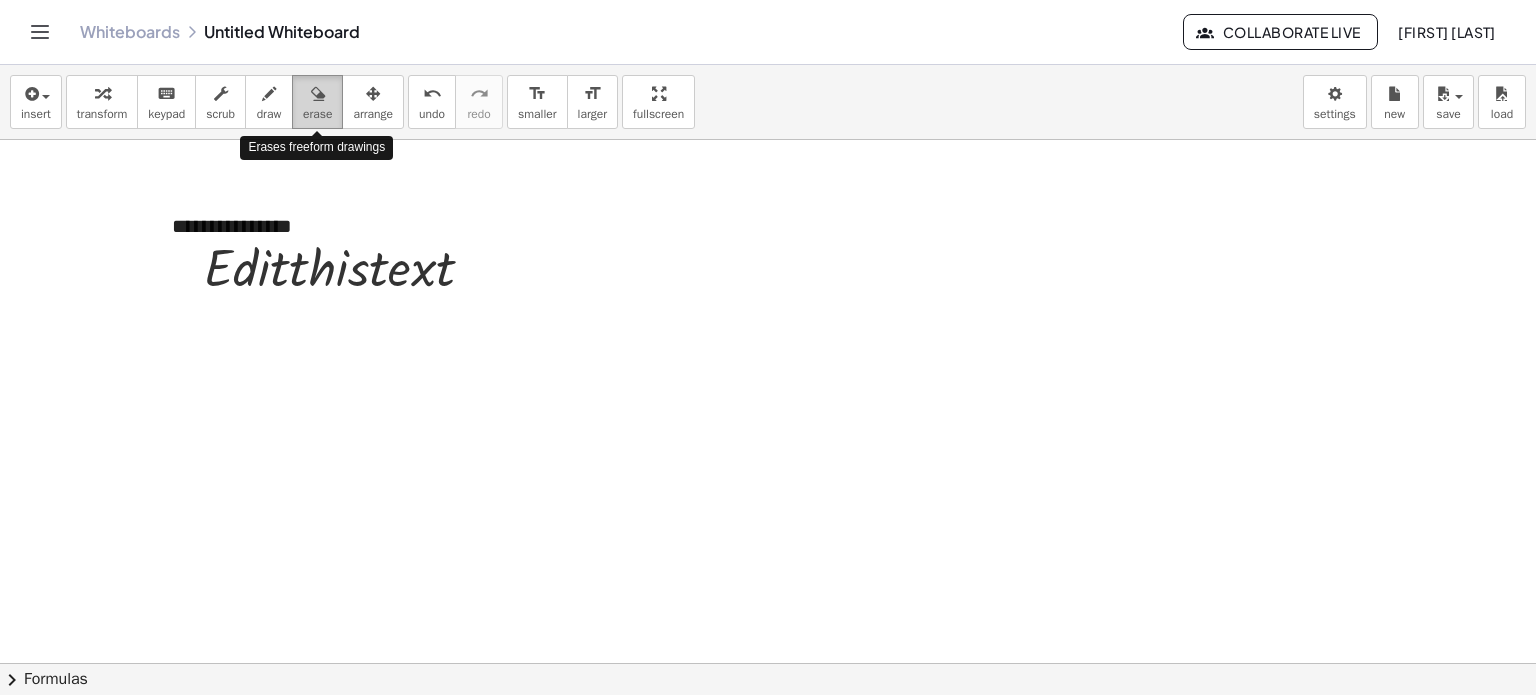 drag, startPoint x: 327, startPoint y: 99, endPoint x: 349, endPoint y: 145, distance: 50.990196 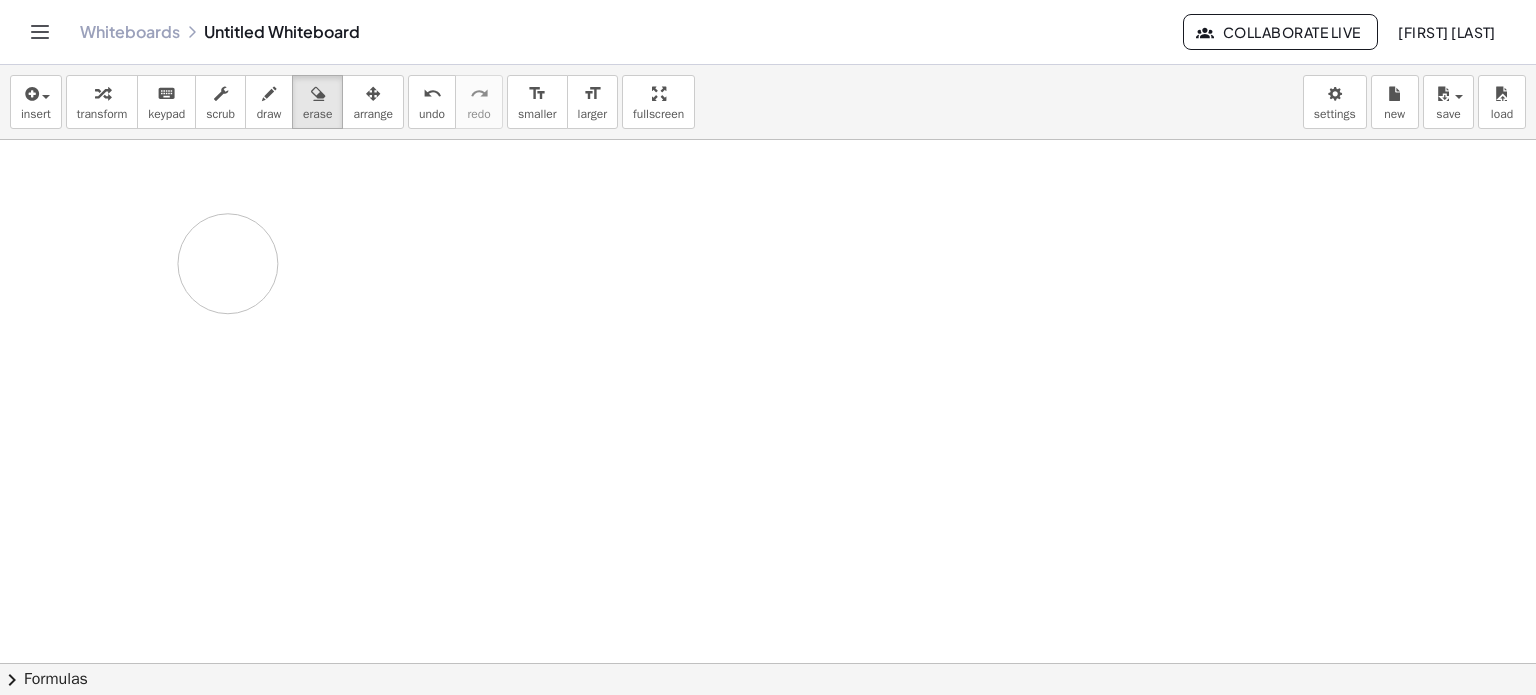 drag, startPoint x: 510, startPoint y: 283, endPoint x: 230, endPoint y: 250, distance: 281.93793 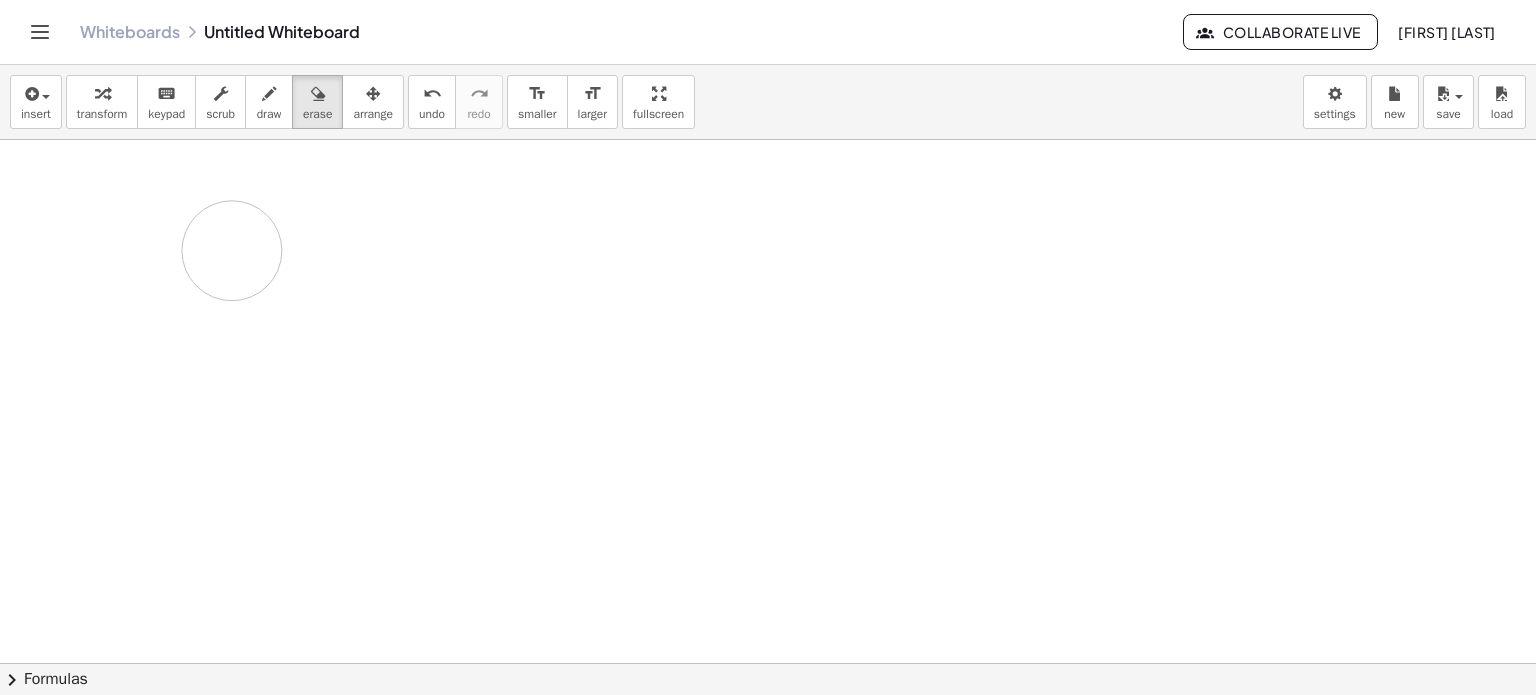 drag, startPoint x: 463, startPoint y: 280, endPoint x: 232, endPoint y: 250, distance: 232.93991 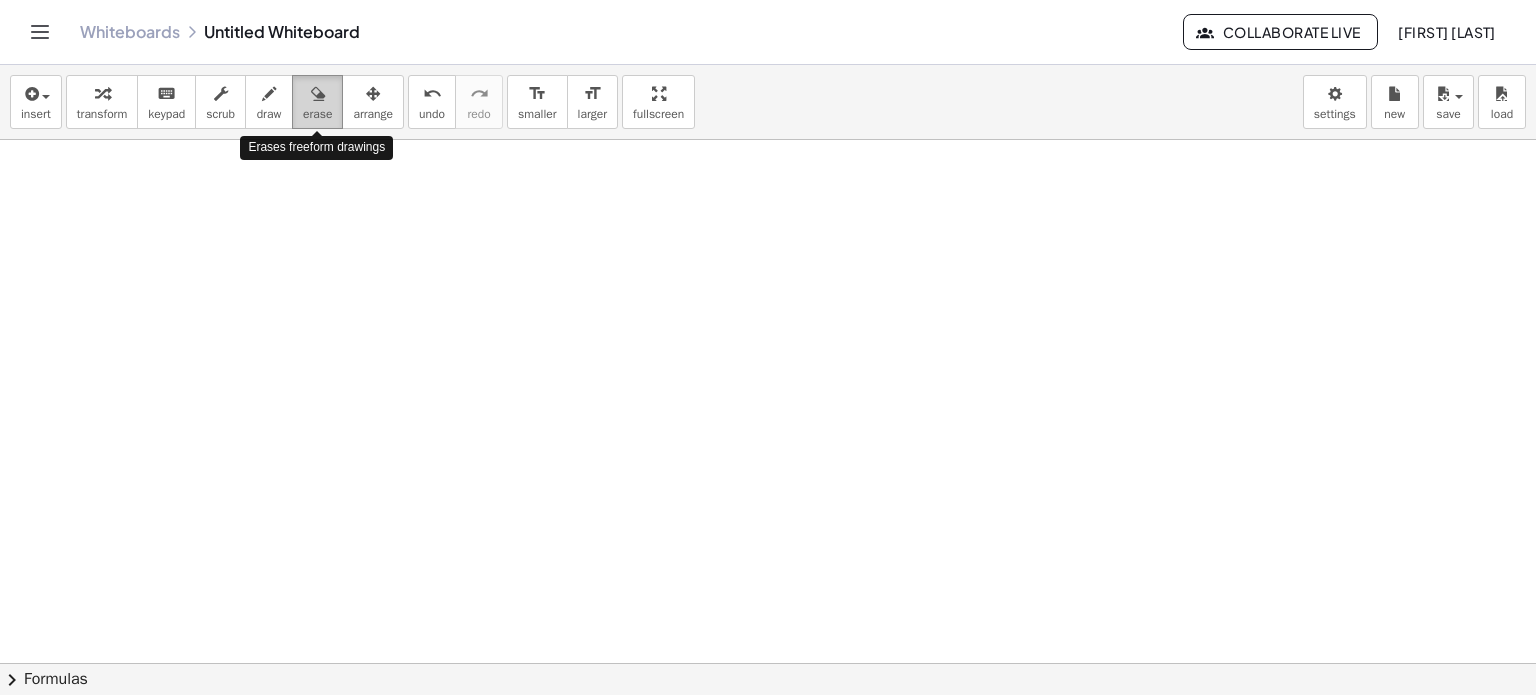 drag, startPoint x: 500, startPoint y: 299, endPoint x: 308, endPoint y: 96, distance: 279.41547 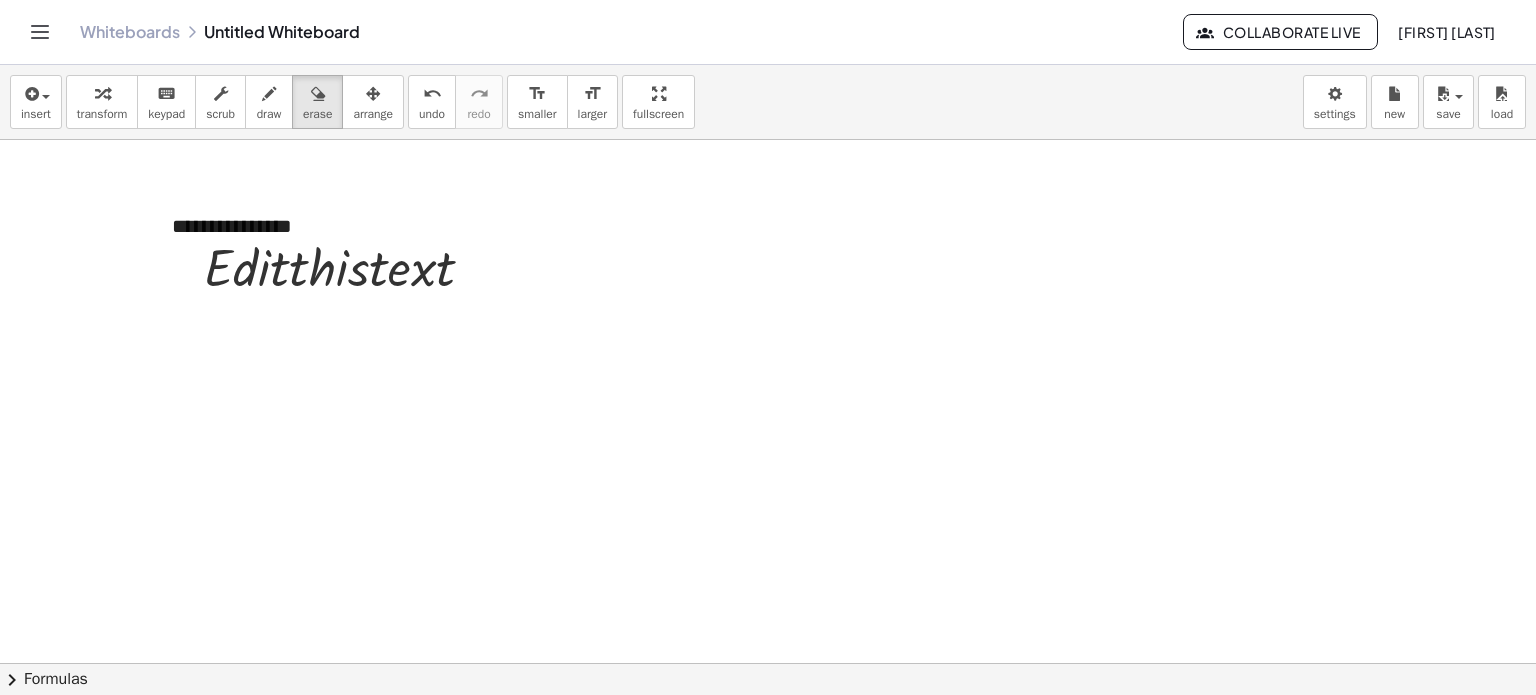 drag, startPoint x: 311, startPoint y: 98, endPoint x: 187, endPoint y: 190, distance: 154.40207 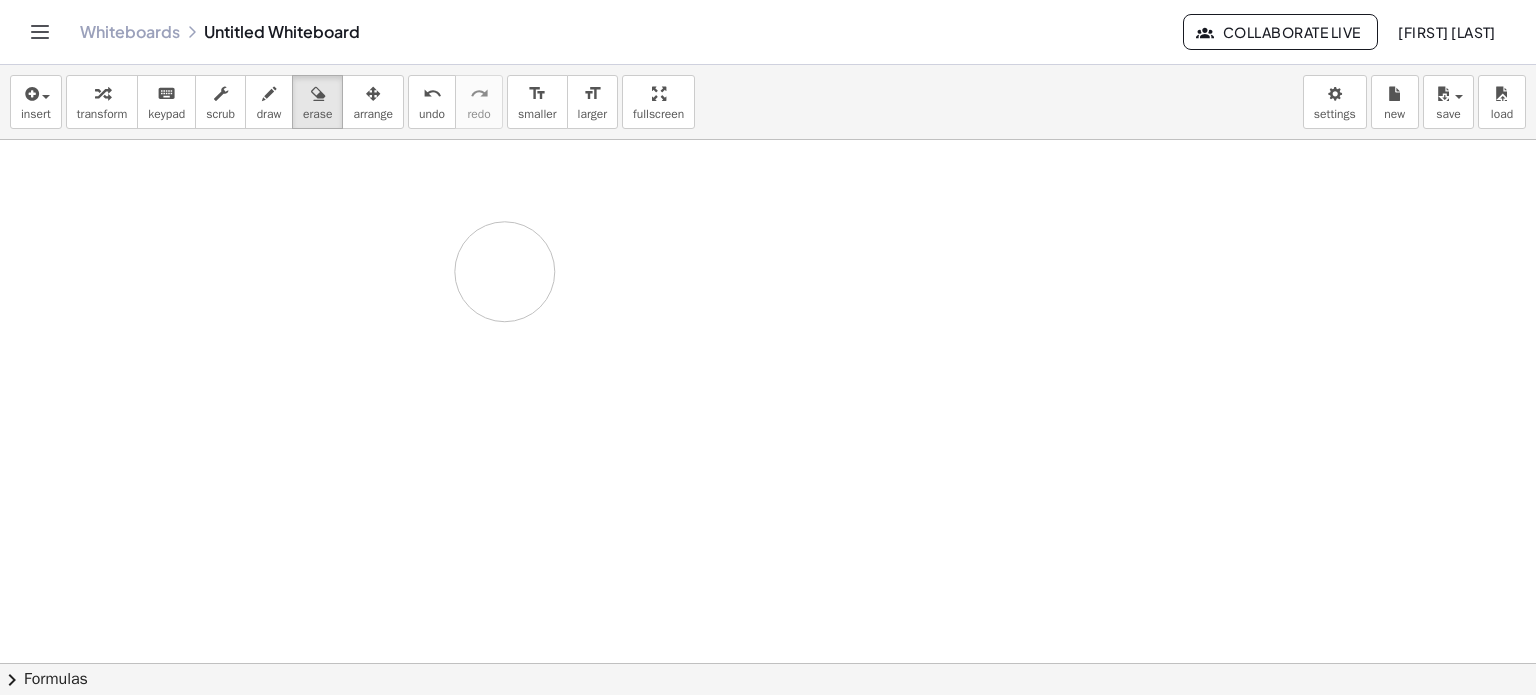 drag, startPoint x: 166, startPoint y: 204, endPoint x: 505, endPoint y: 271, distance: 345.55753 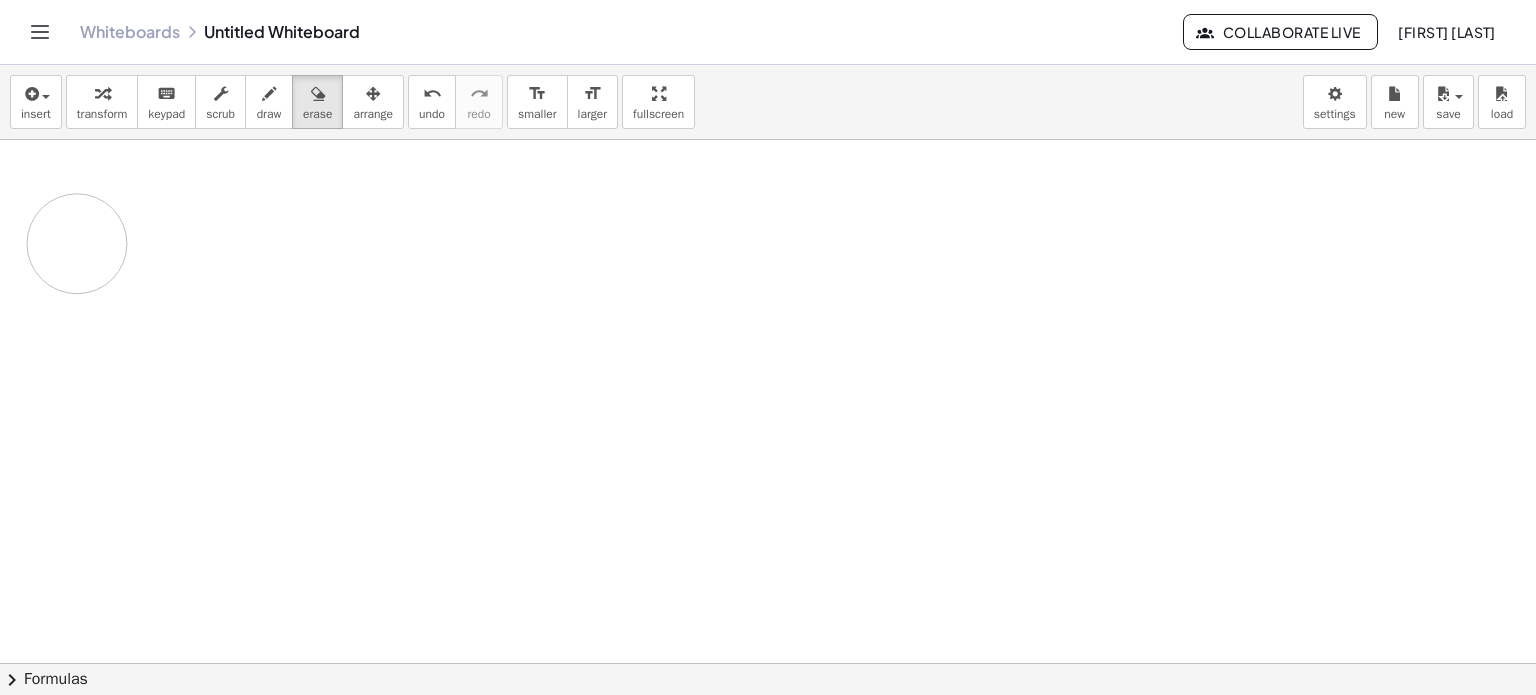 drag, startPoint x: 553, startPoint y: 271, endPoint x: 77, endPoint y: 243, distance: 476.8228 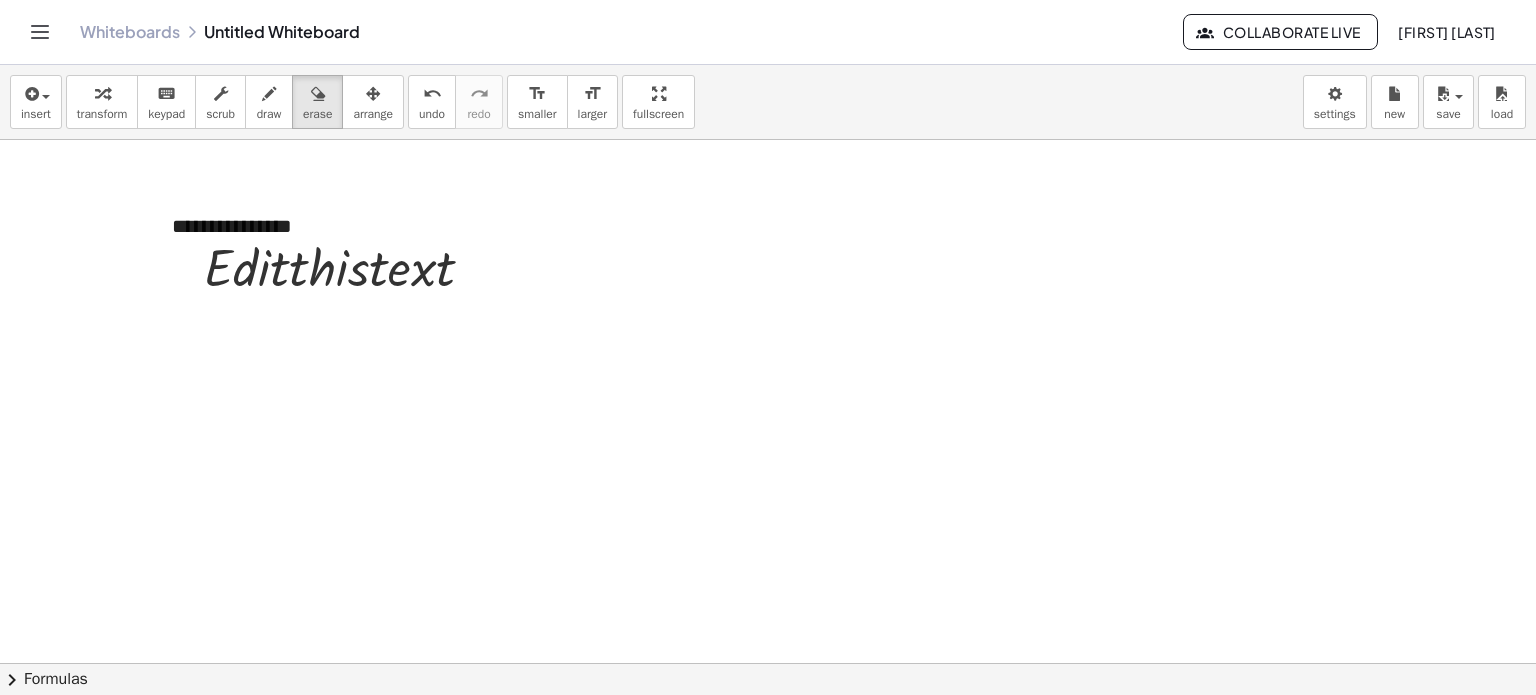 drag, startPoint x: 525, startPoint y: 274, endPoint x: 254, endPoint y: 263, distance: 271.22314 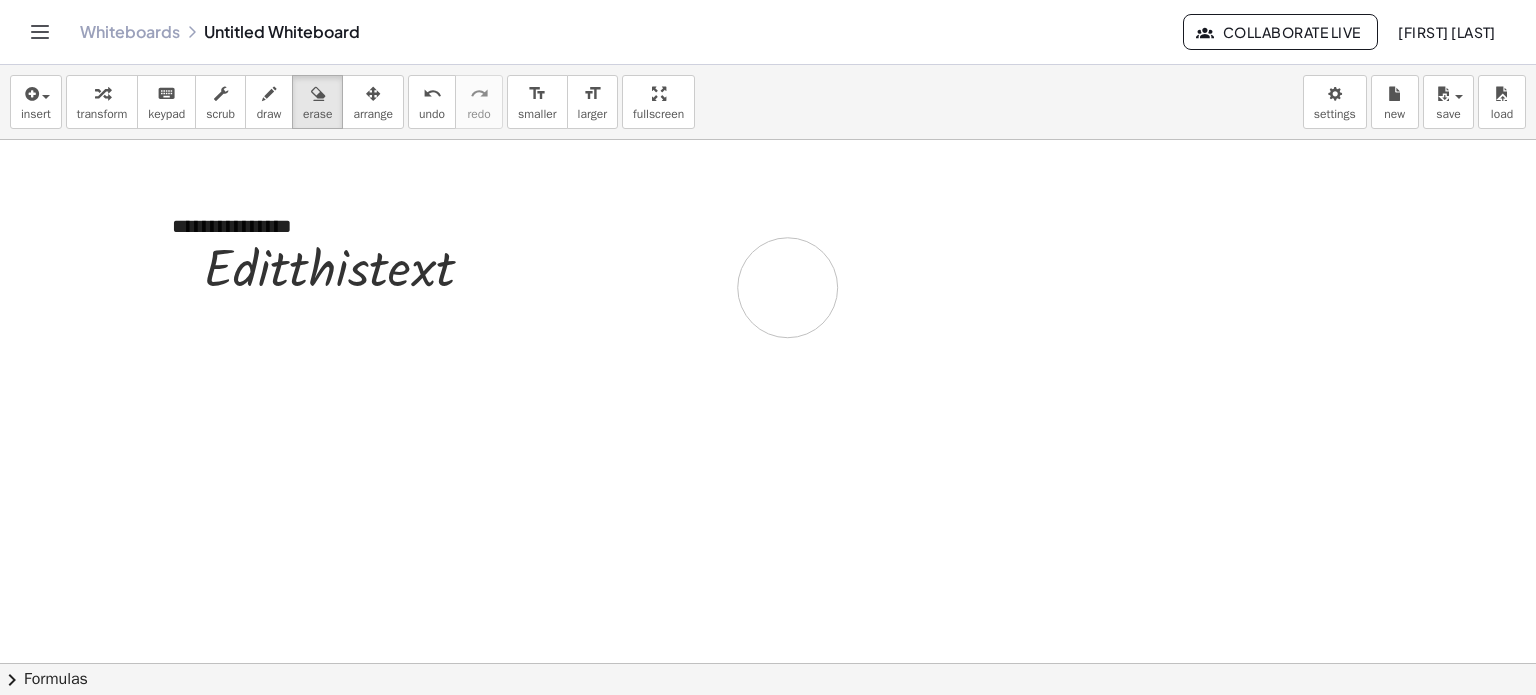 drag, startPoint x: 254, startPoint y: 263, endPoint x: 760, endPoint y: 295, distance: 507.01083 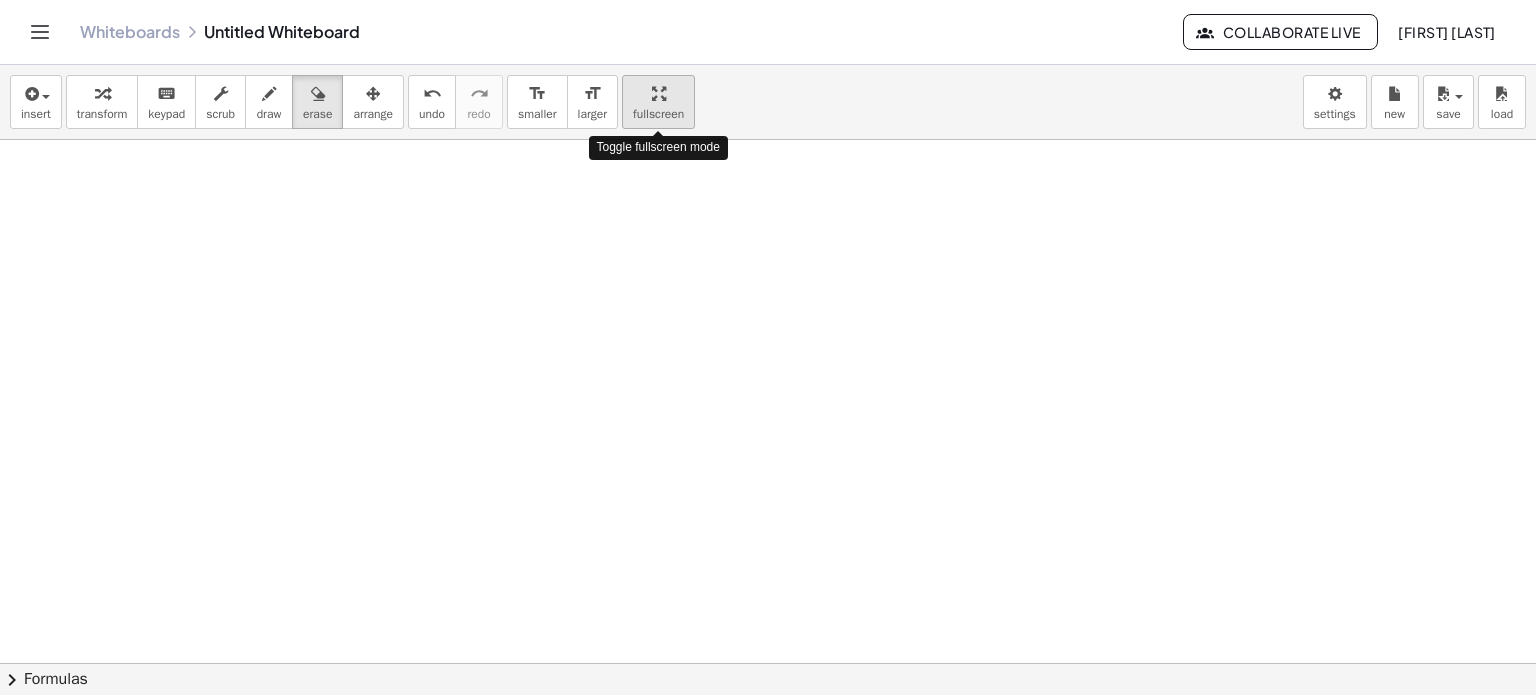 drag, startPoint x: 646, startPoint y: 324, endPoint x: 663, endPoint y: 93, distance: 231.6247 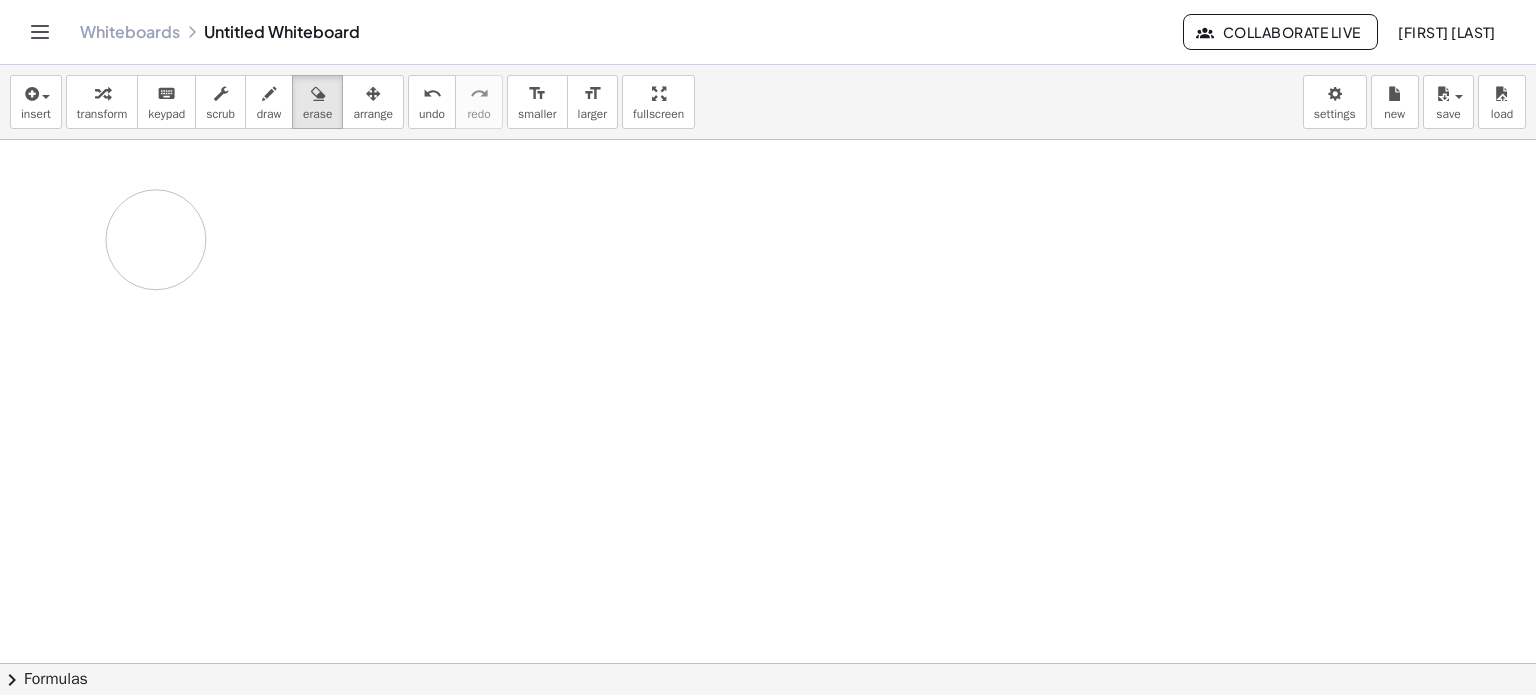 drag, startPoint x: 596, startPoint y: 232, endPoint x: 158, endPoint y: 235, distance: 438.01028 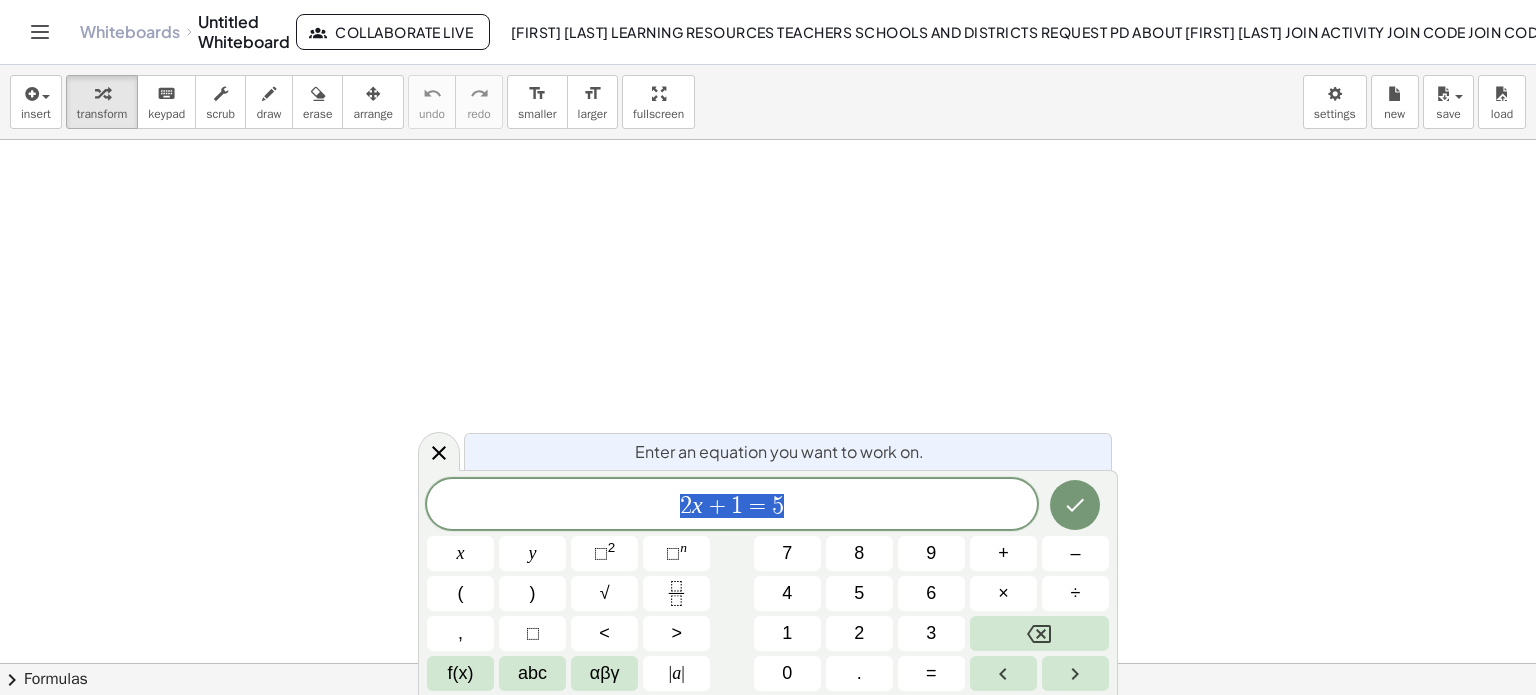 scroll, scrollTop: 0, scrollLeft: 0, axis: both 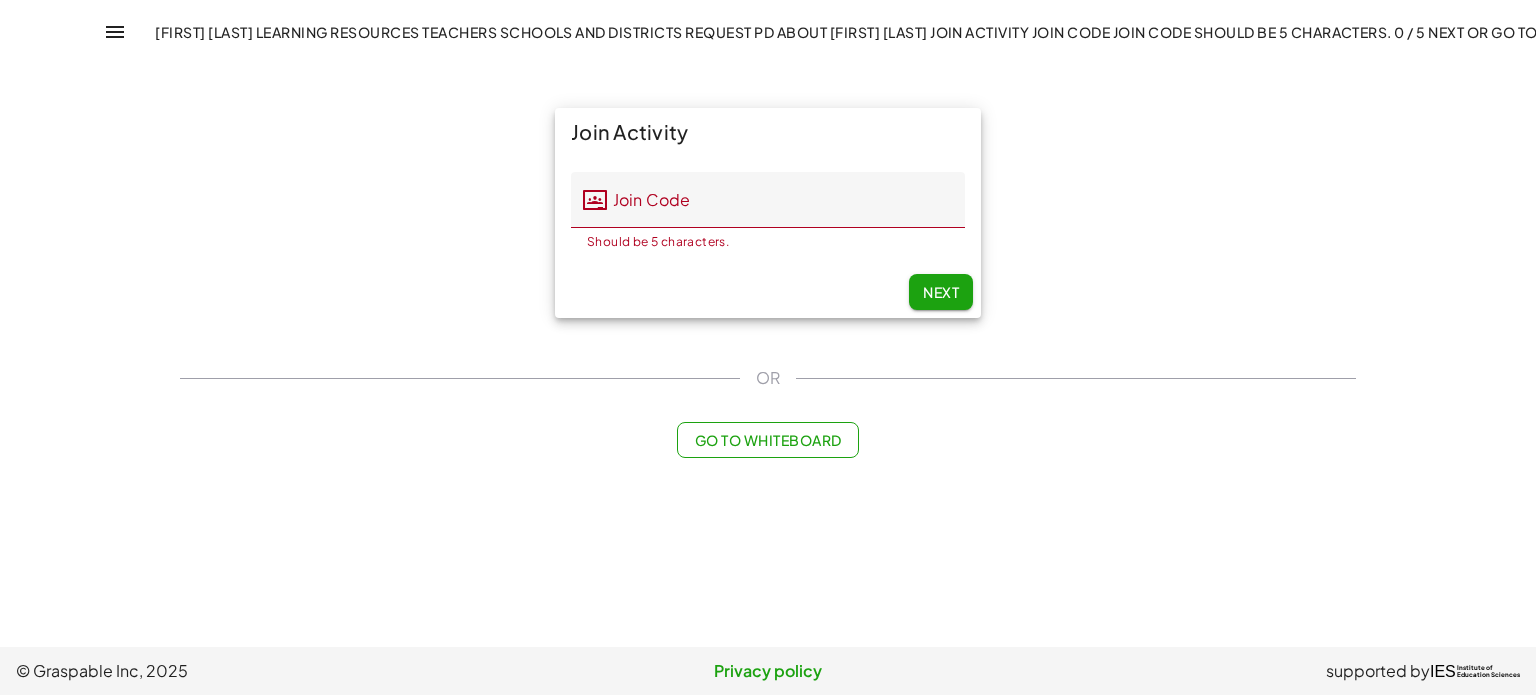 drag, startPoint x: 924, startPoint y: 239, endPoint x: 1164, endPoint y: 55, distance: 302.41693 